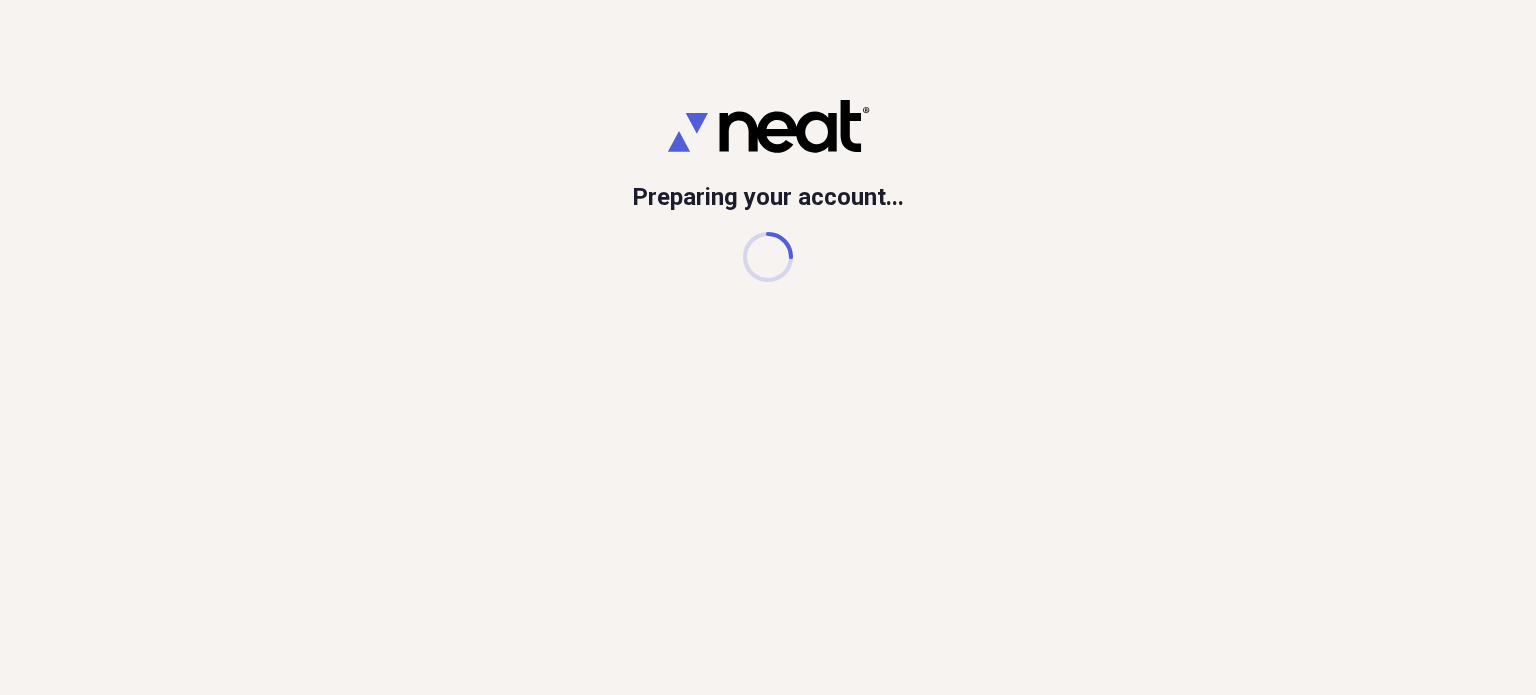 scroll, scrollTop: 0, scrollLeft: 0, axis: both 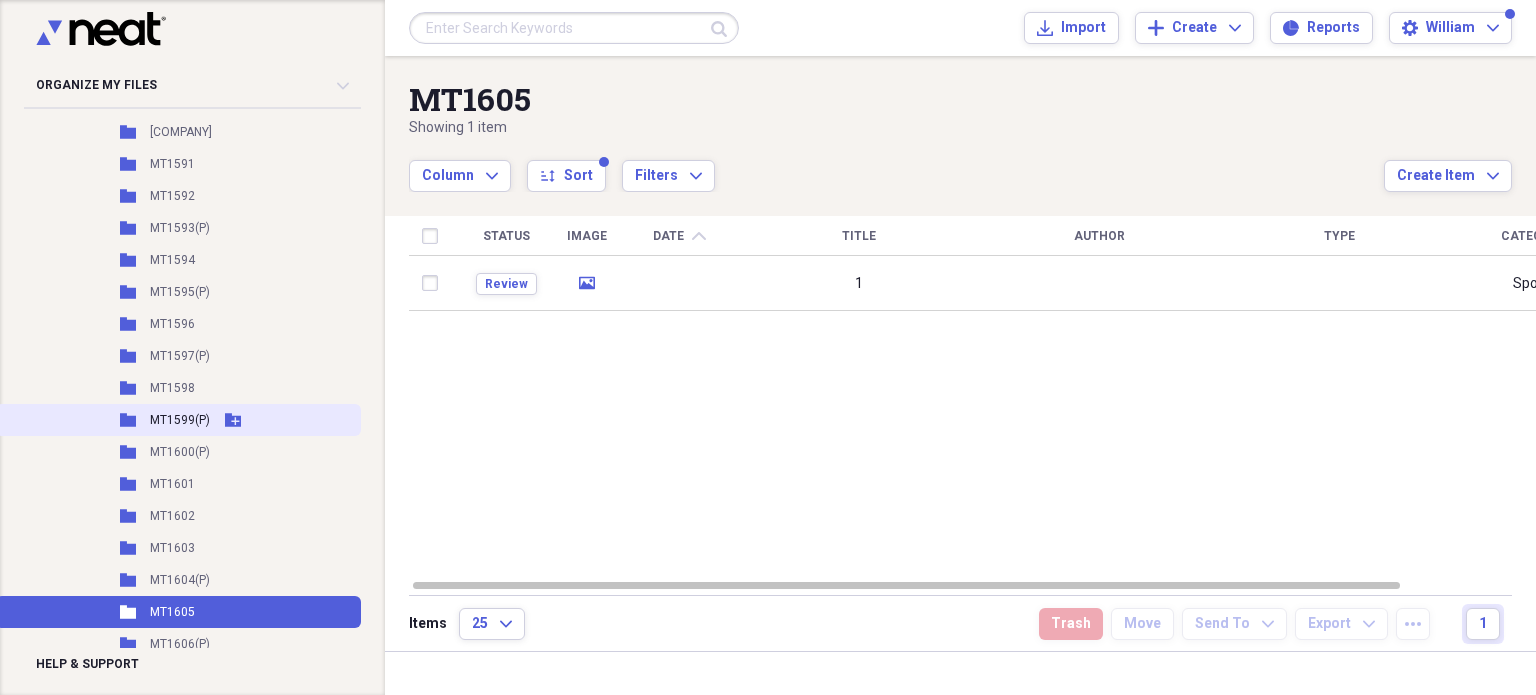 click on "MT1599(P)" at bounding box center [180, 420] 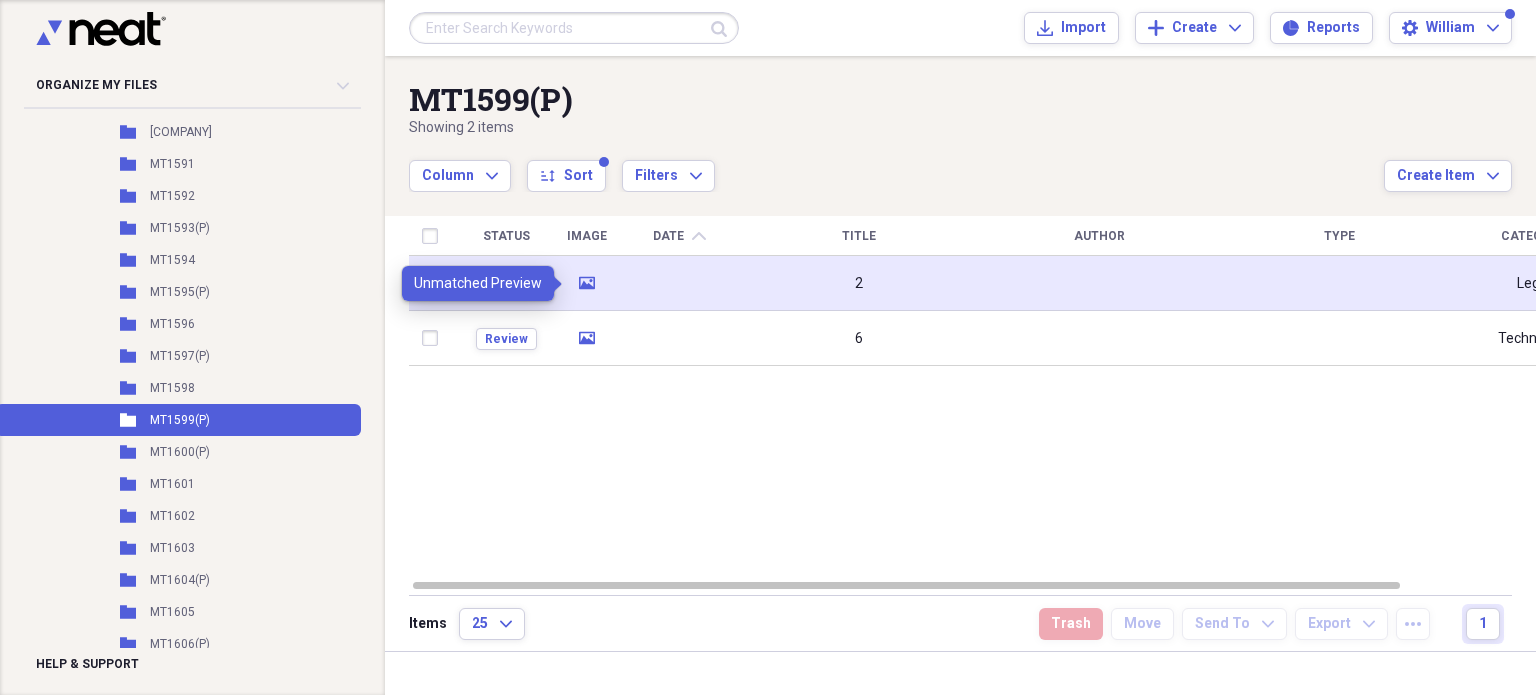 click on "media" 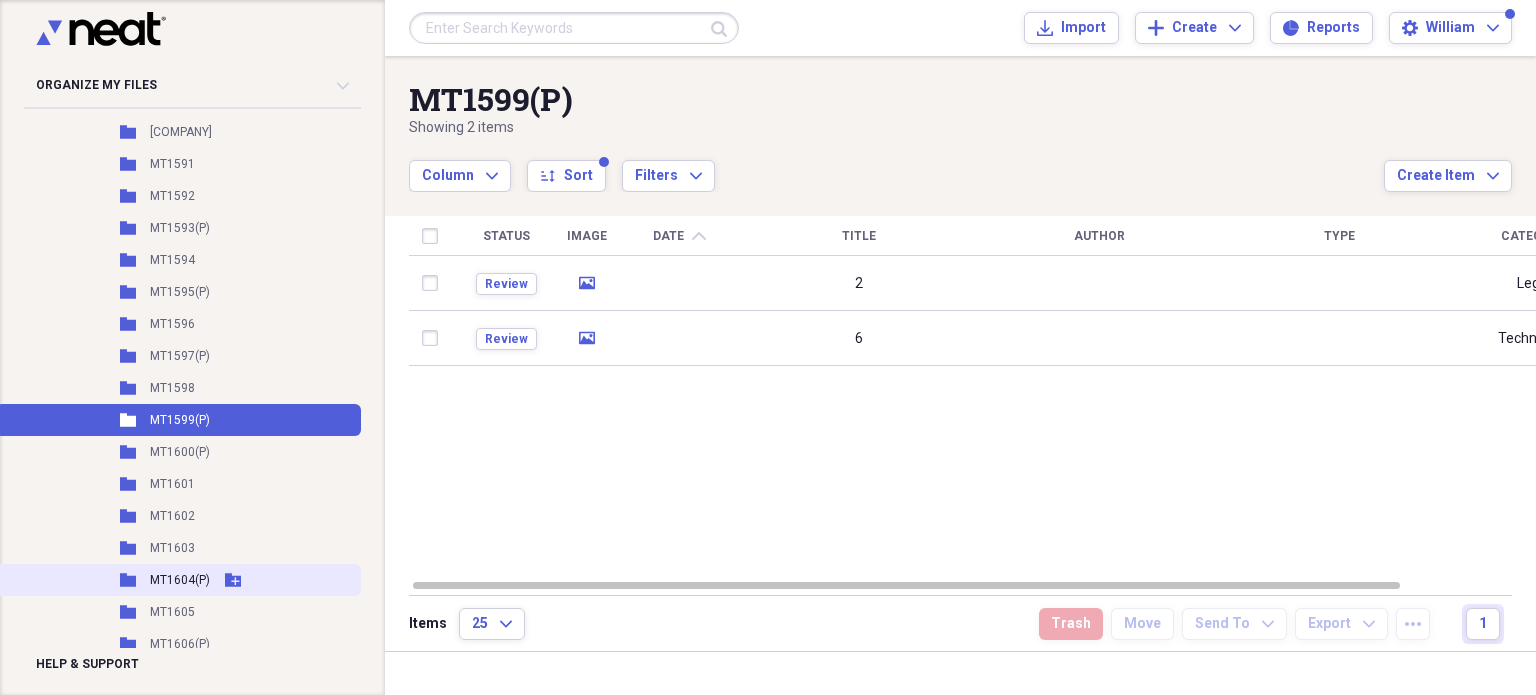 click on "MT1604(P)" at bounding box center (180, 580) 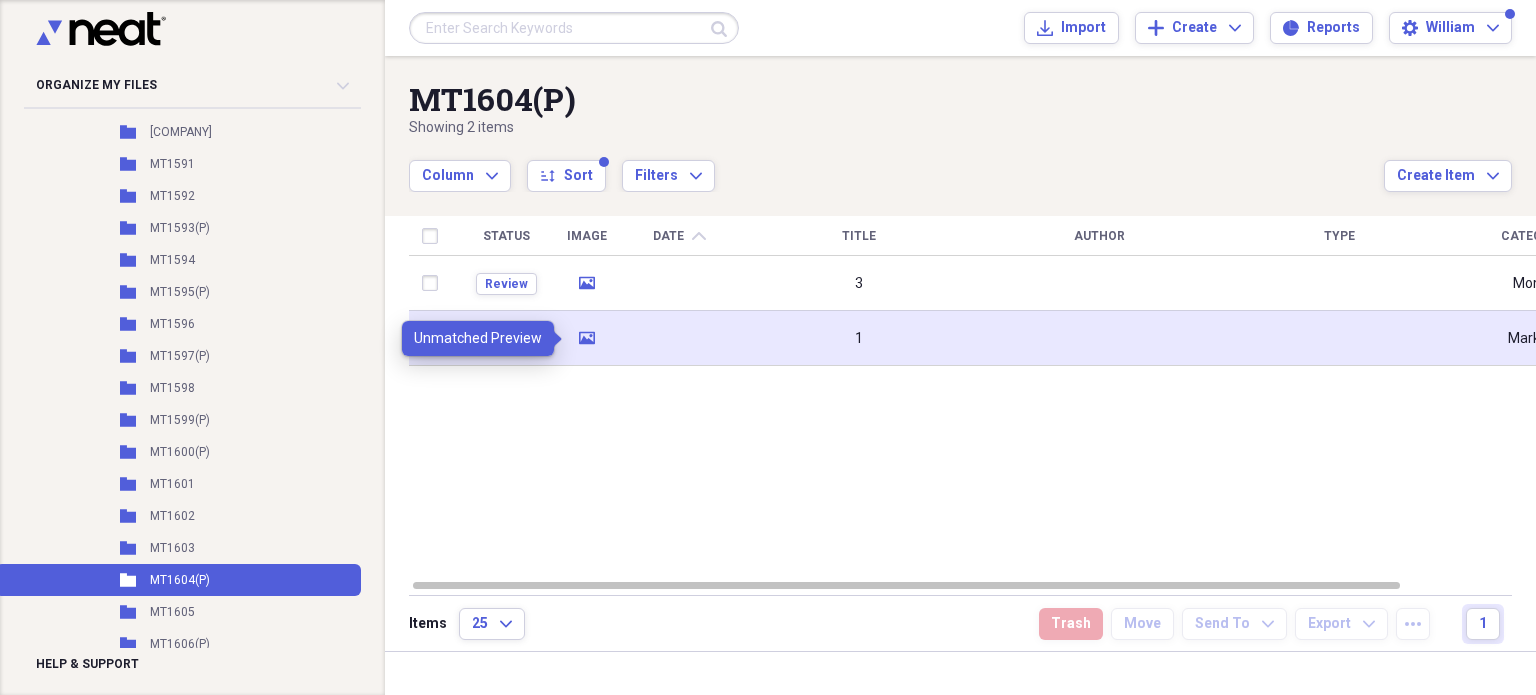 click 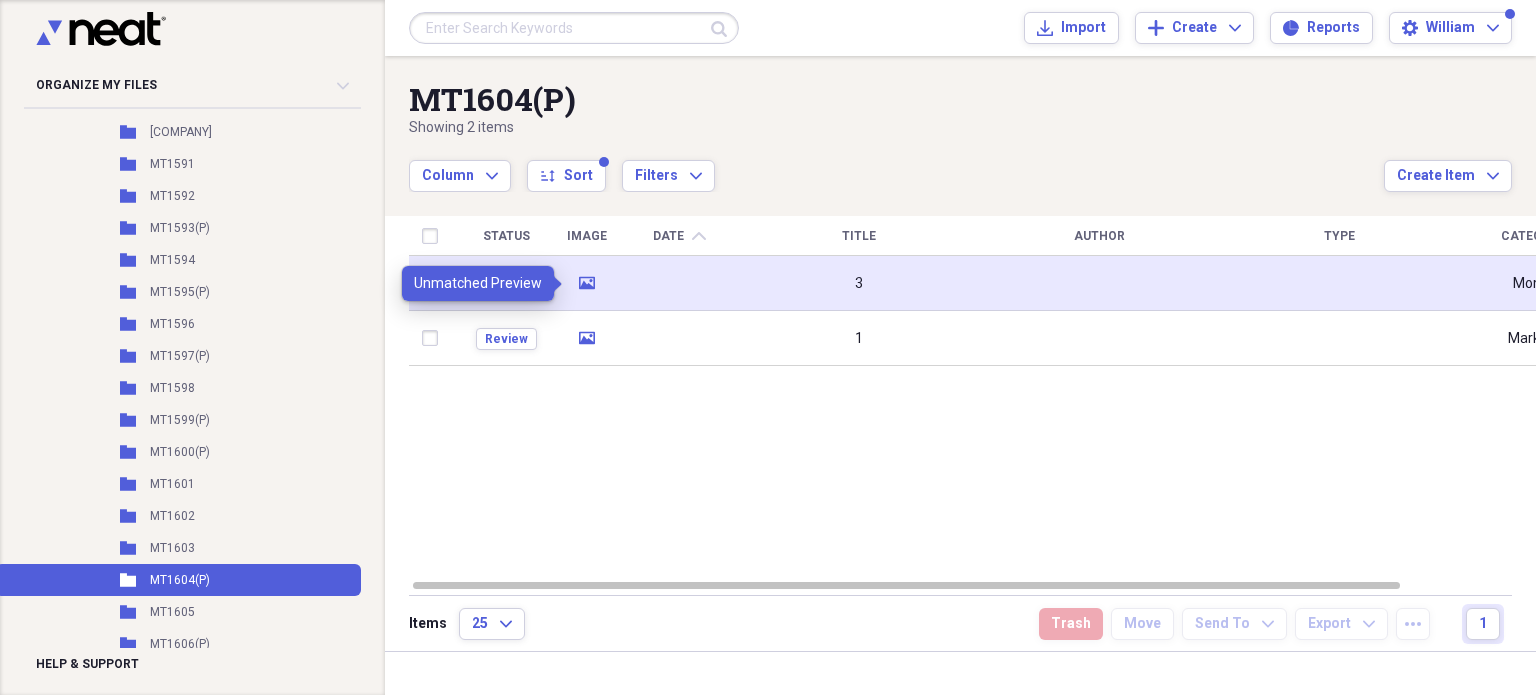 click on "media" 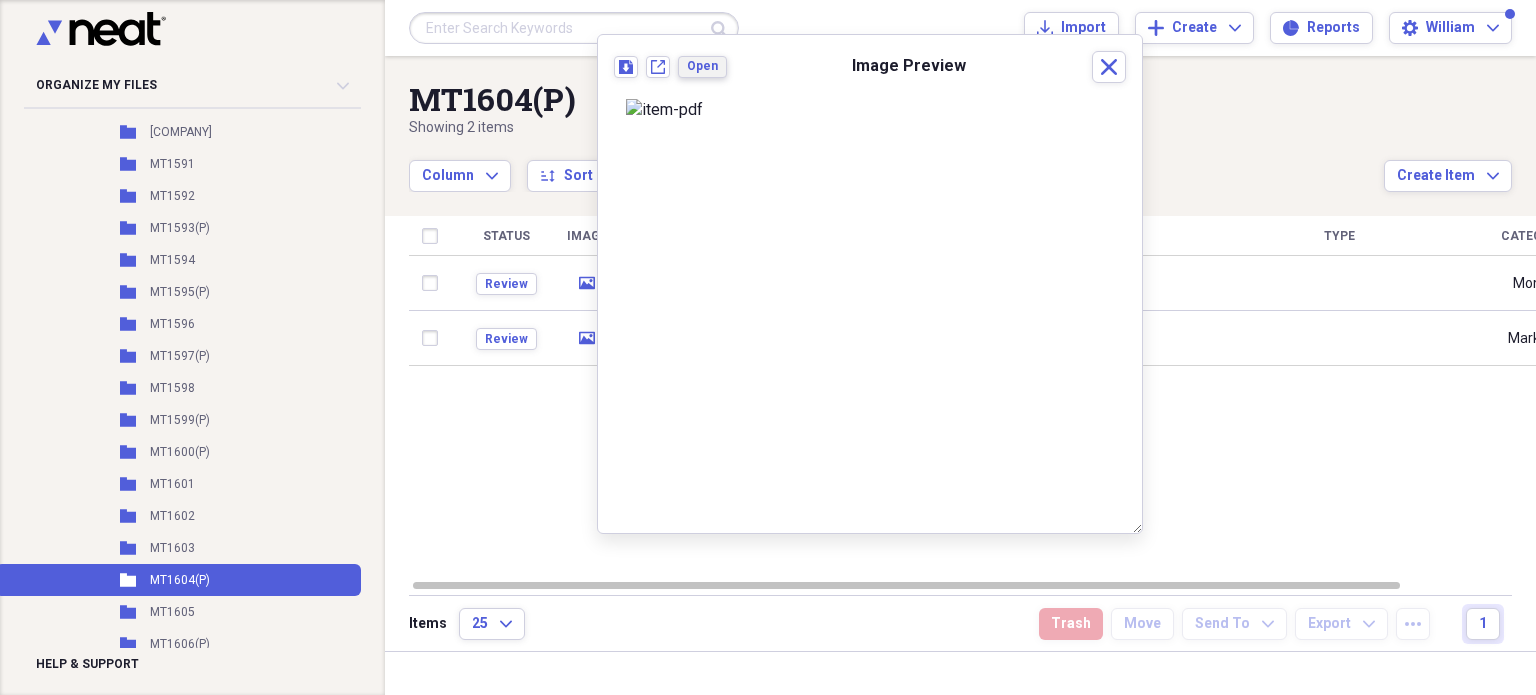 click on "Open" at bounding box center (702, 66) 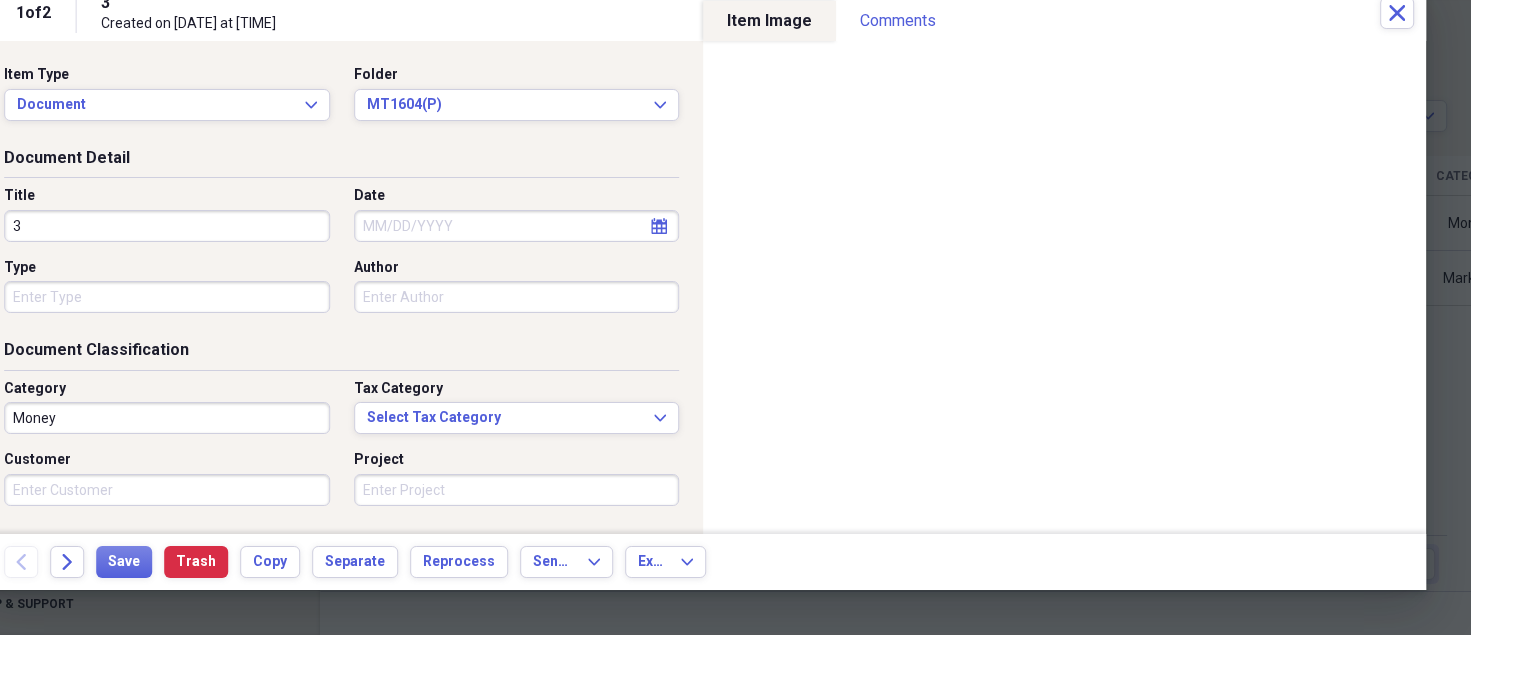 scroll, scrollTop: 0, scrollLeft: 0, axis: both 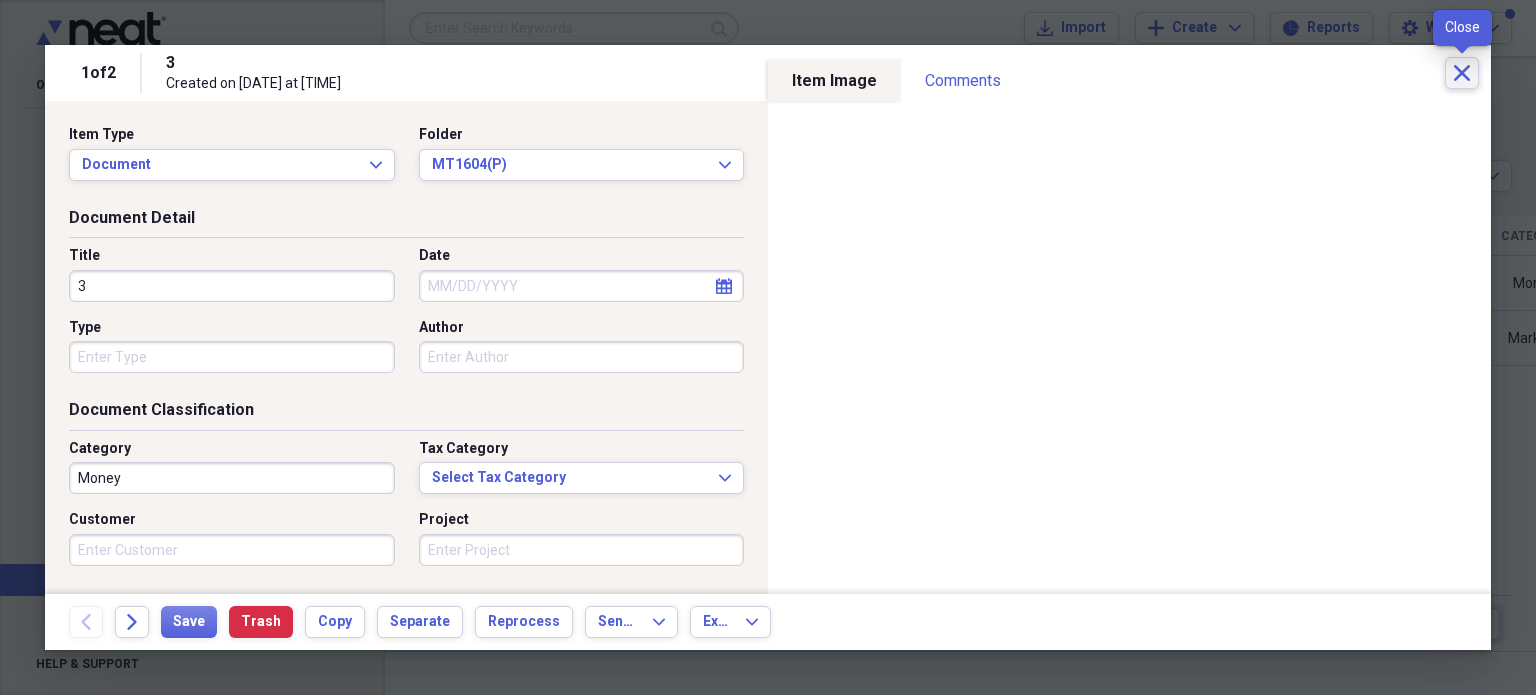 click on "Close" 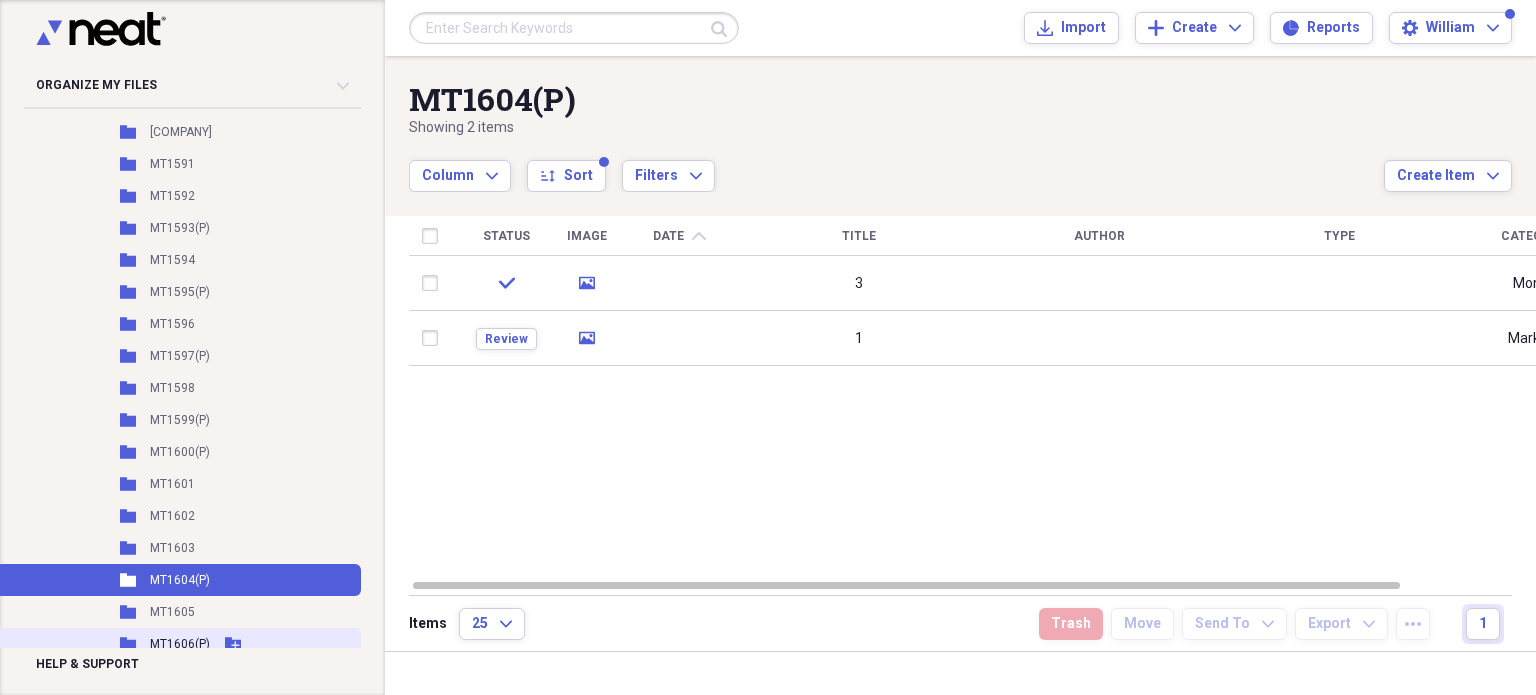 click on "MT1606(P)" at bounding box center (180, 644) 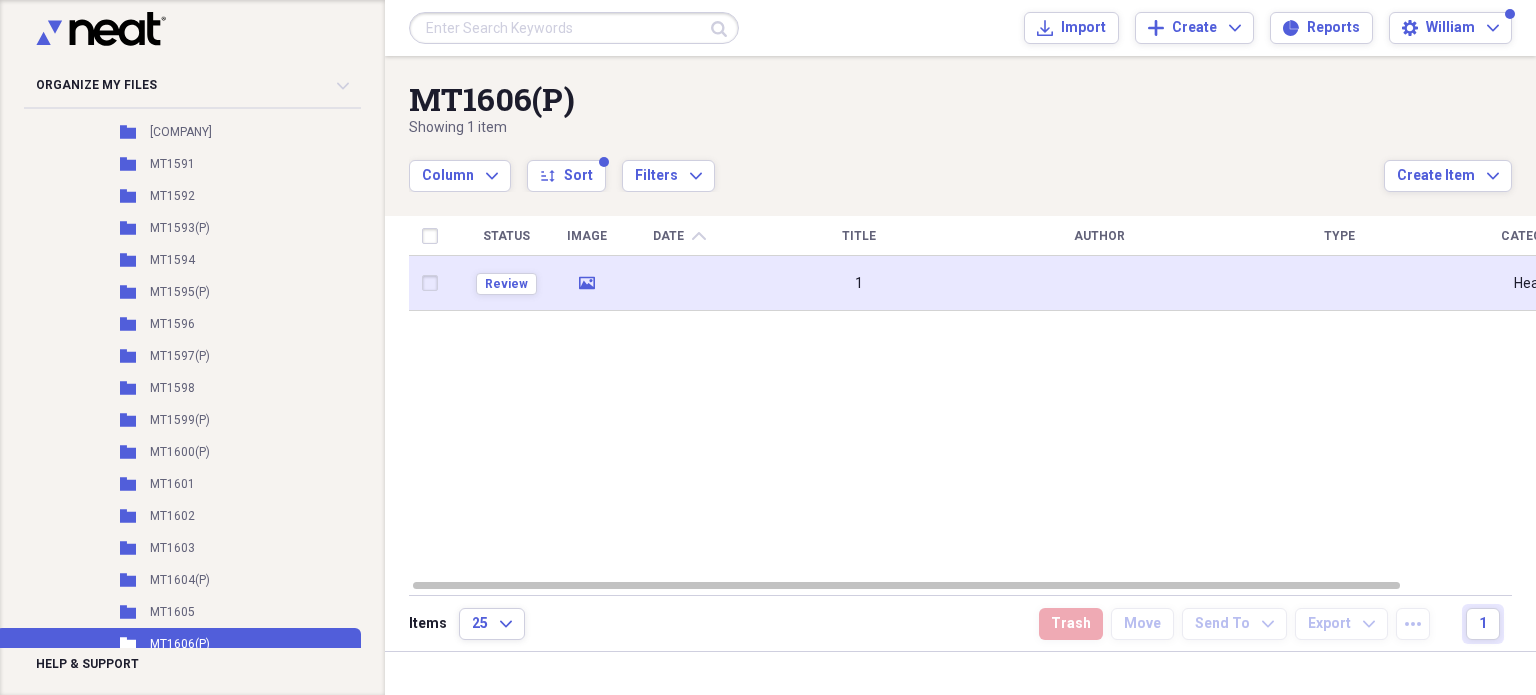 click on "media" 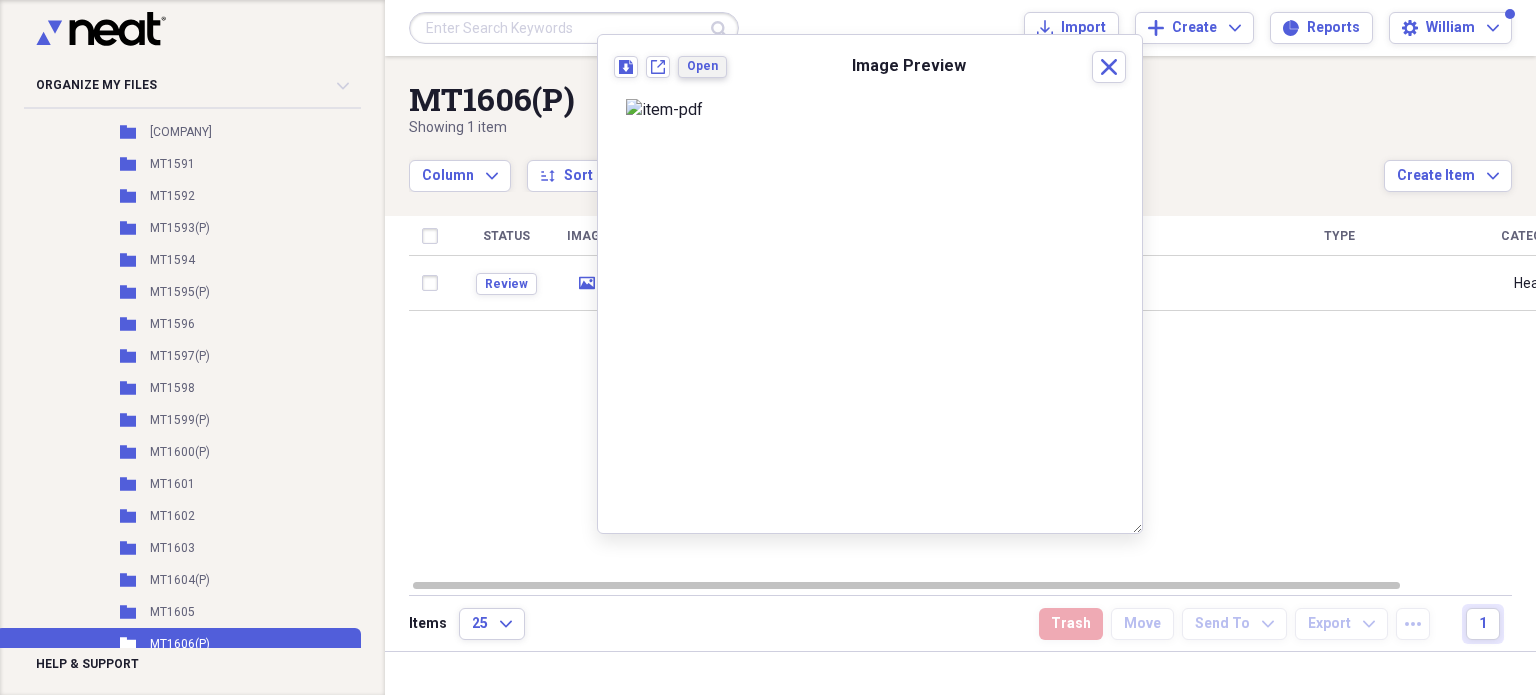 click on "Open" at bounding box center (702, 66) 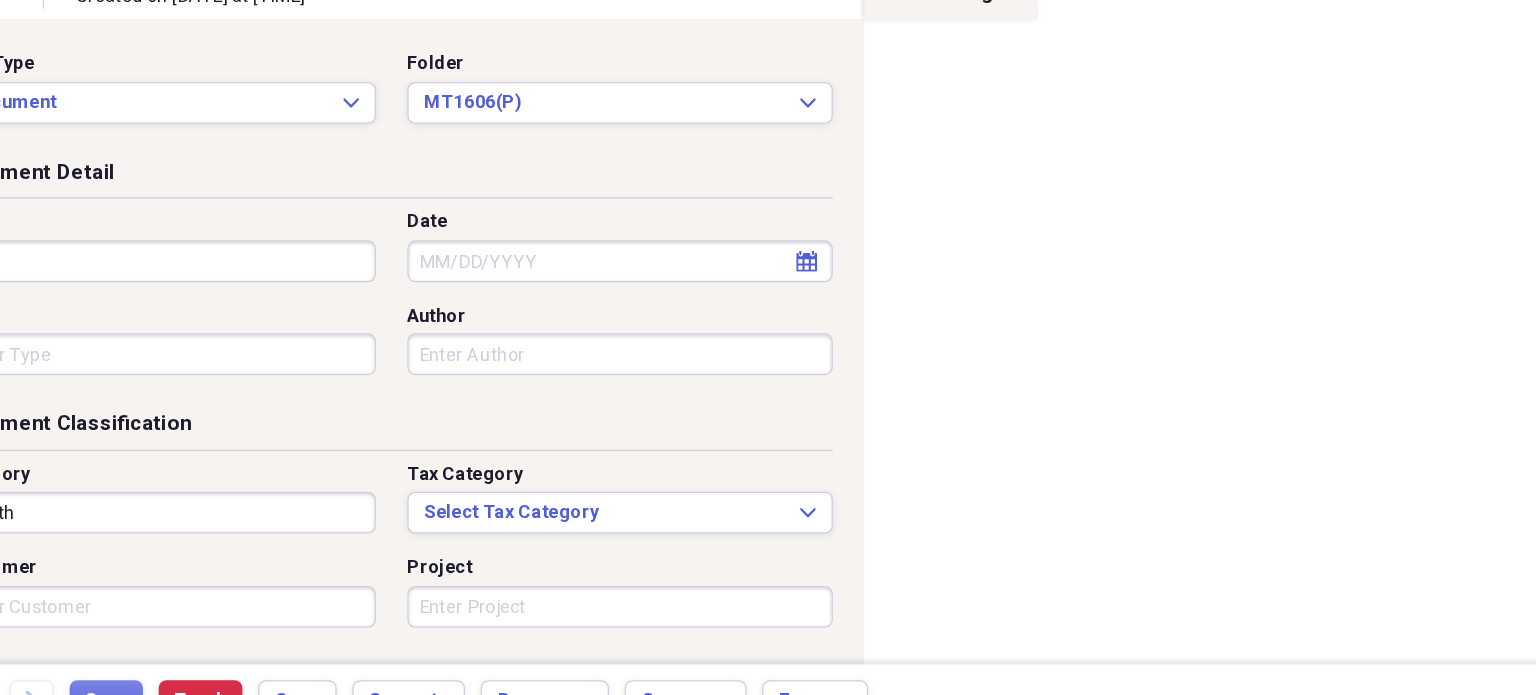 scroll, scrollTop: 4, scrollLeft: 0, axis: vertical 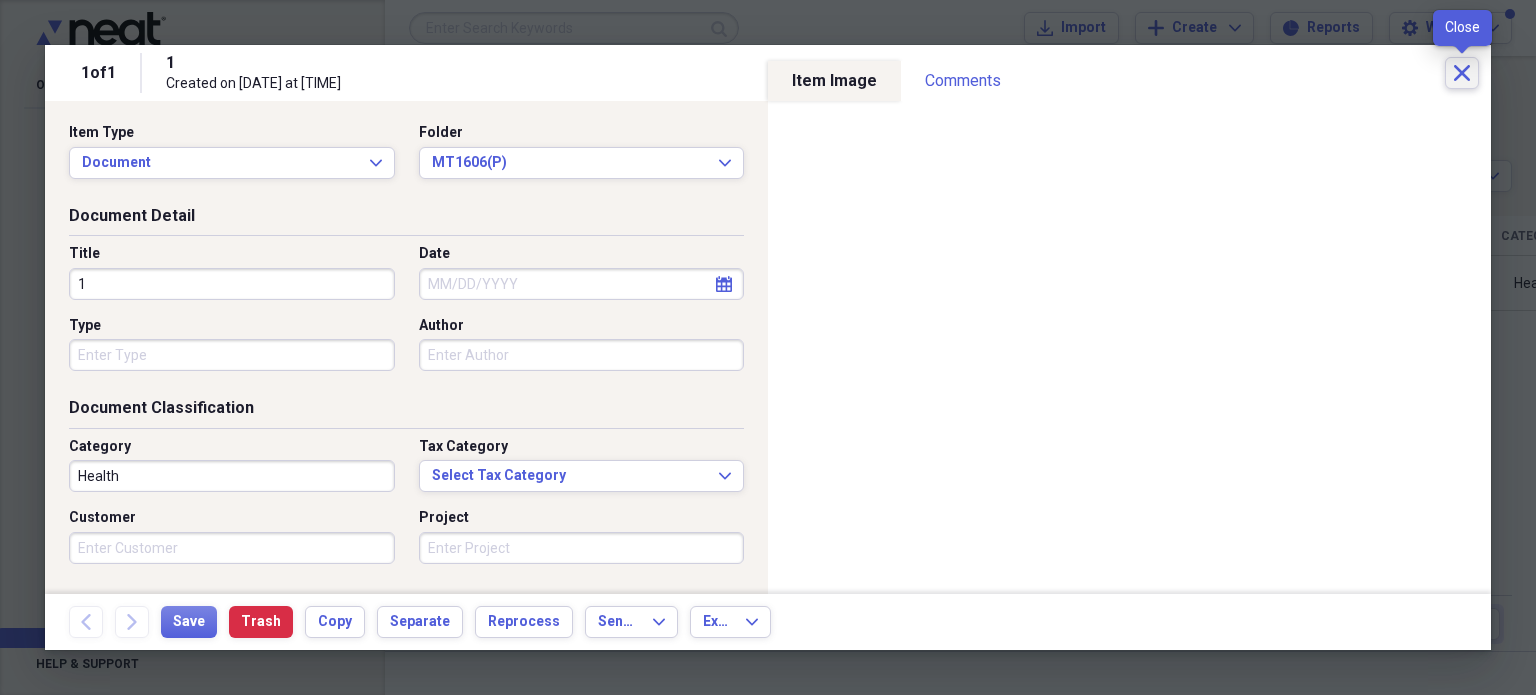 click 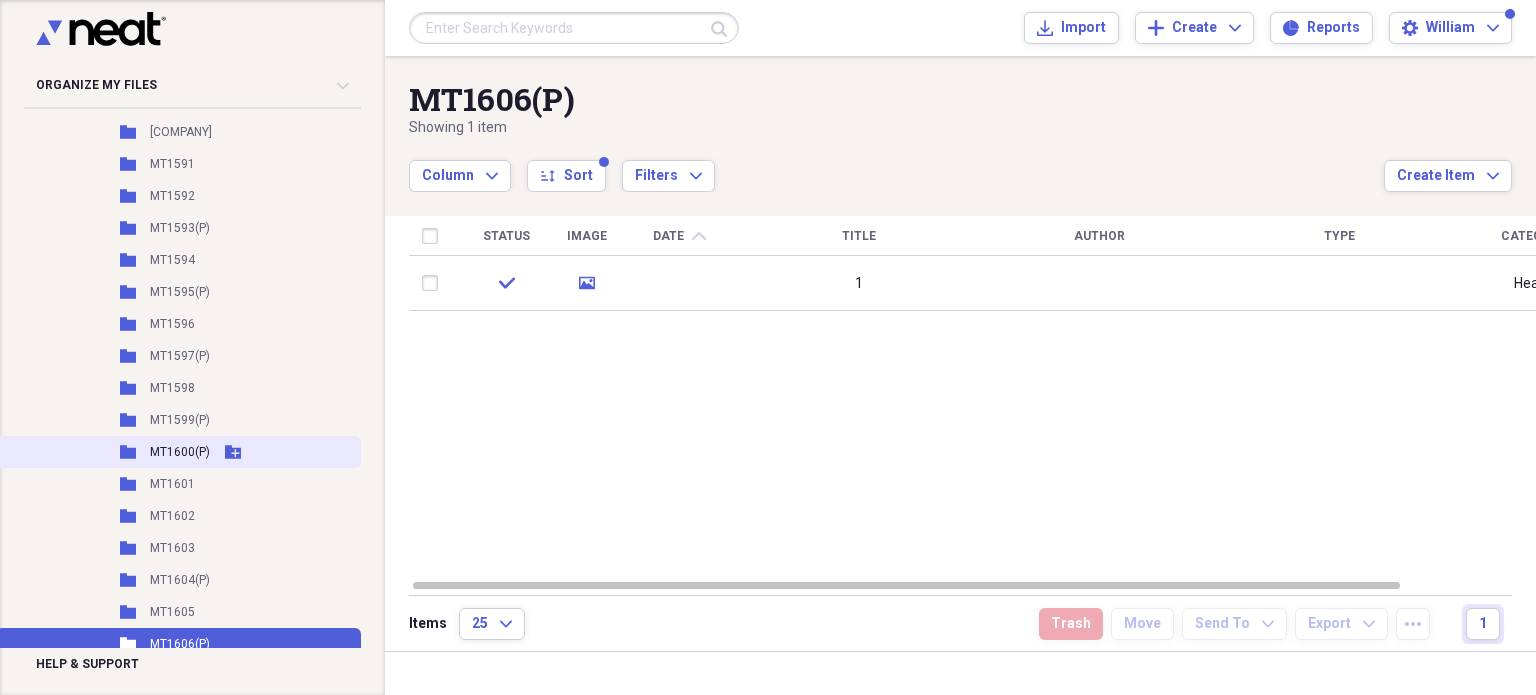 click on "MT1600(P)" at bounding box center (180, 452) 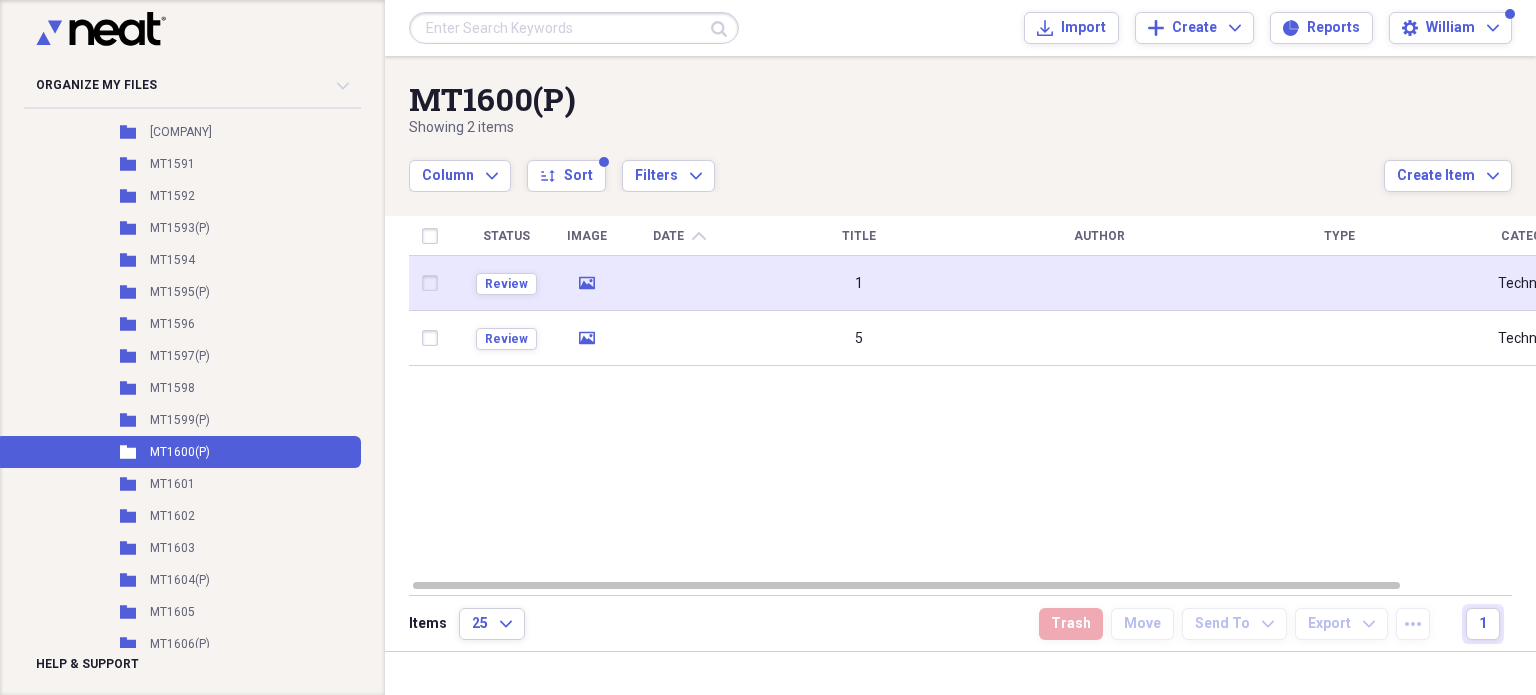 click on "media" 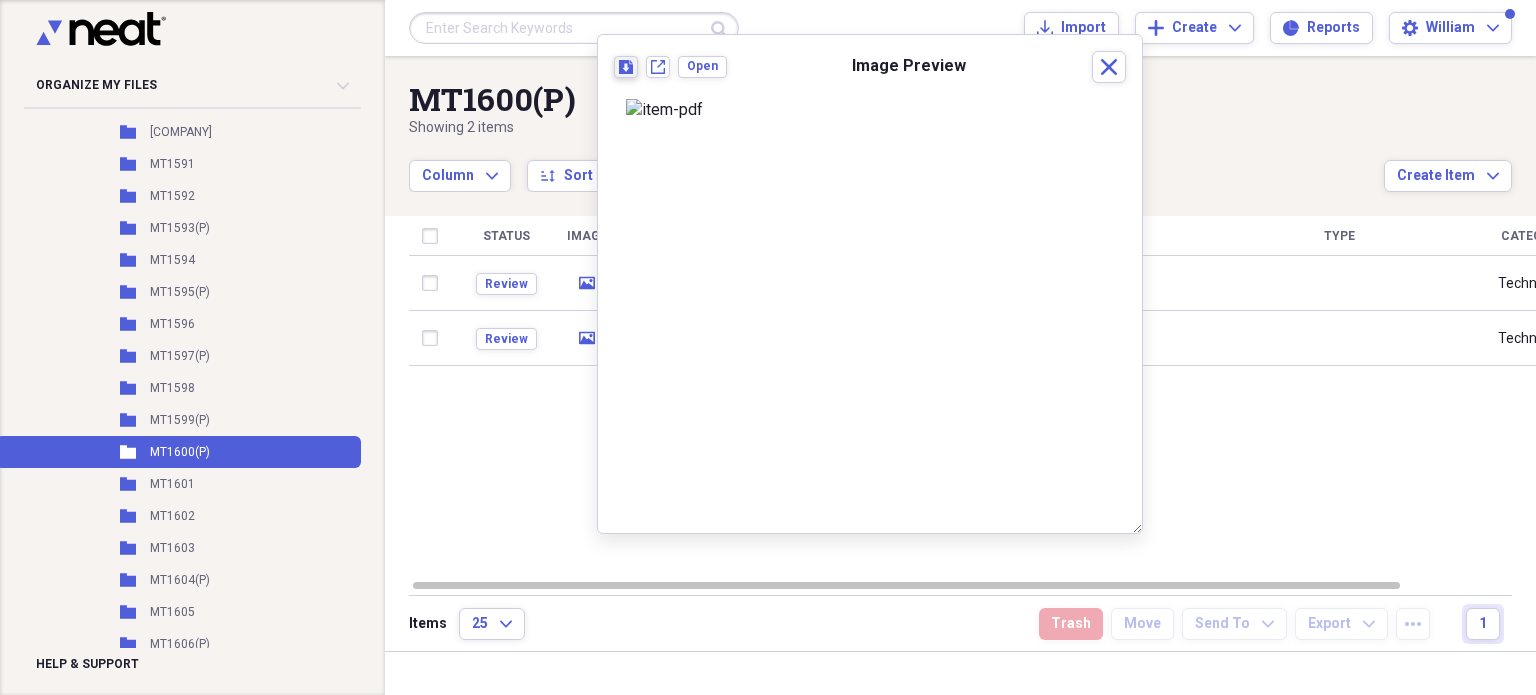 click 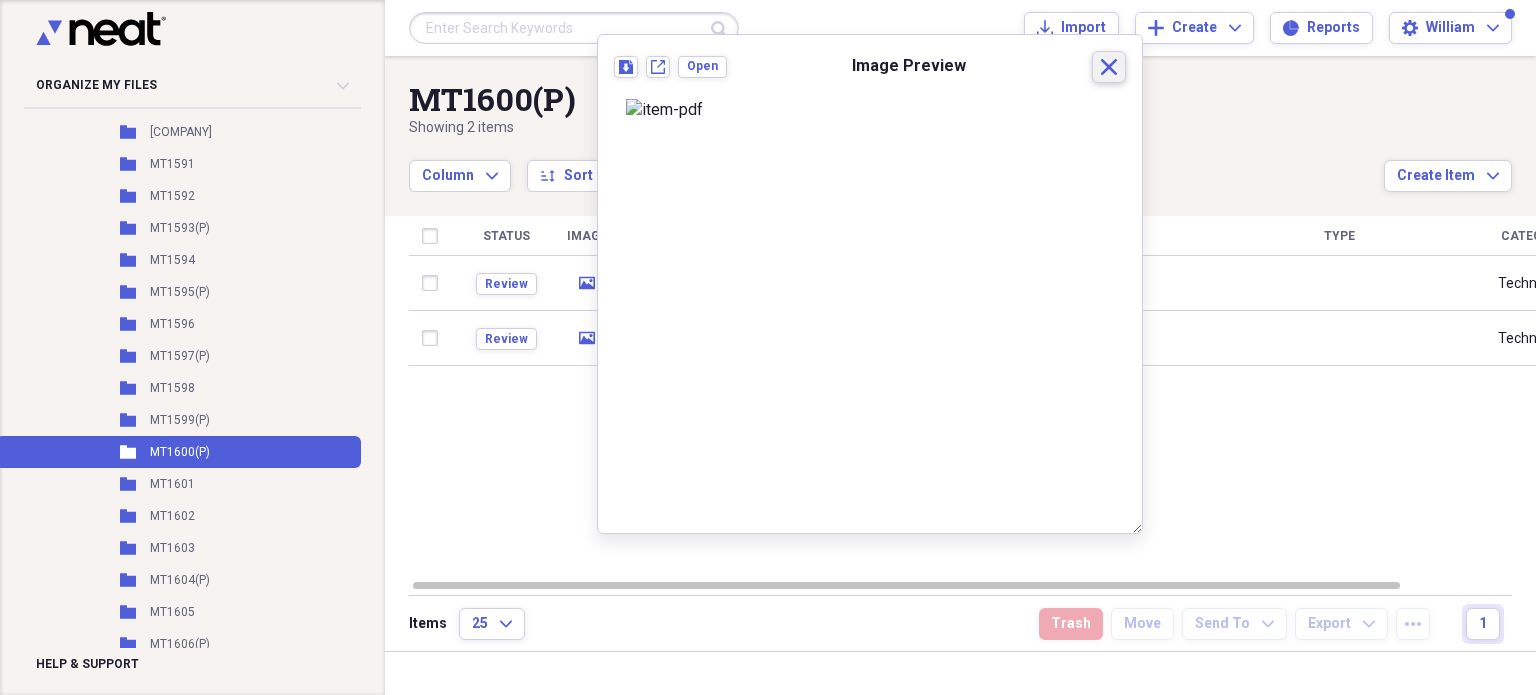click on "Close" at bounding box center [1109, 67] 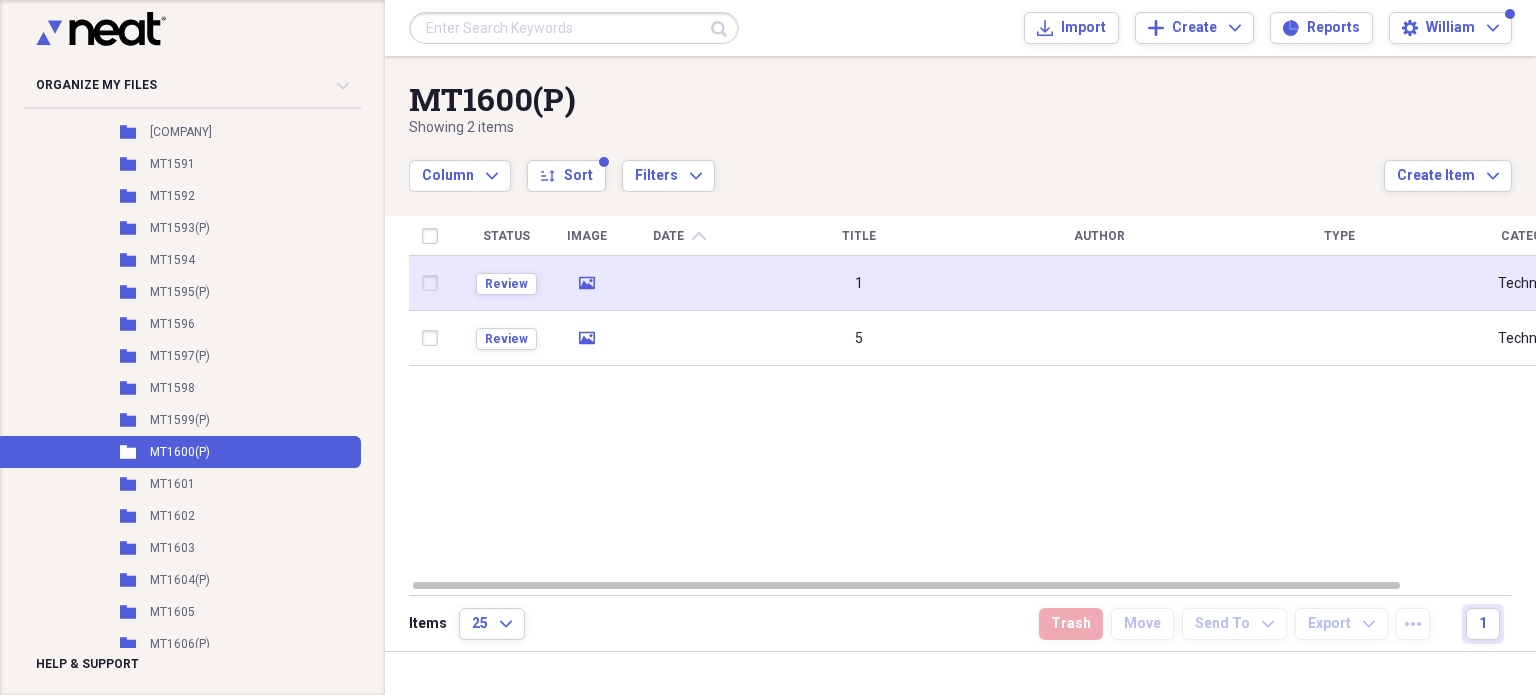 click on "media" 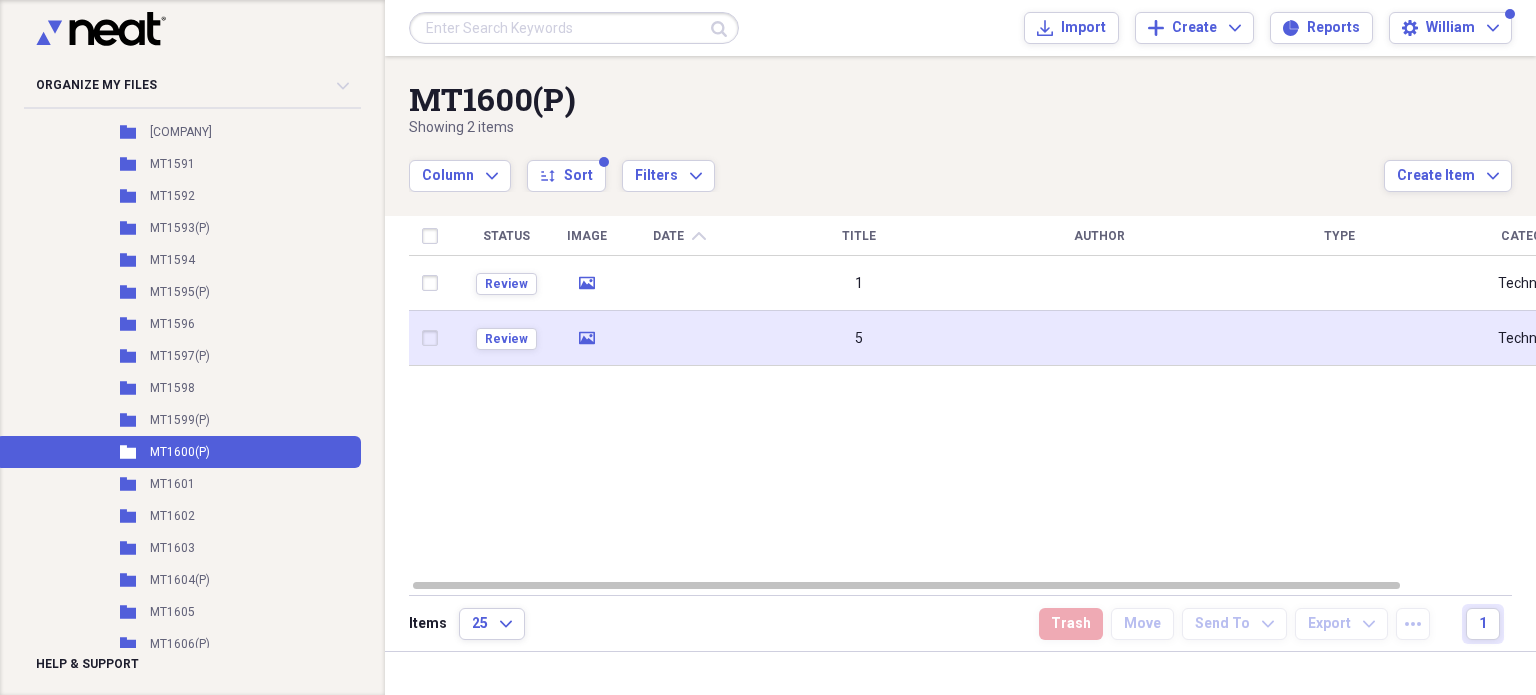 click on "media" at bounding box center [587, 338] 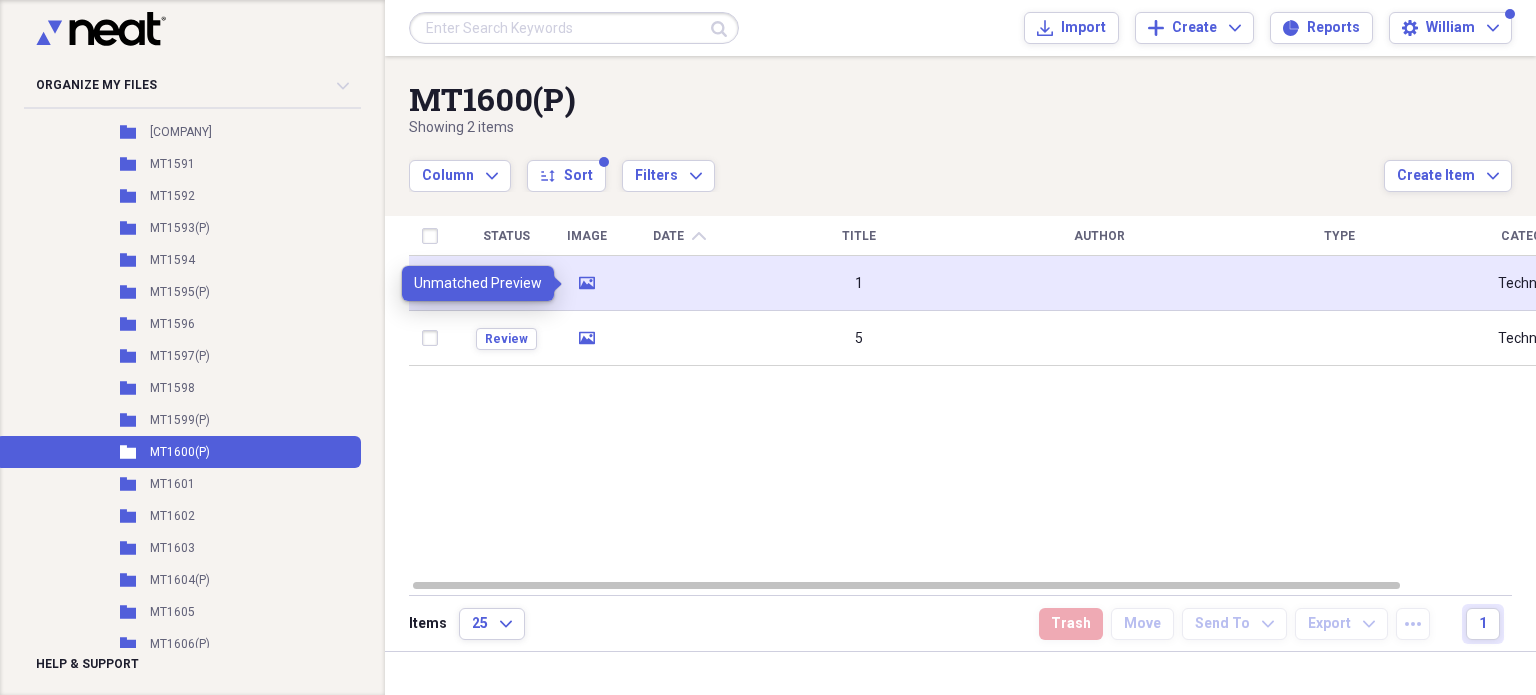 click 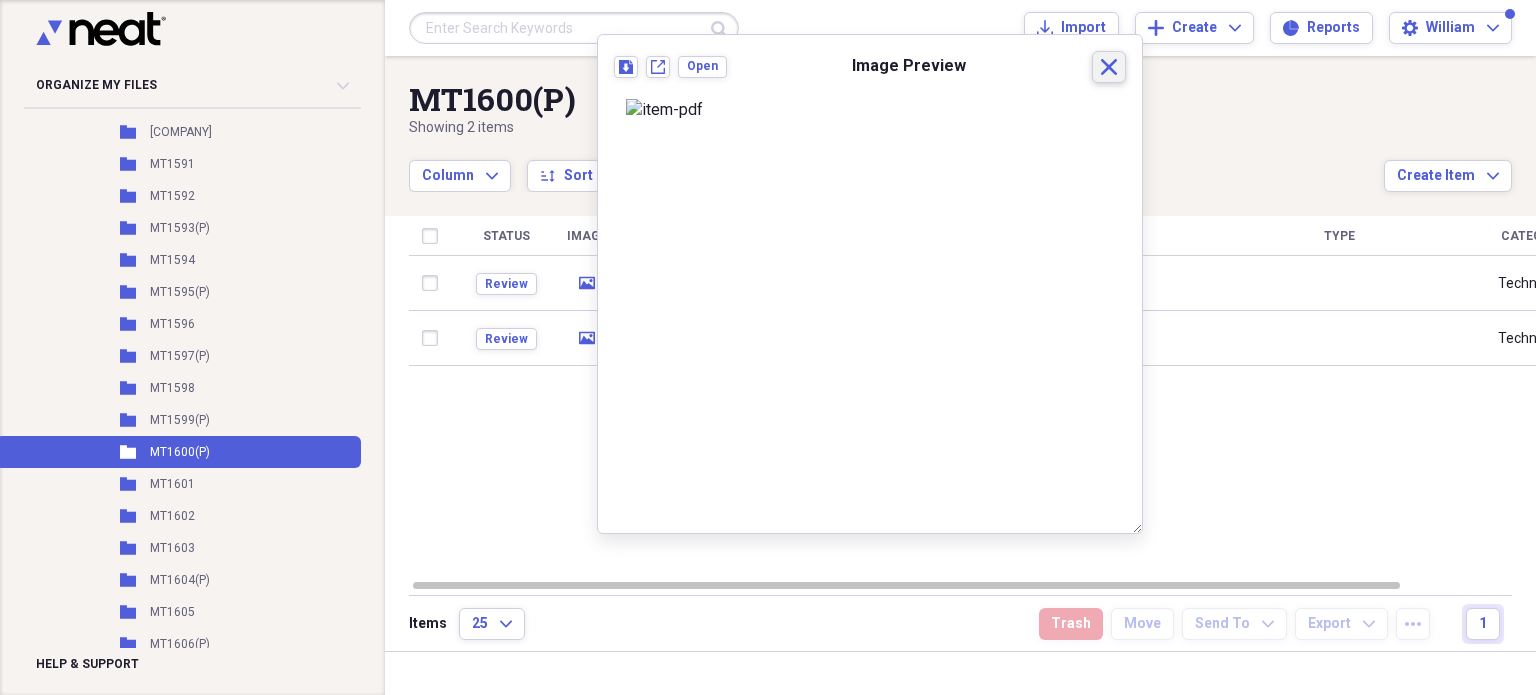 click 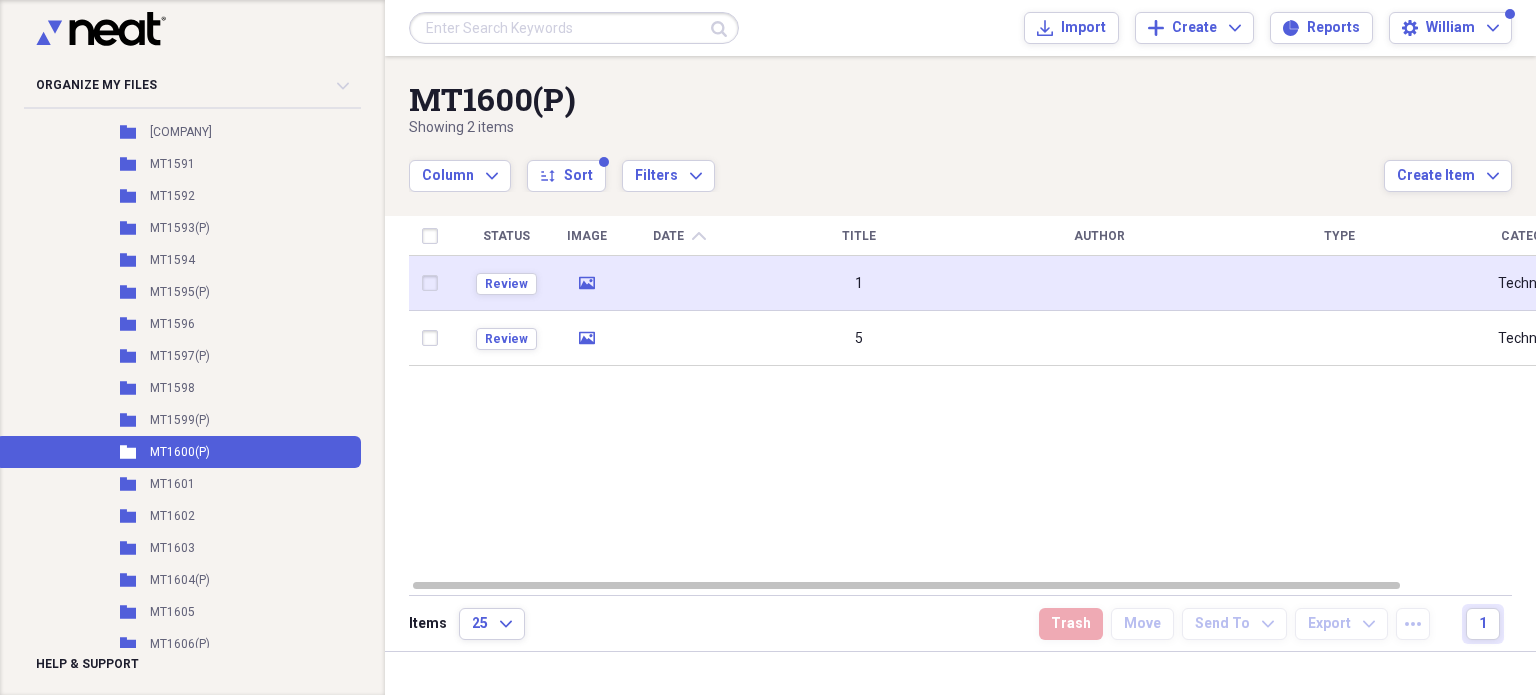 click 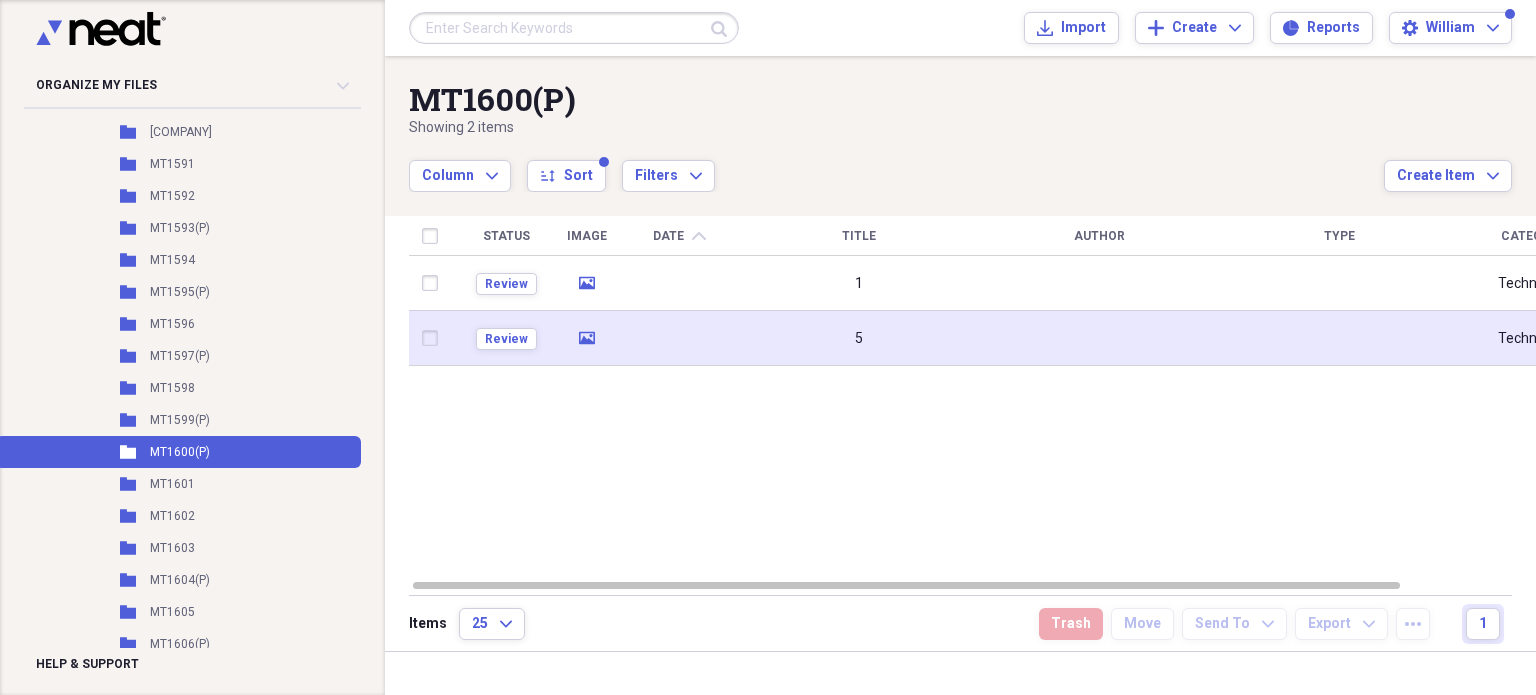 click on "media" at bounding box center (587, 338) 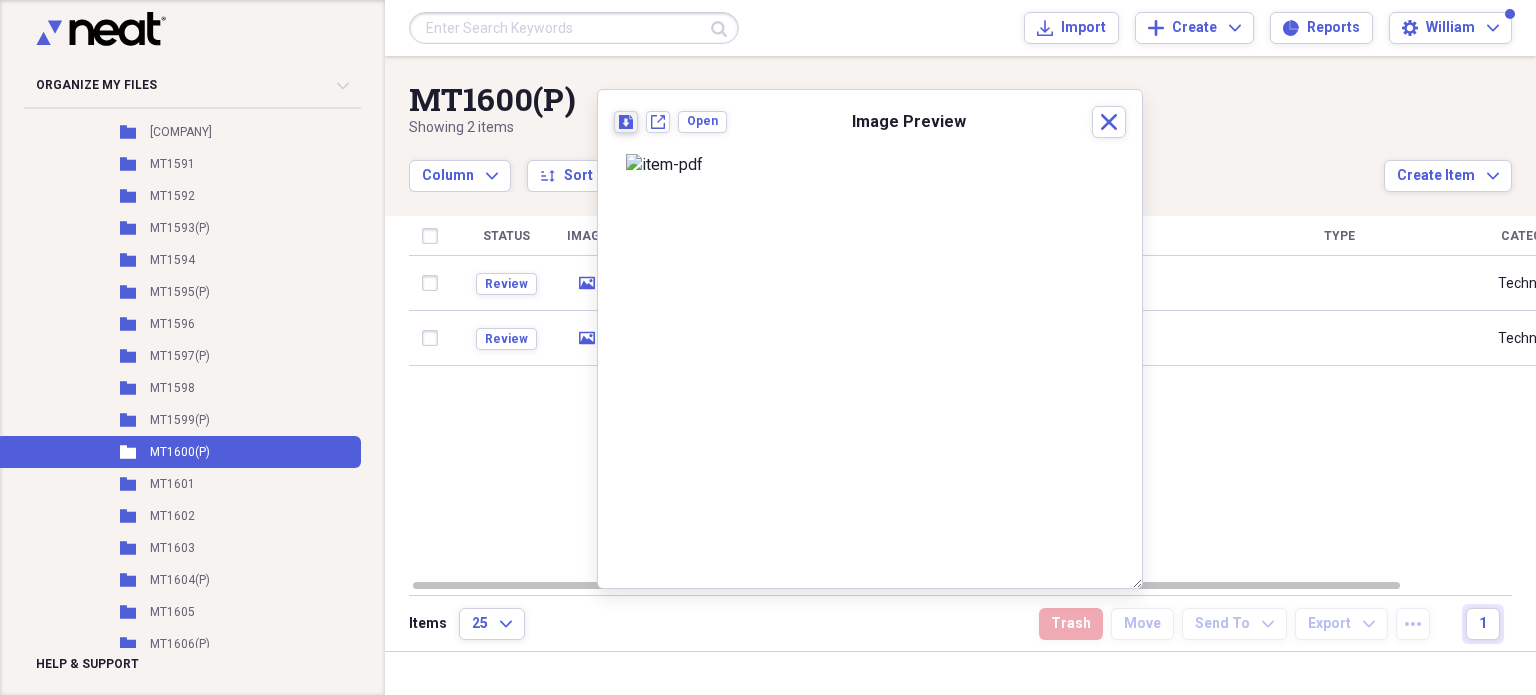 click 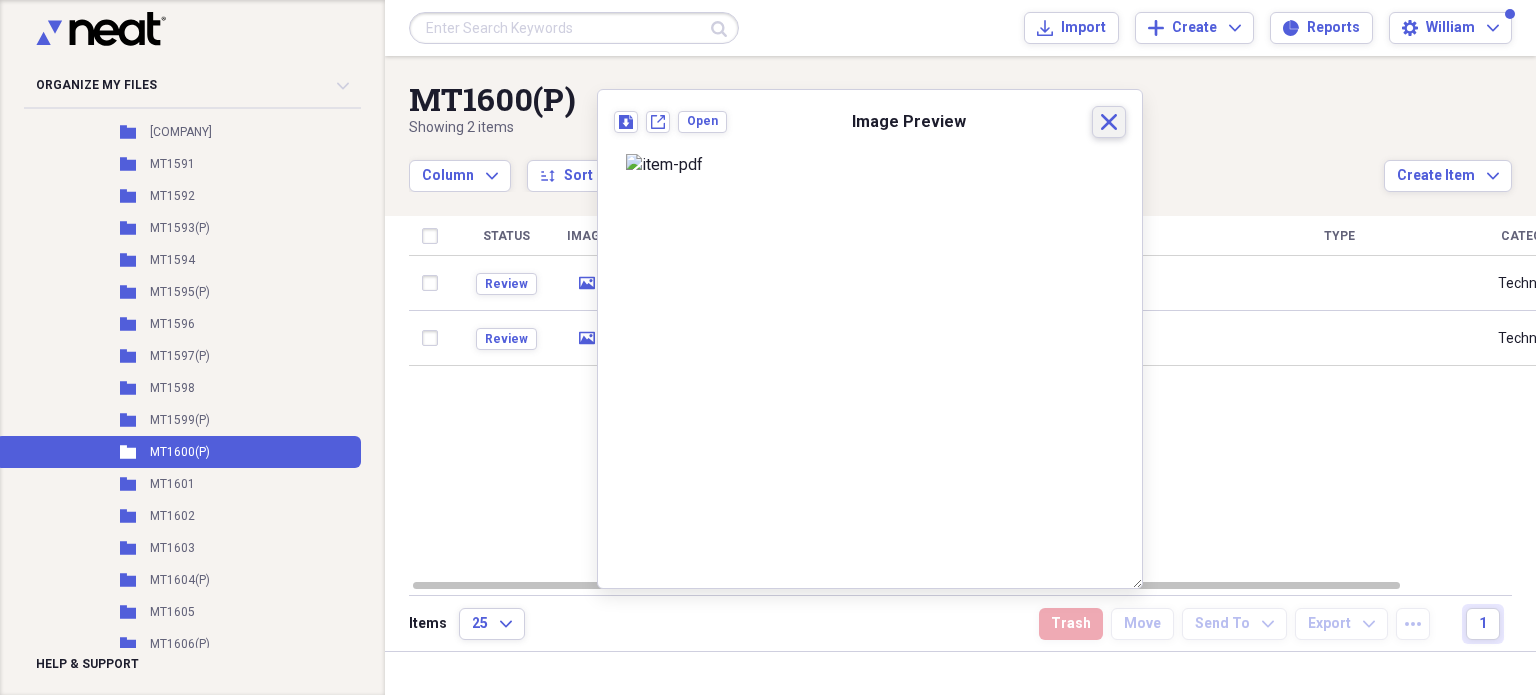 click on "Close" 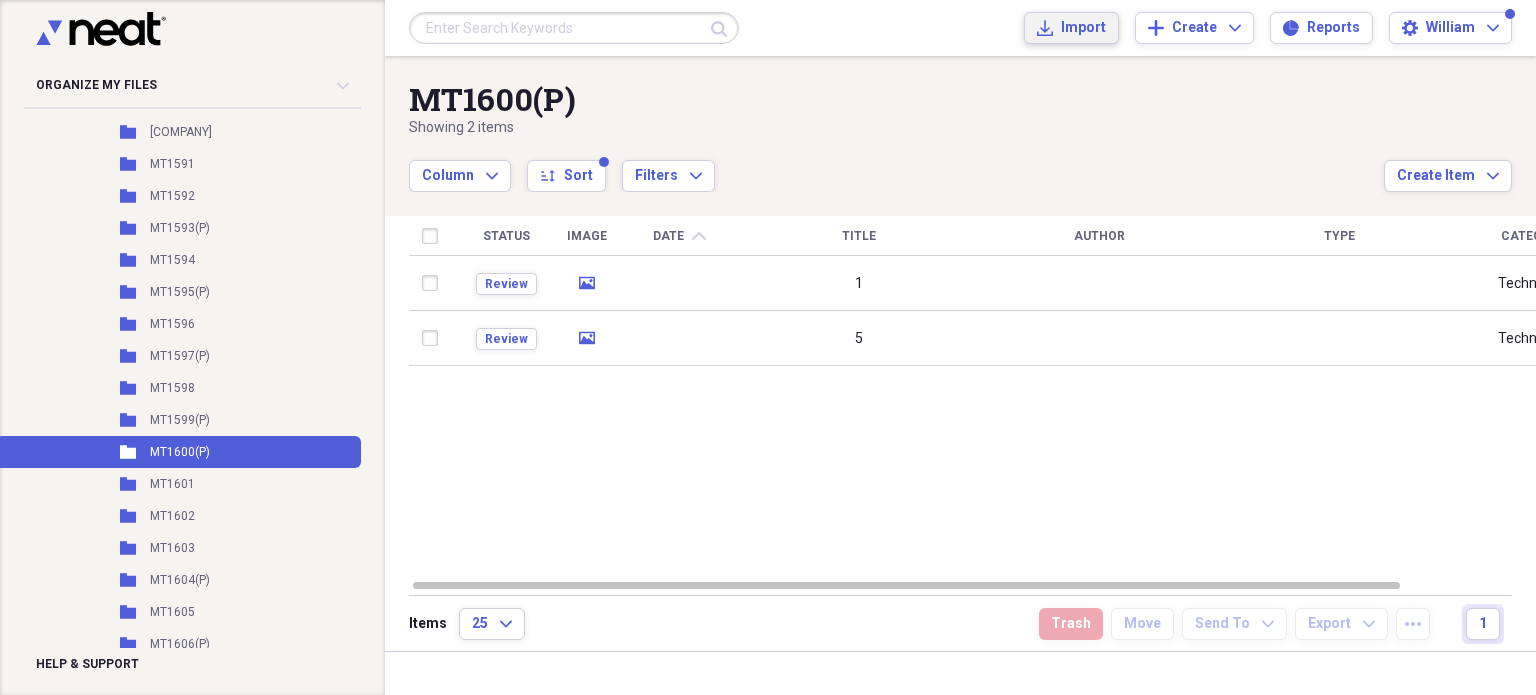 click on "Import" at bounding box center (1083, 28) 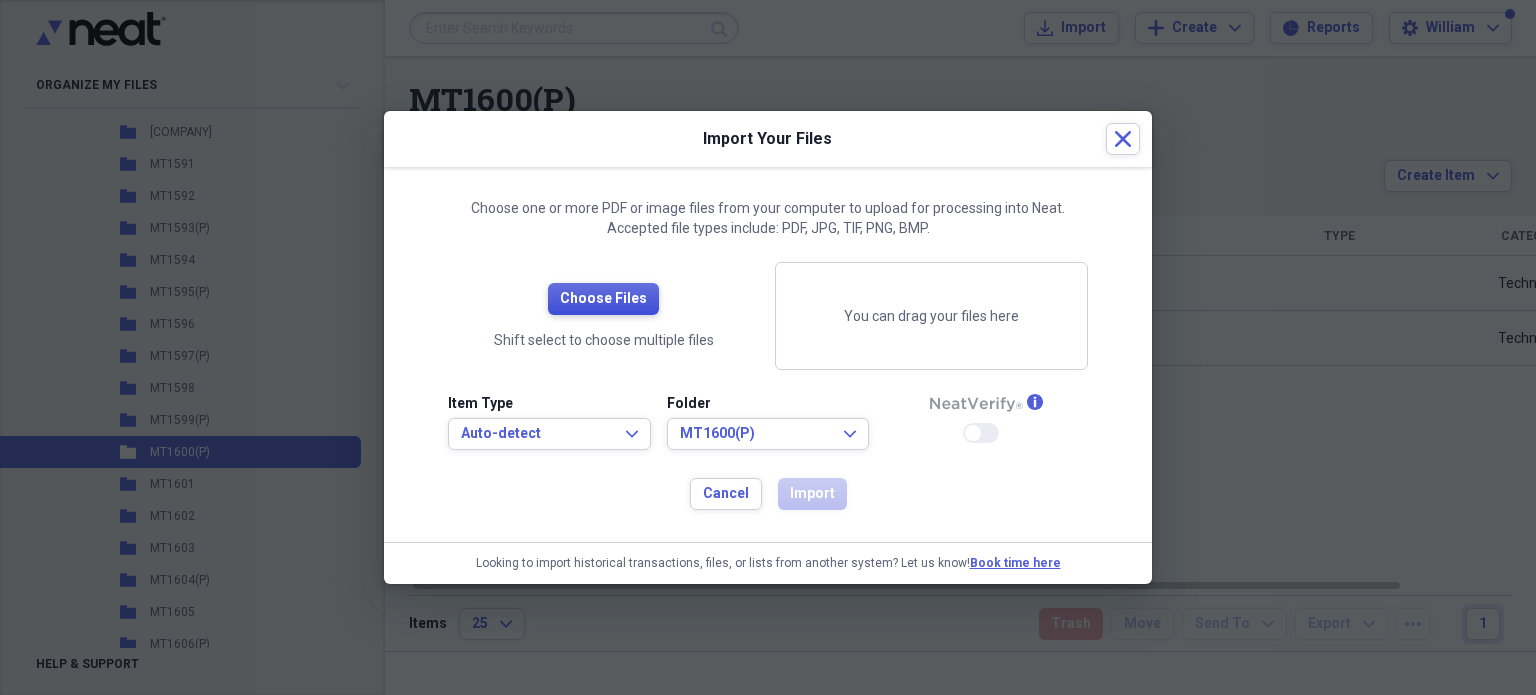 click on "Choose Files" at bounding box center [603, 299] 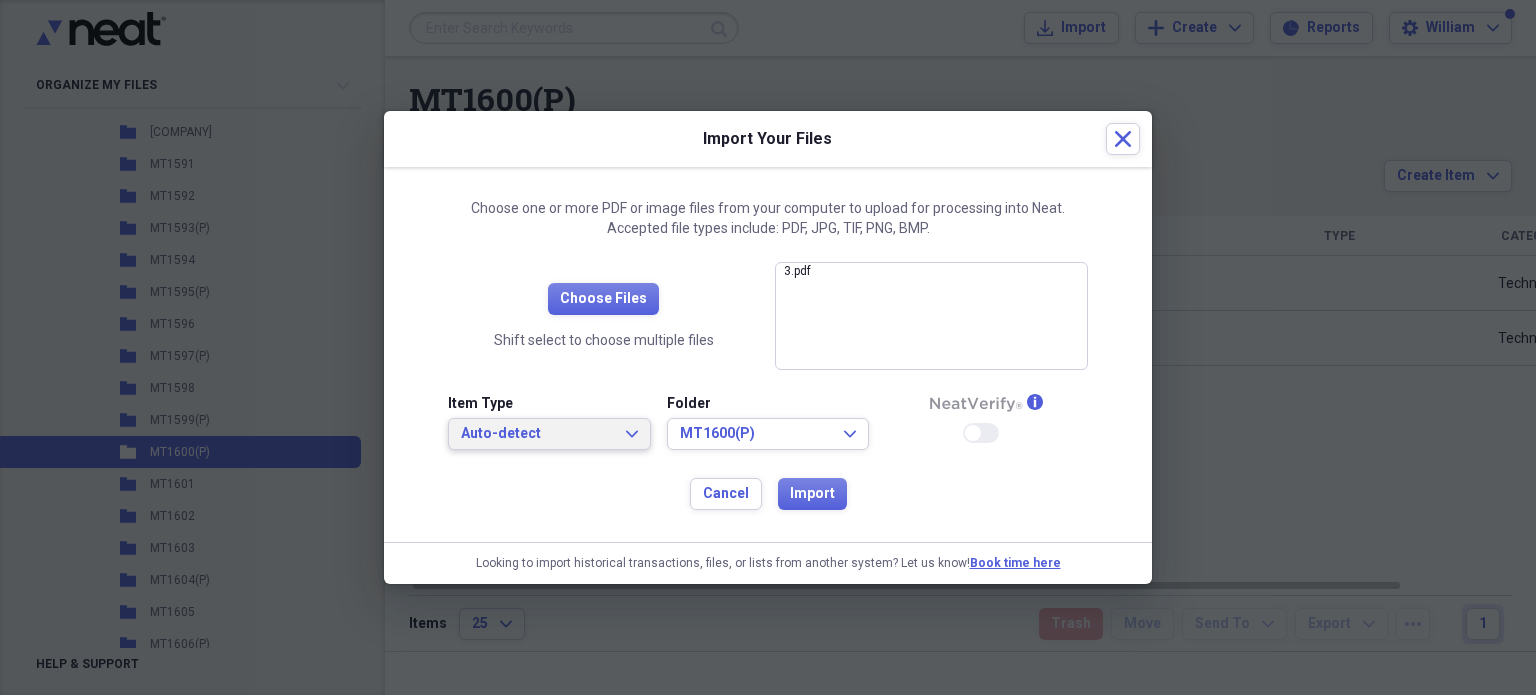 click on "Auto-detect" at bounding box center [537, 434] 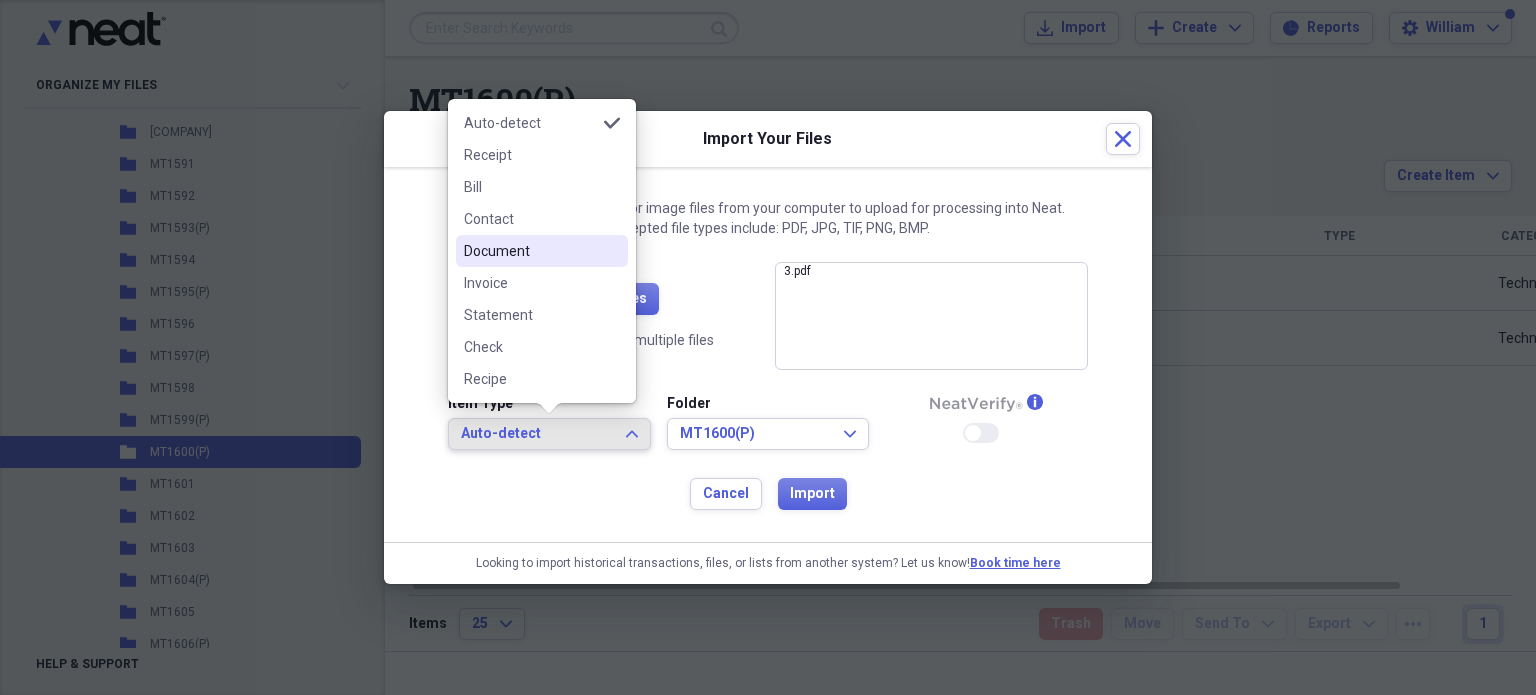 click on "Document" at bounding box center (530, 251) 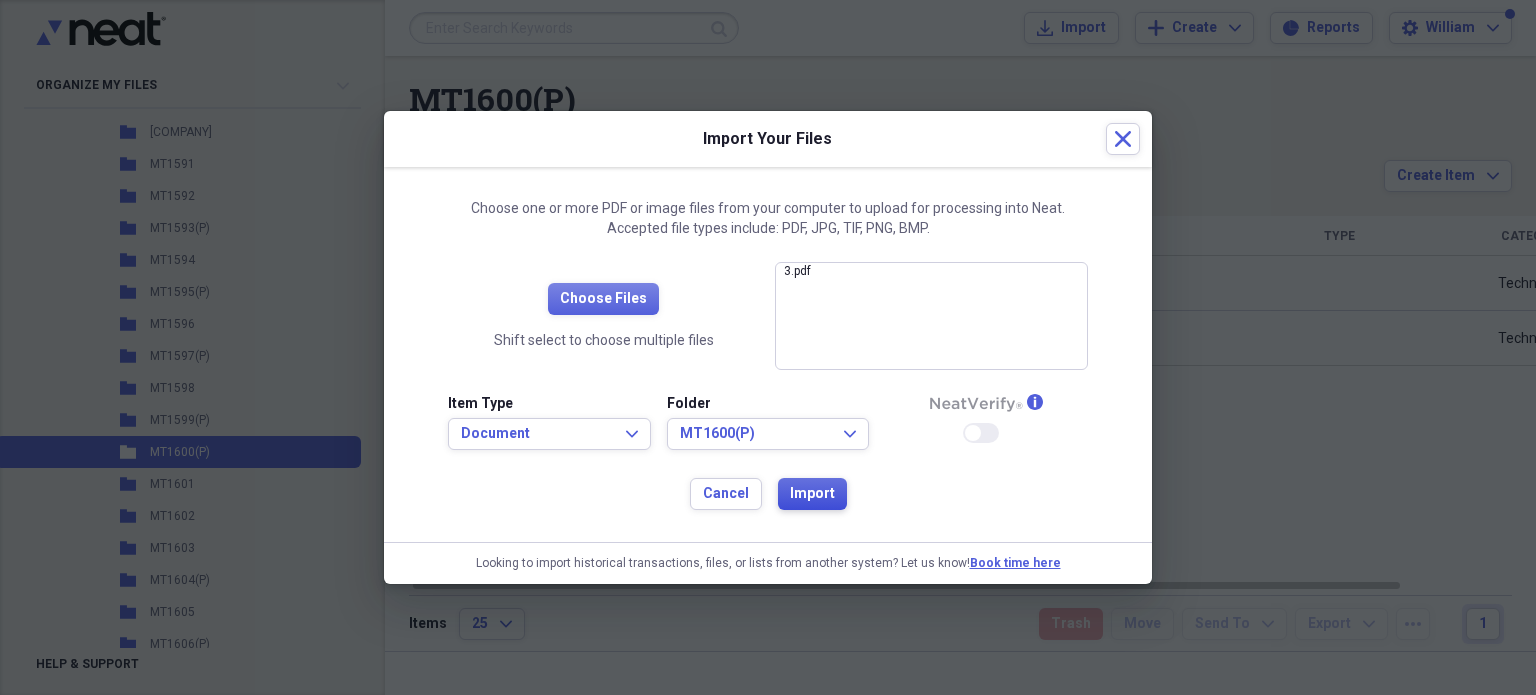 click on "Import" at bounding box center [812, 494] 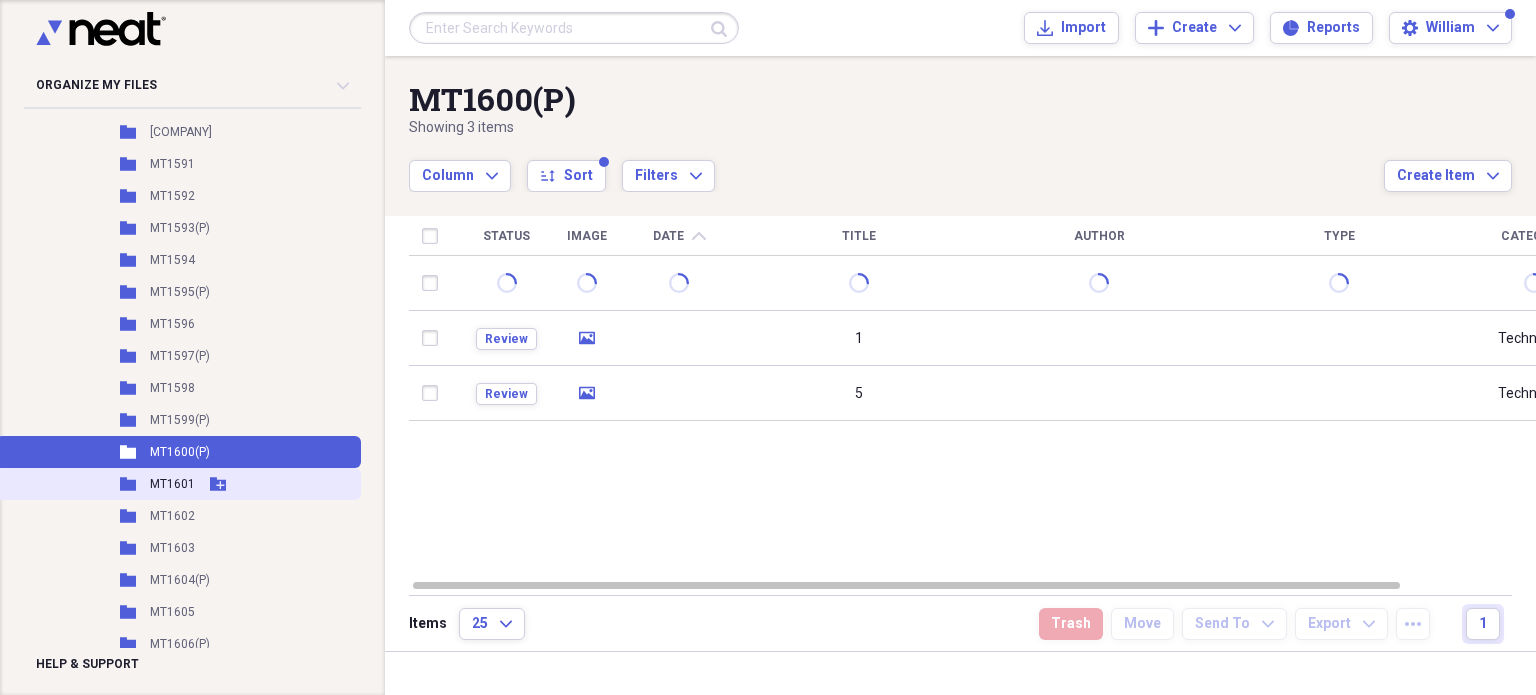 click on "MT1601" at bounding box center [172, 484] 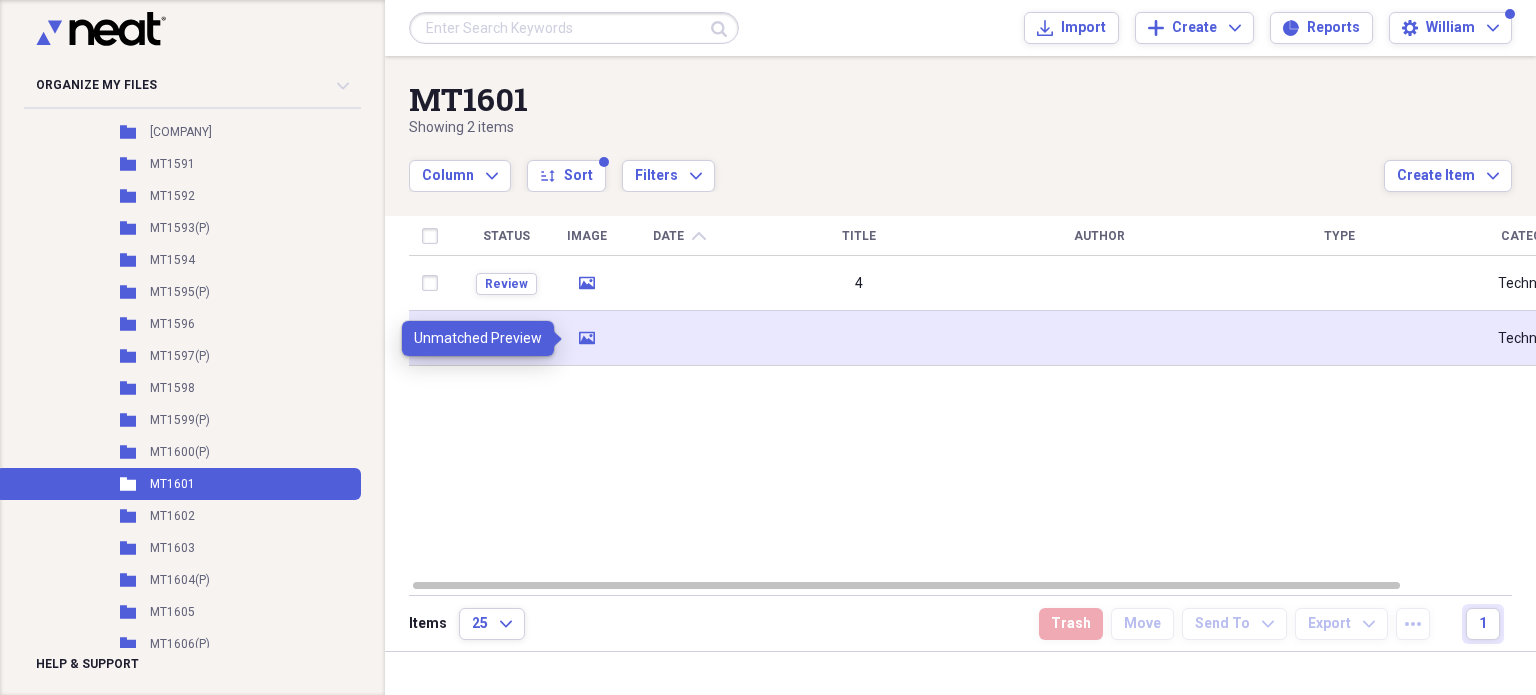 click 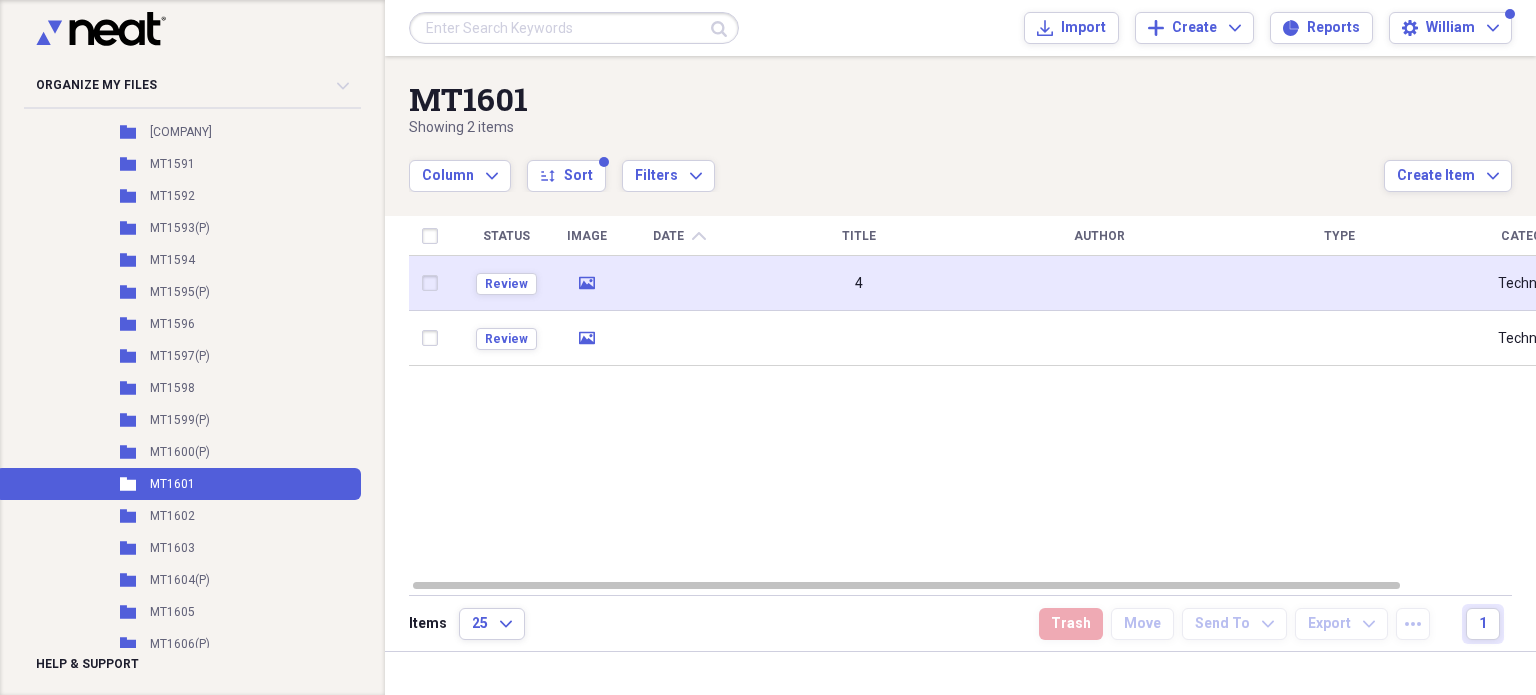 click on "media" 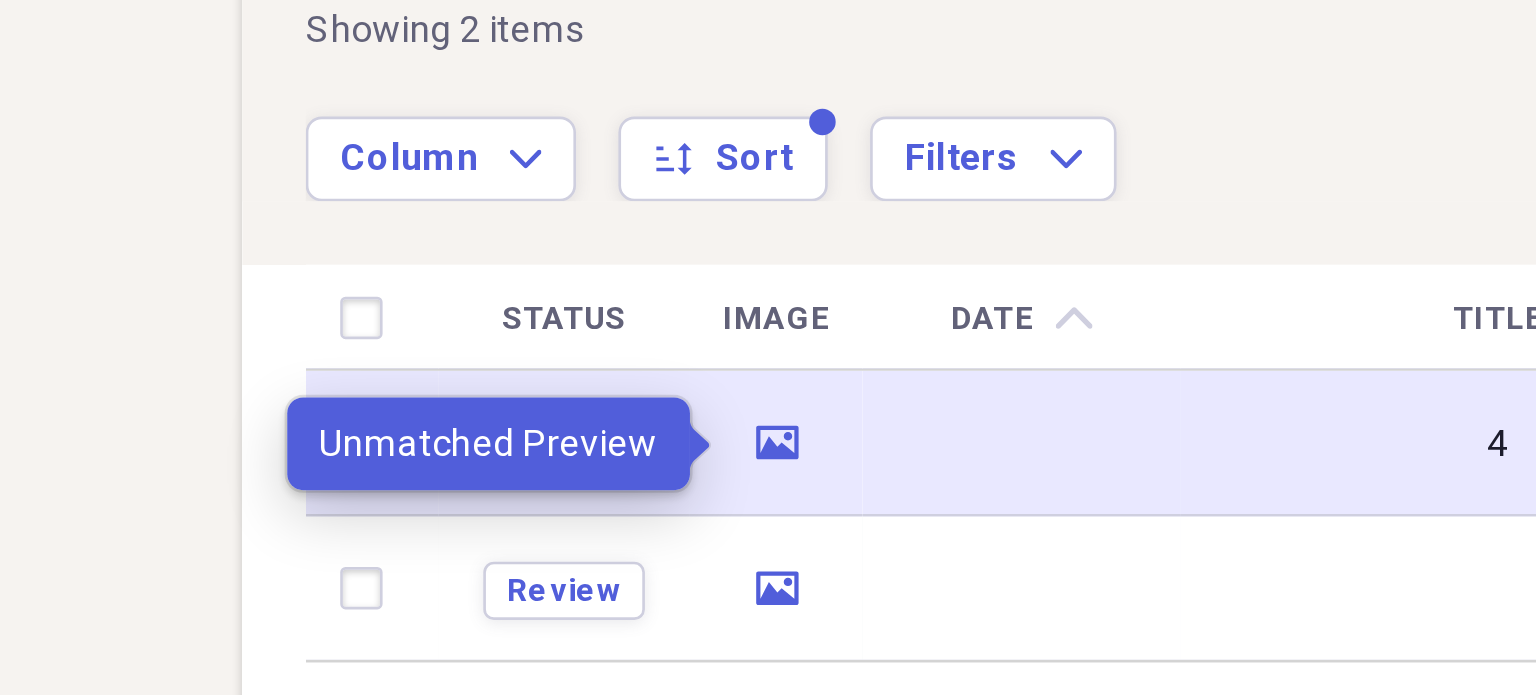 click 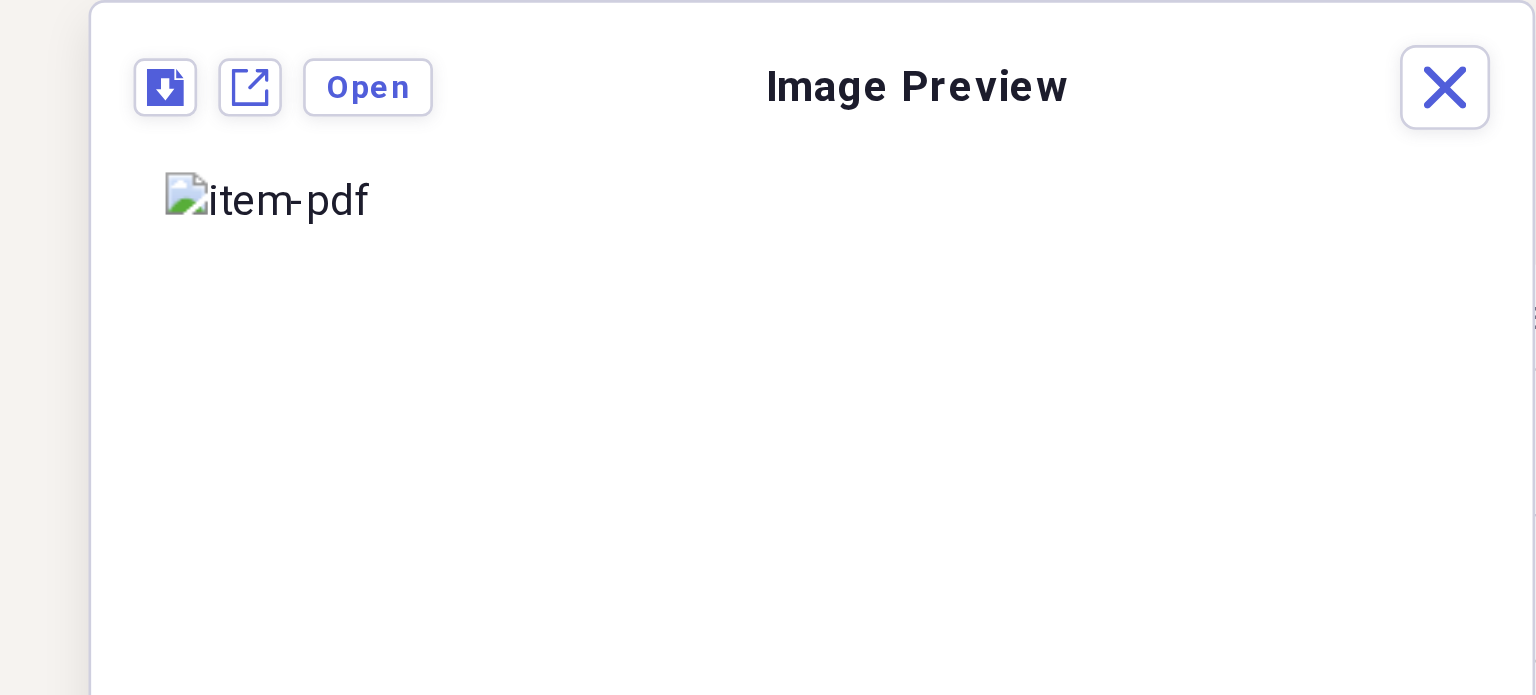 scroll, scrollTop: 177, scrollLeft: 0, axis: vertical 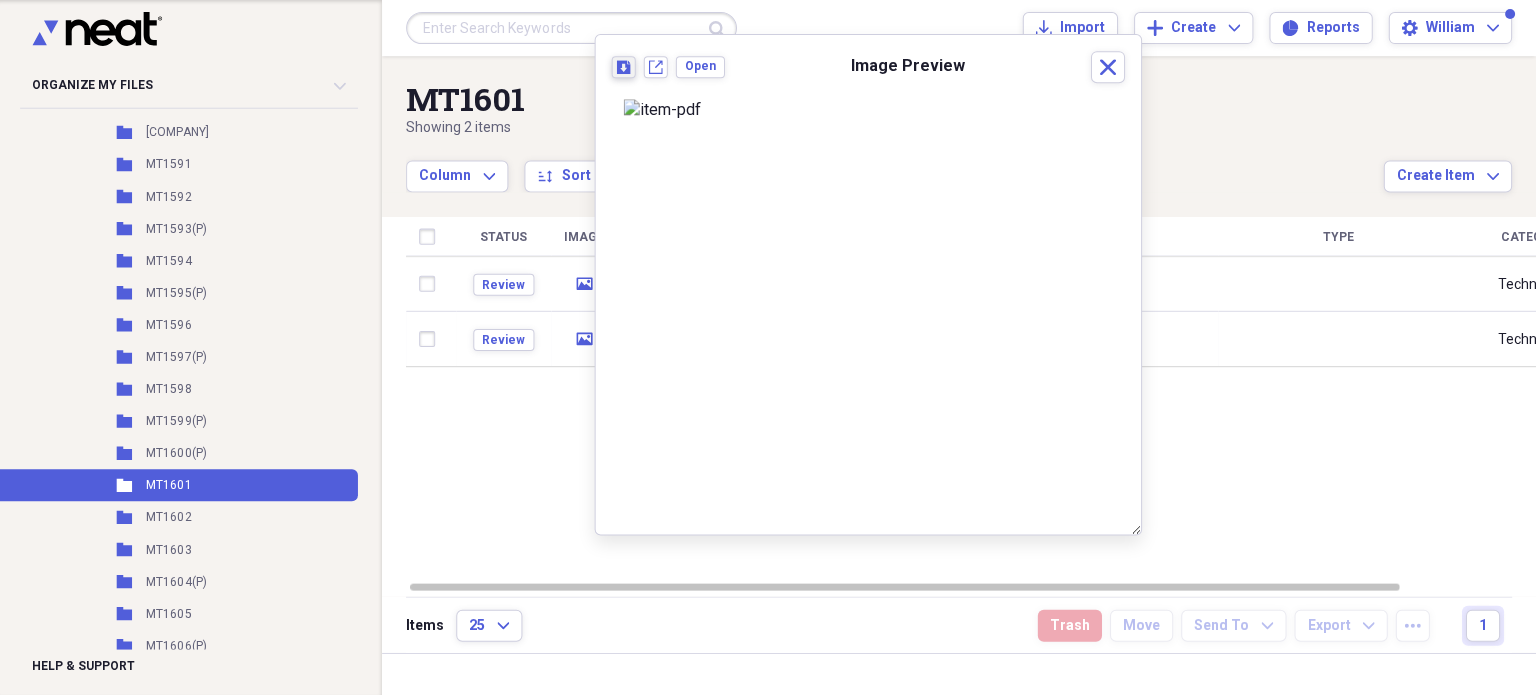 click 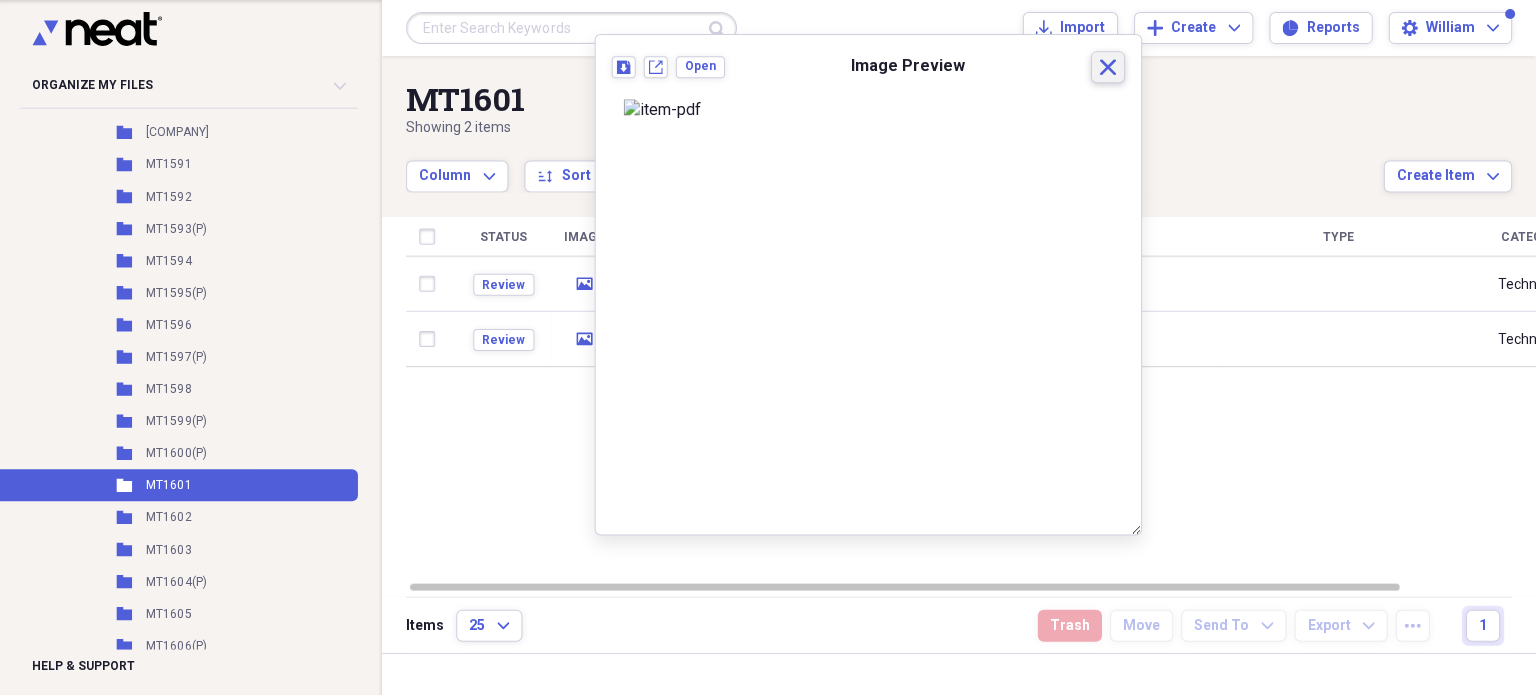click on "Close" 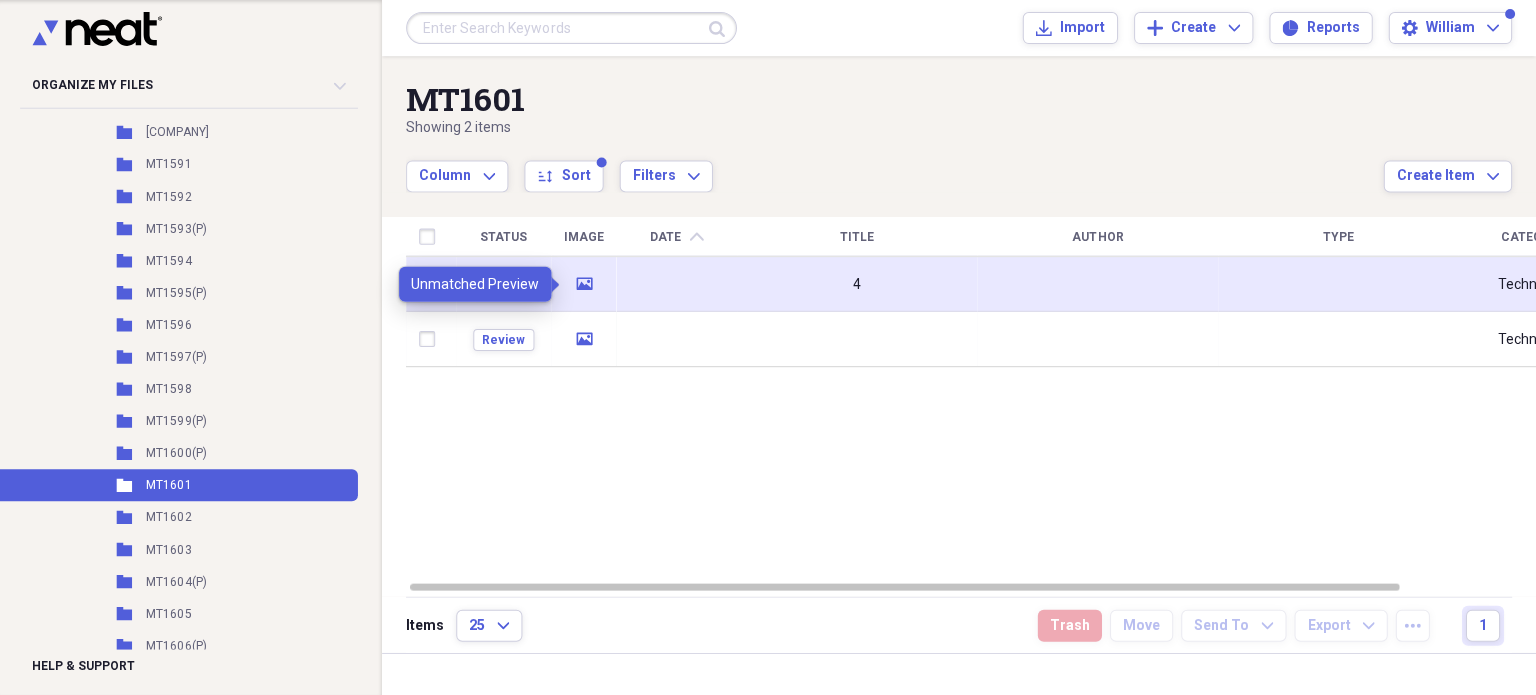 click on "media" 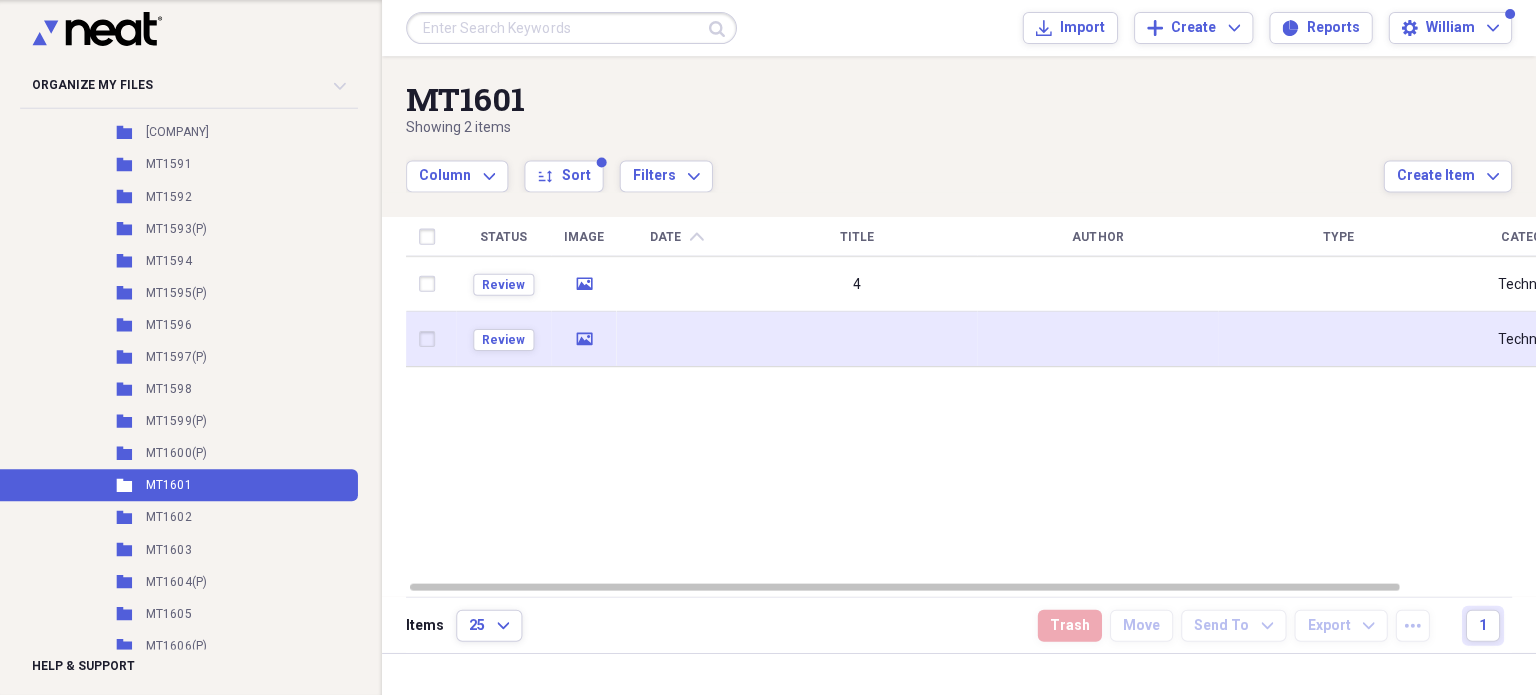 click on "media" 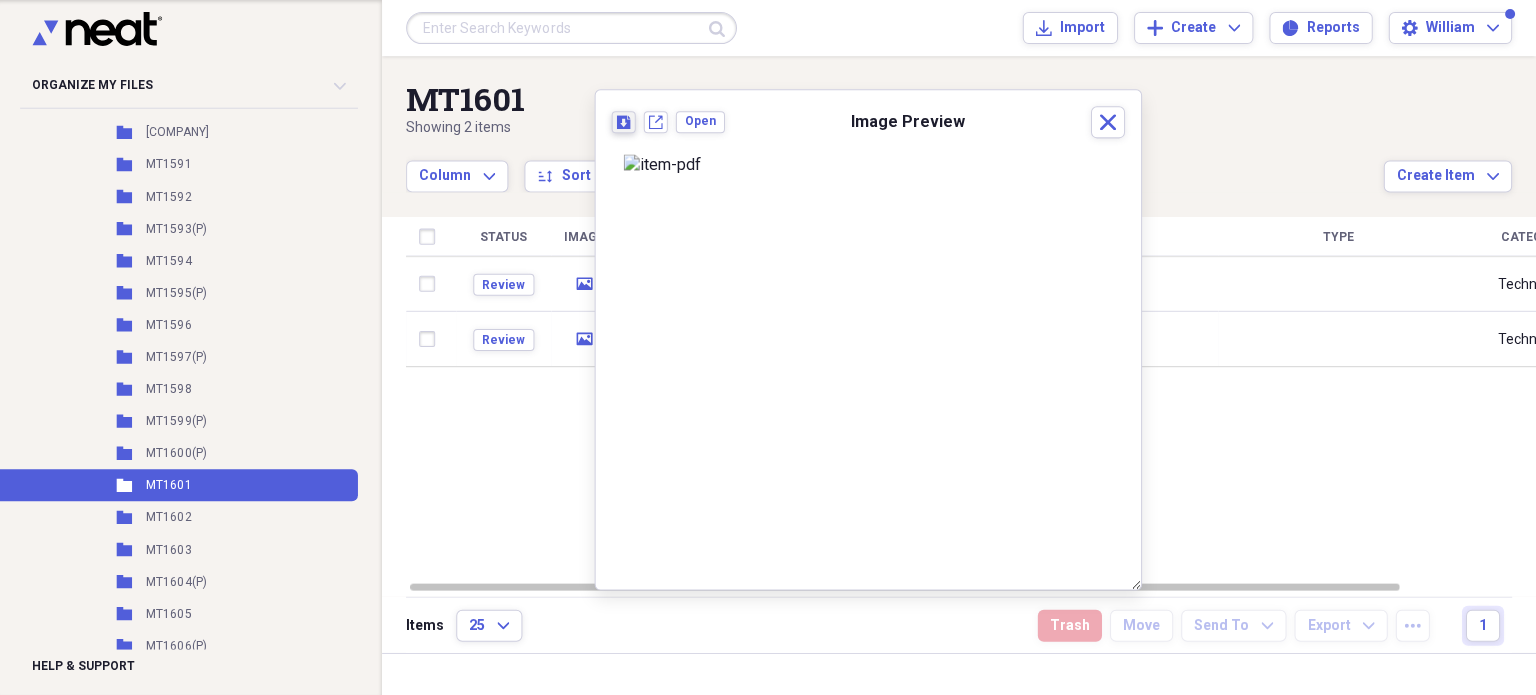 click on "Download" 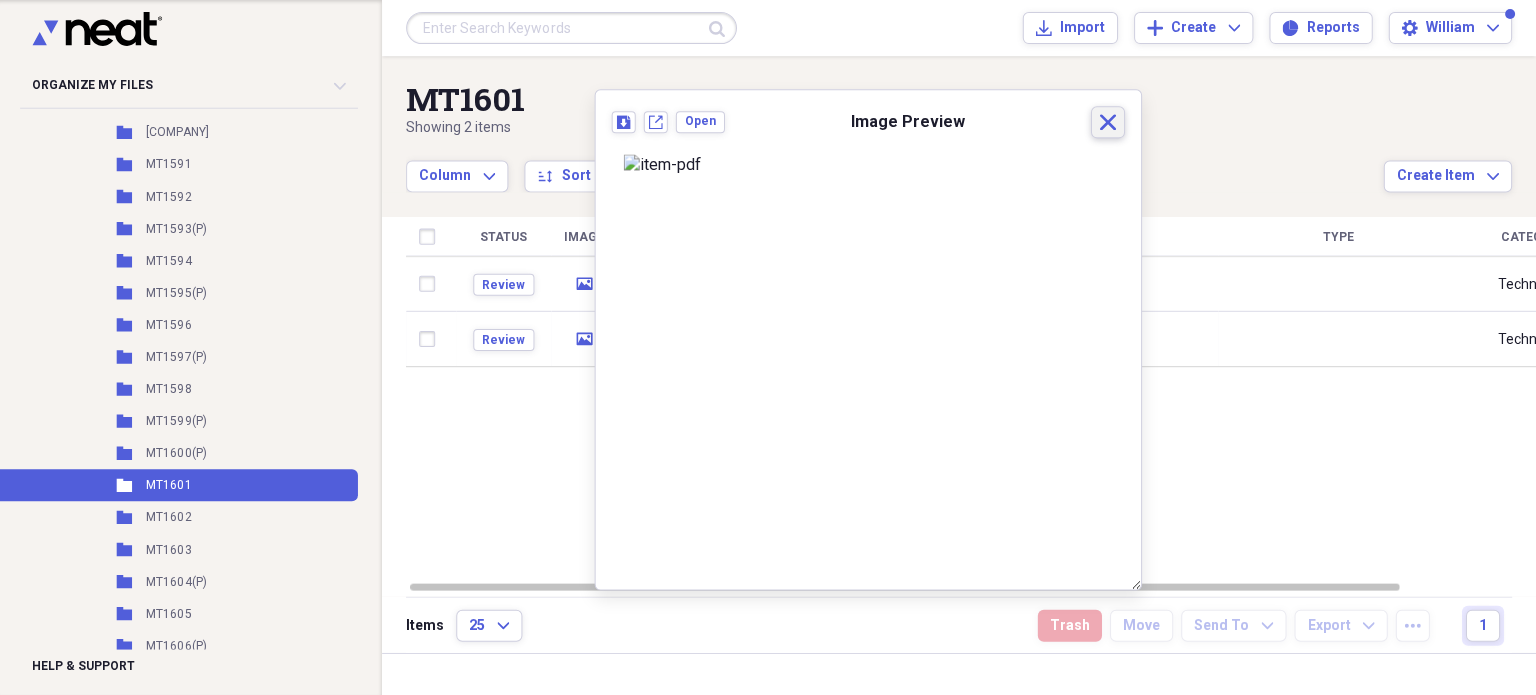 click 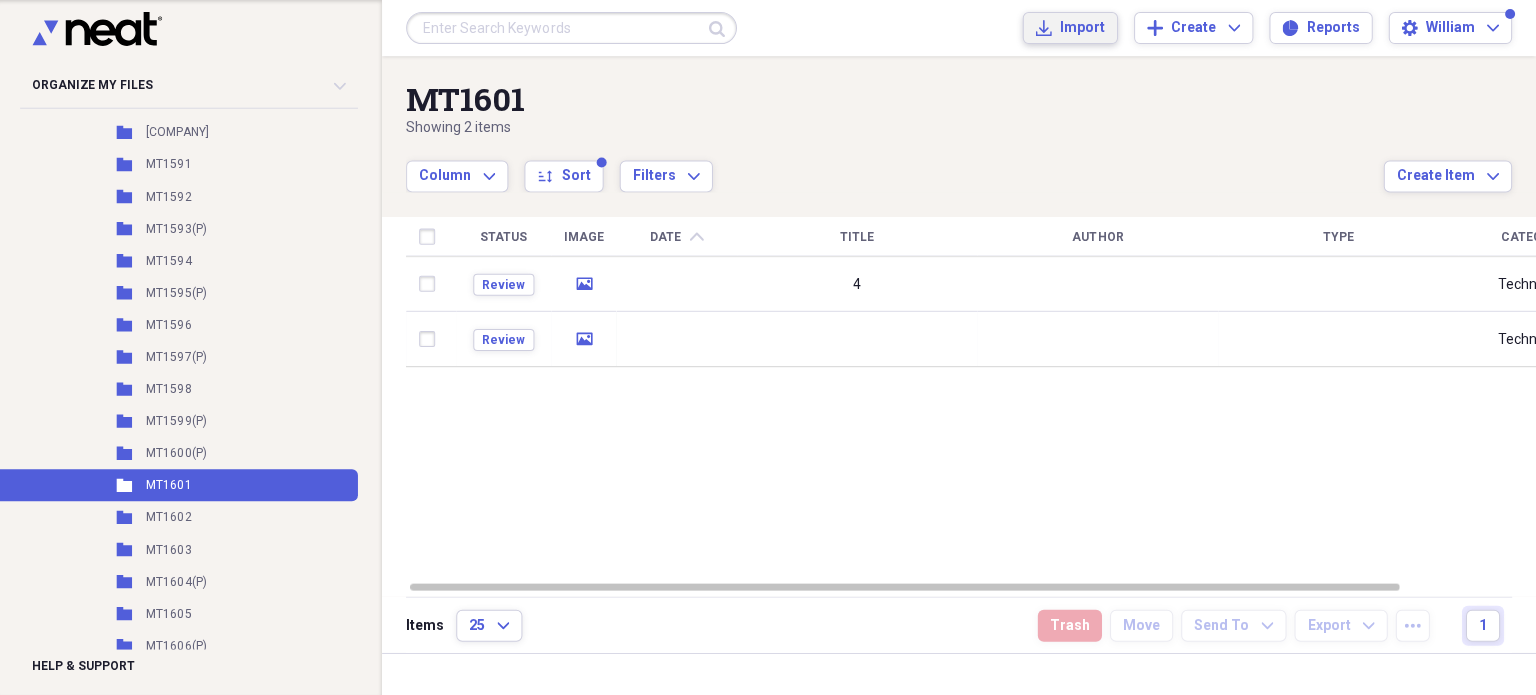 click on "Import" at bounding box center [1083, 28] 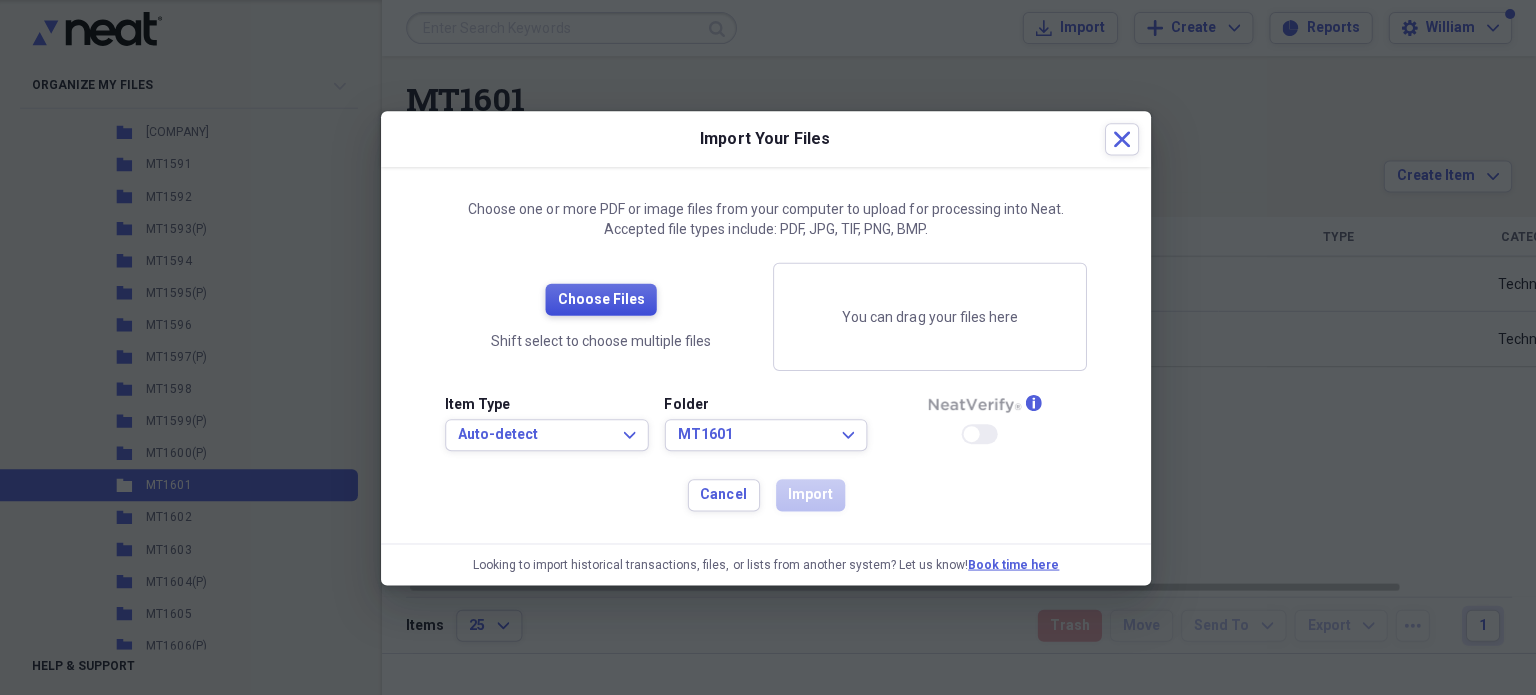 click on "Choose Files" at bounding box center [603, 299] 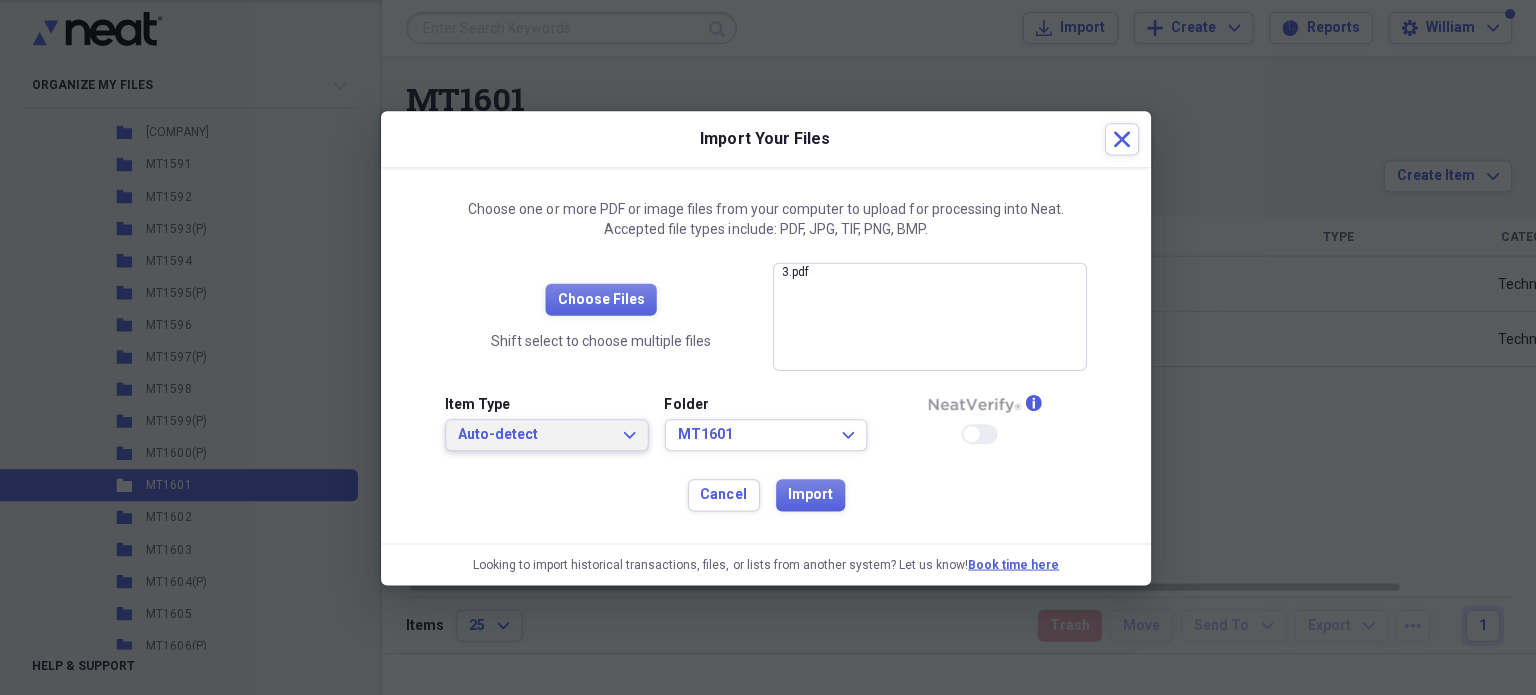 click on "Auto-detect" at bounding box center [537, 434] 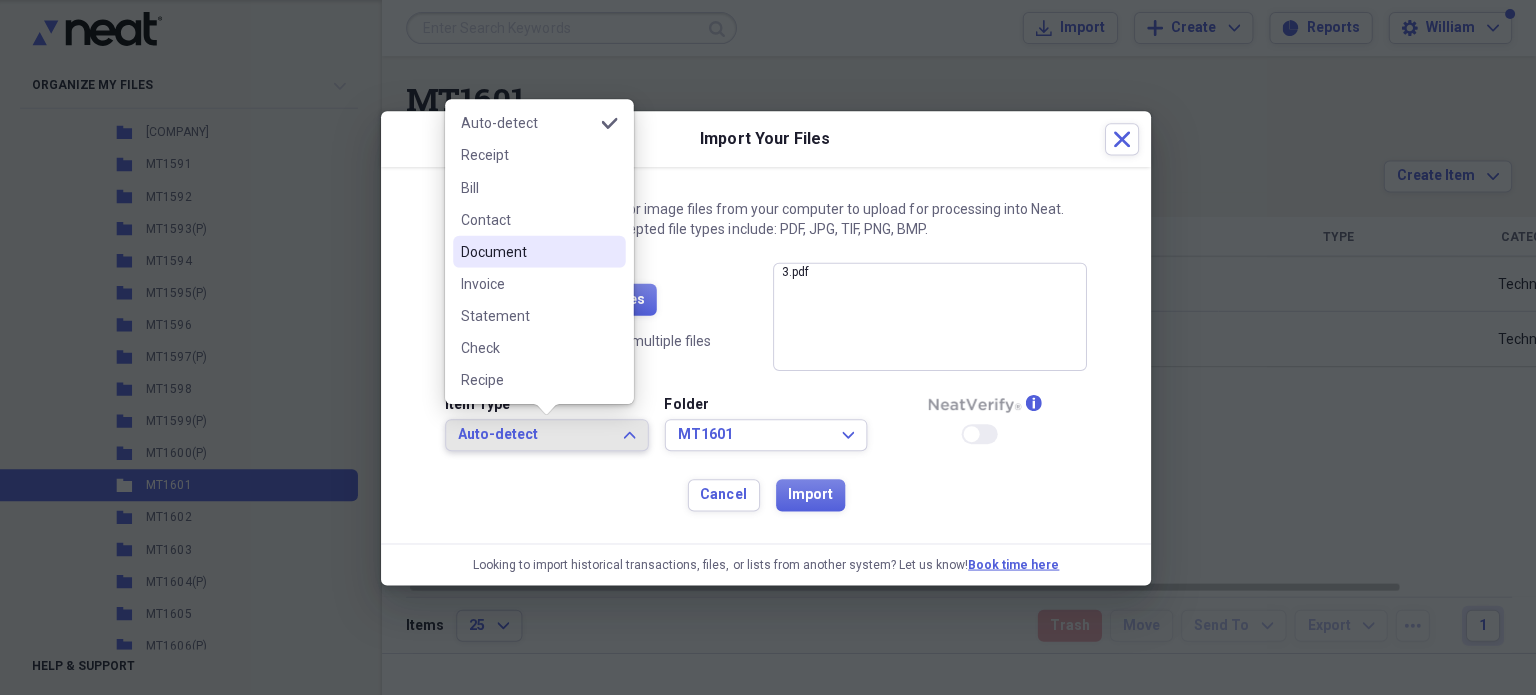 click on "Document" at bounding box center (530, 251) 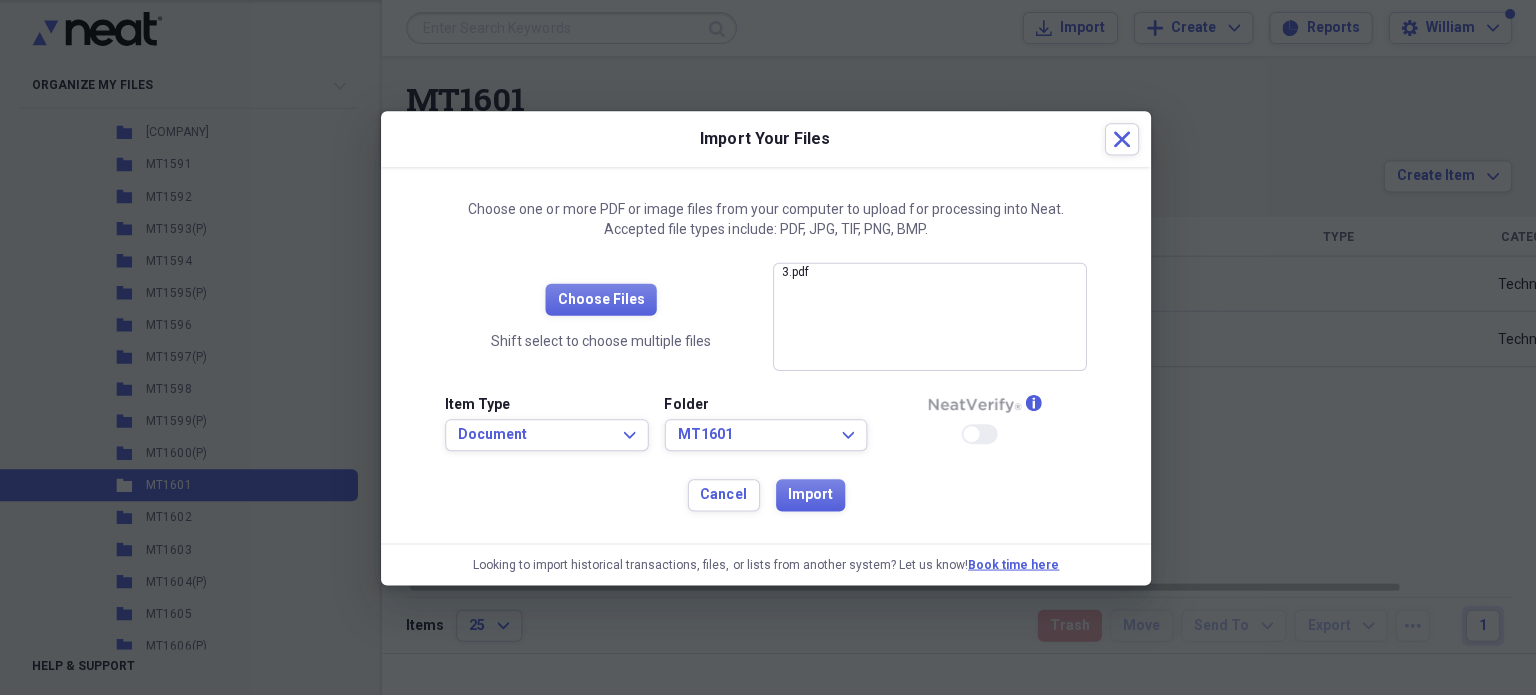 click on "Cancel Import" at bounding box center [768, 494] 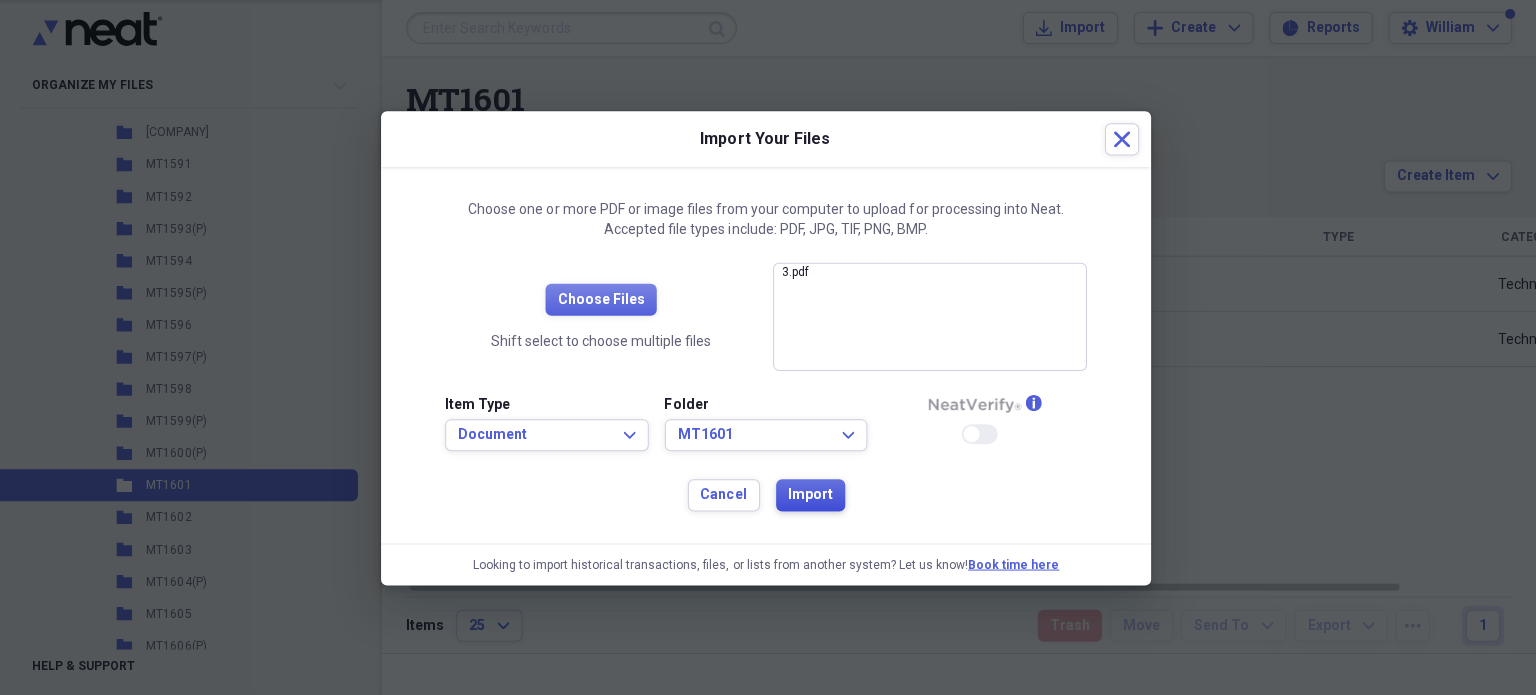 click on "Import" at bounding box center (812, 494) 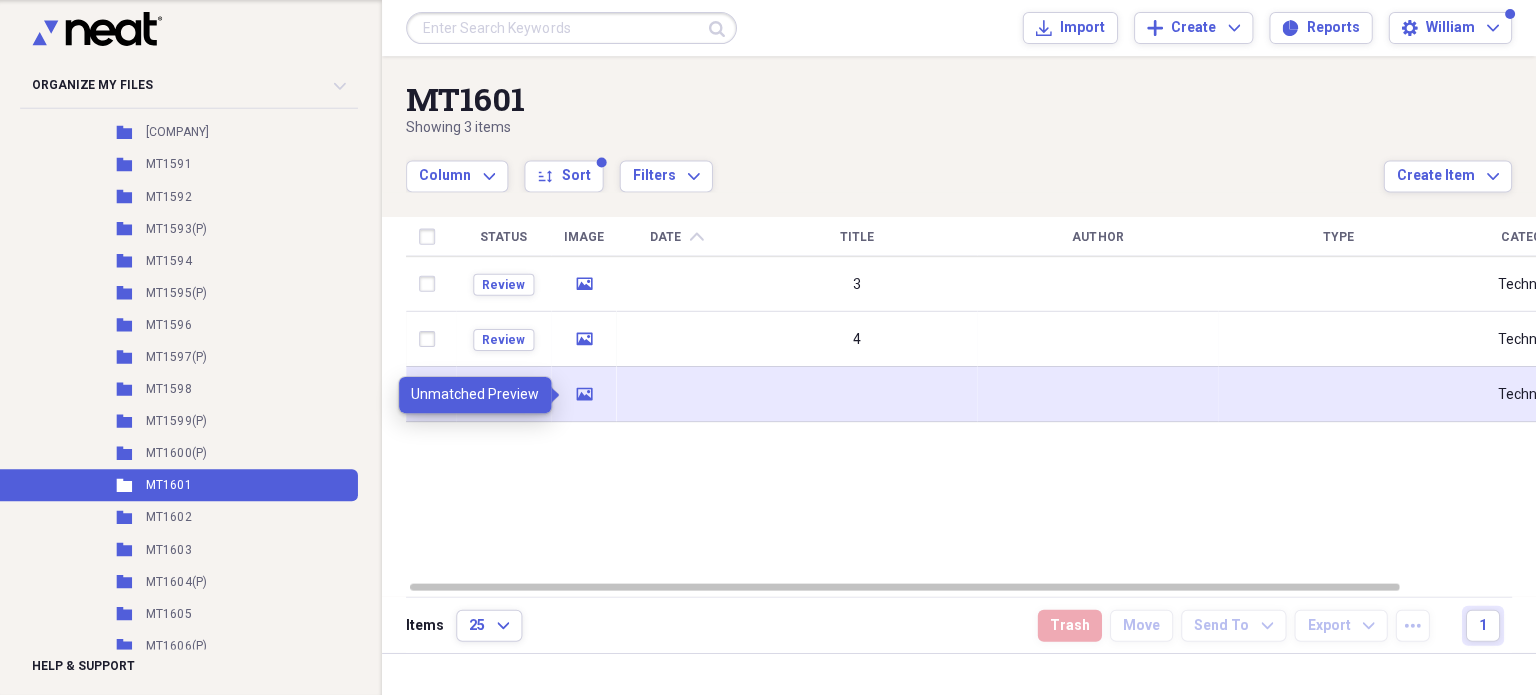 click on "media" 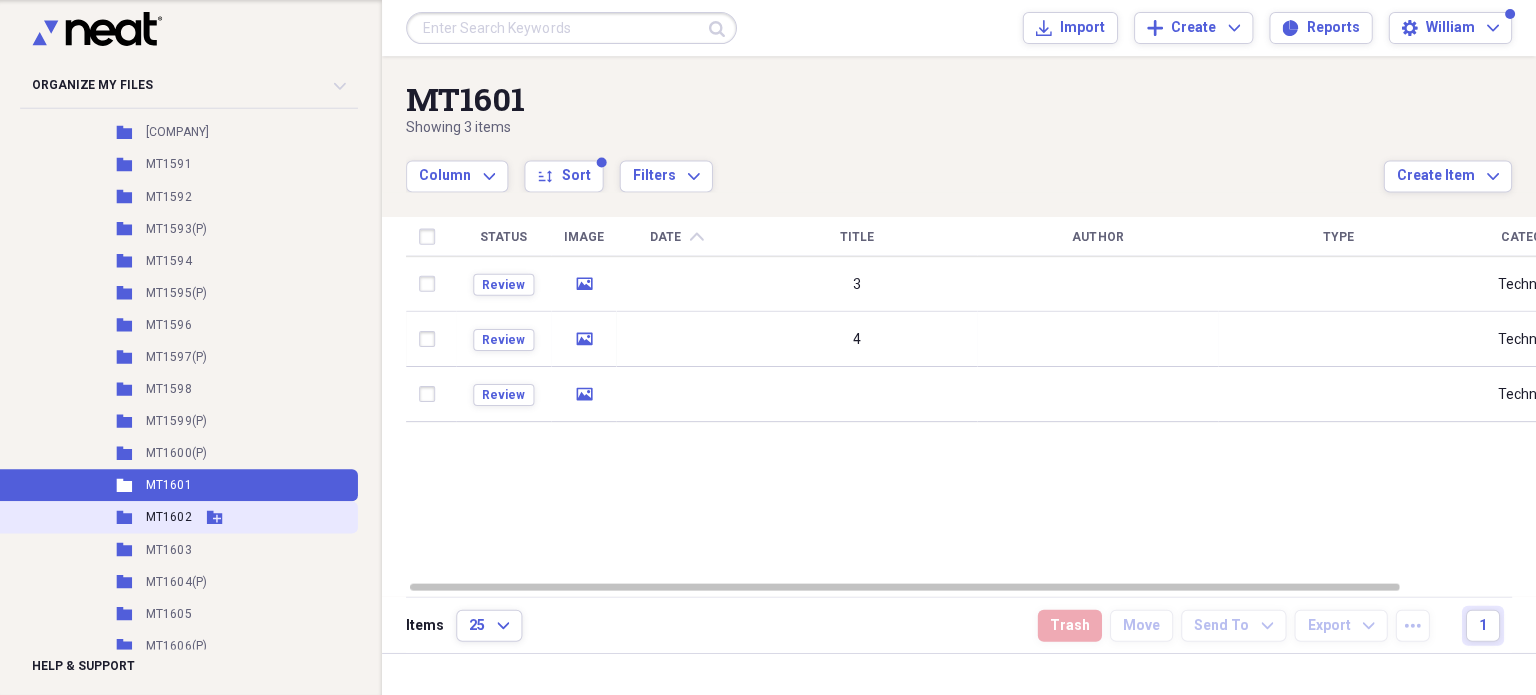 click on "MT1602" at bounding box center (172, 516) 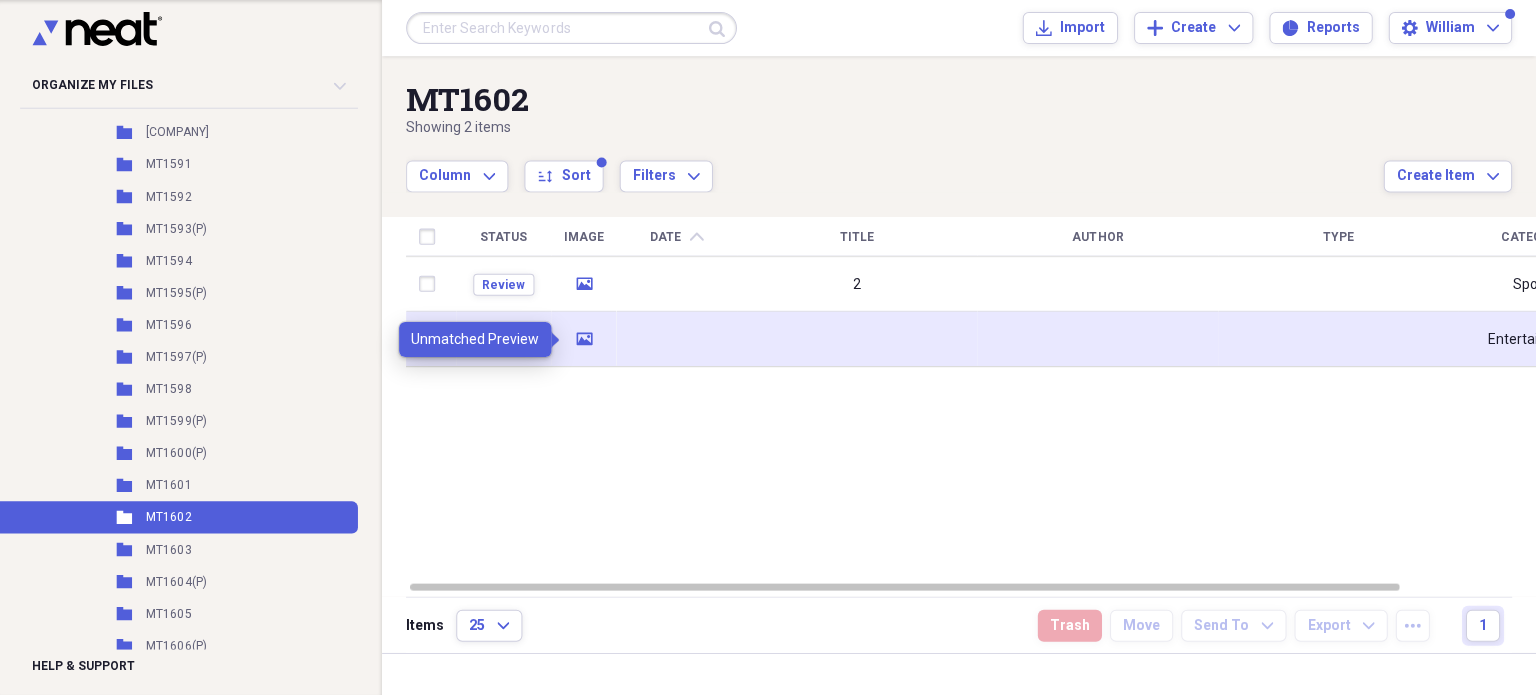 click on "media" 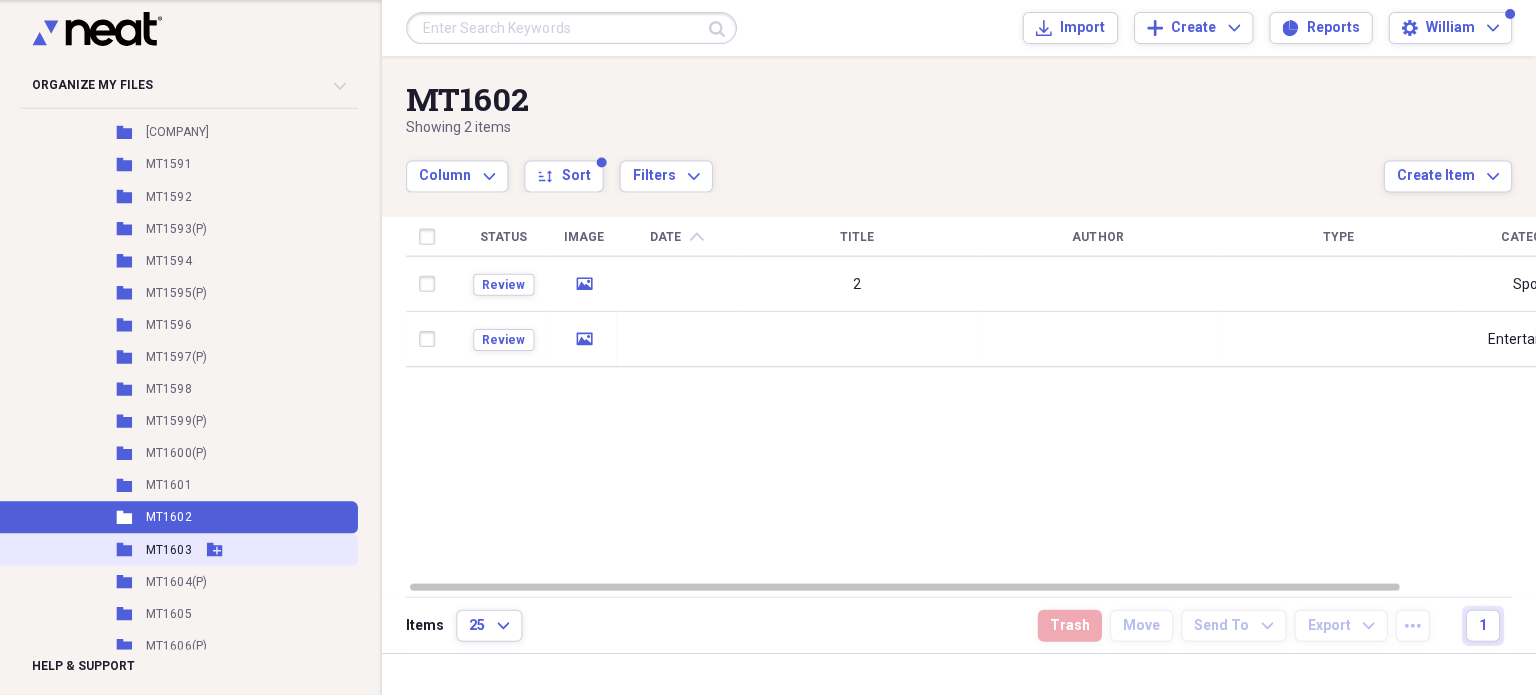 click on "MT1603" at bounding box center [172, 548] 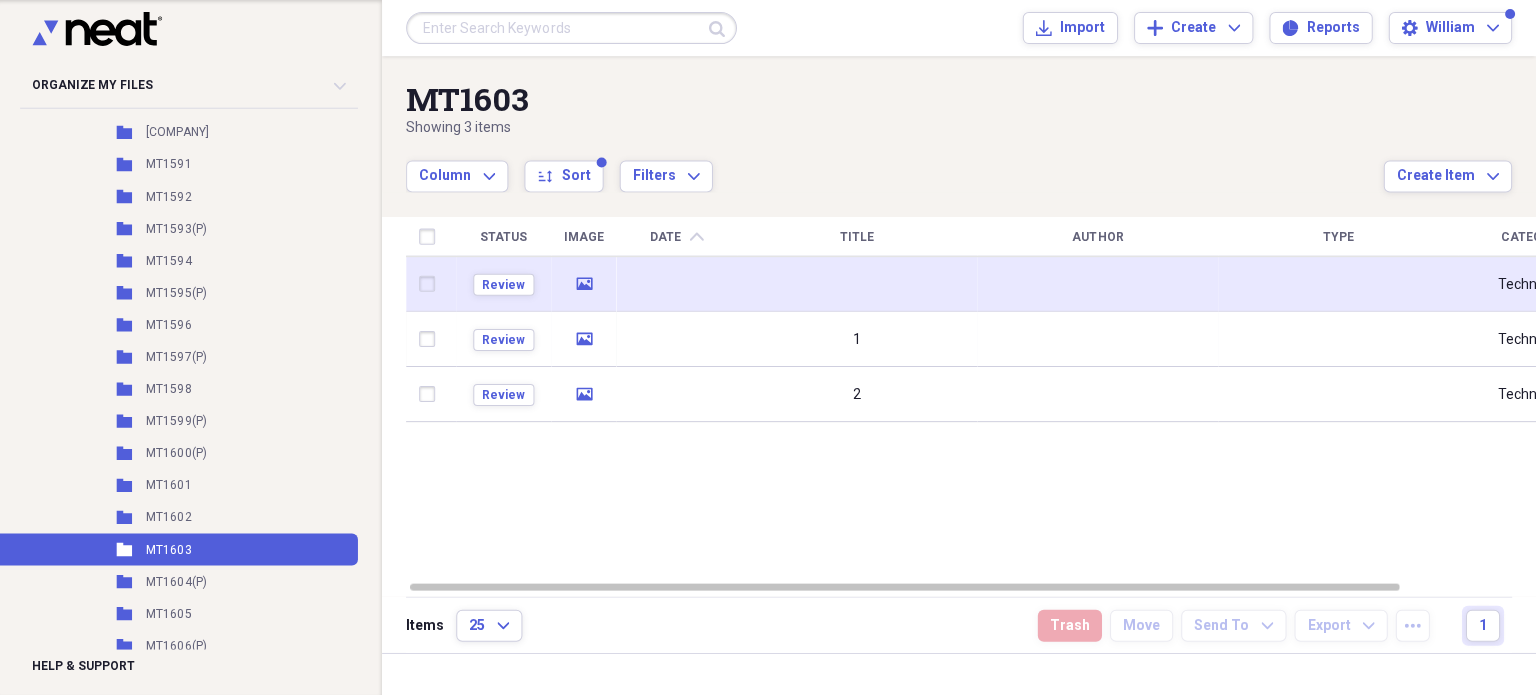 click 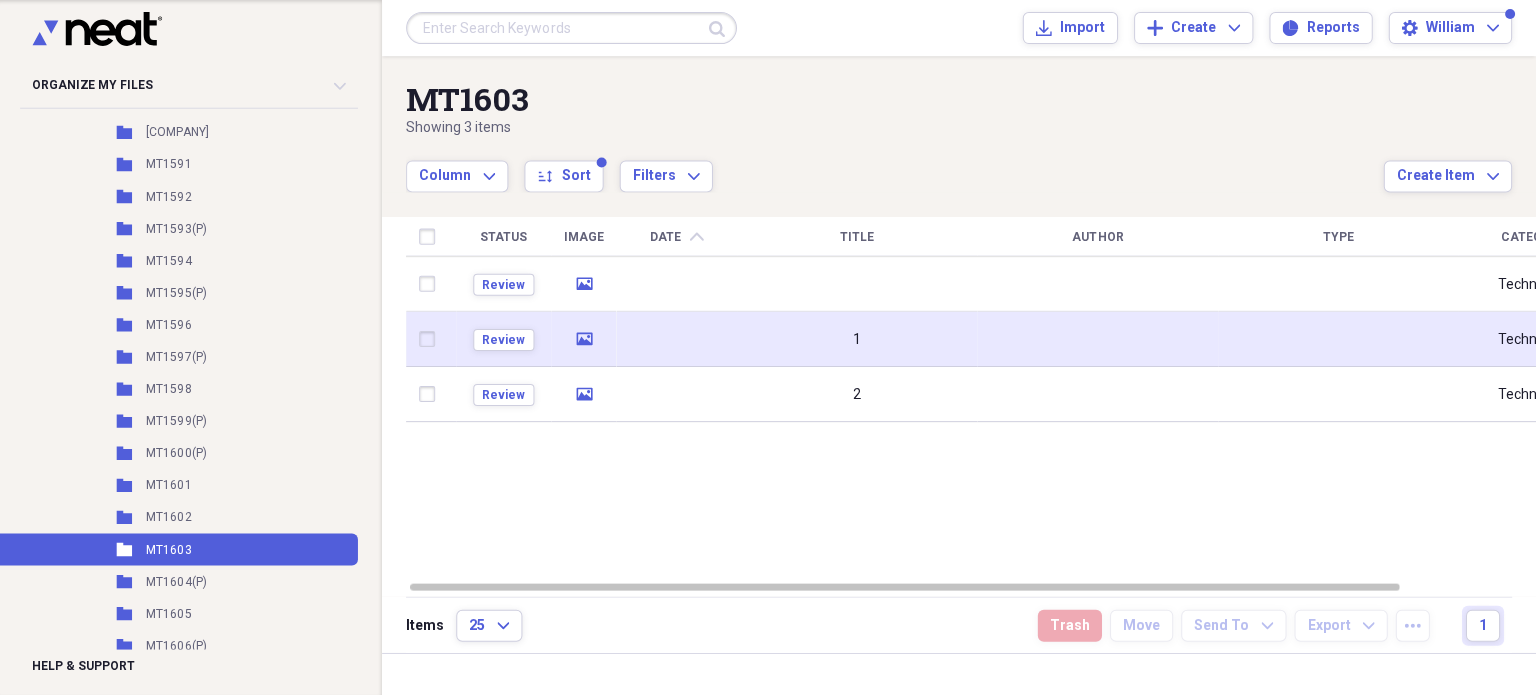 click on "media" 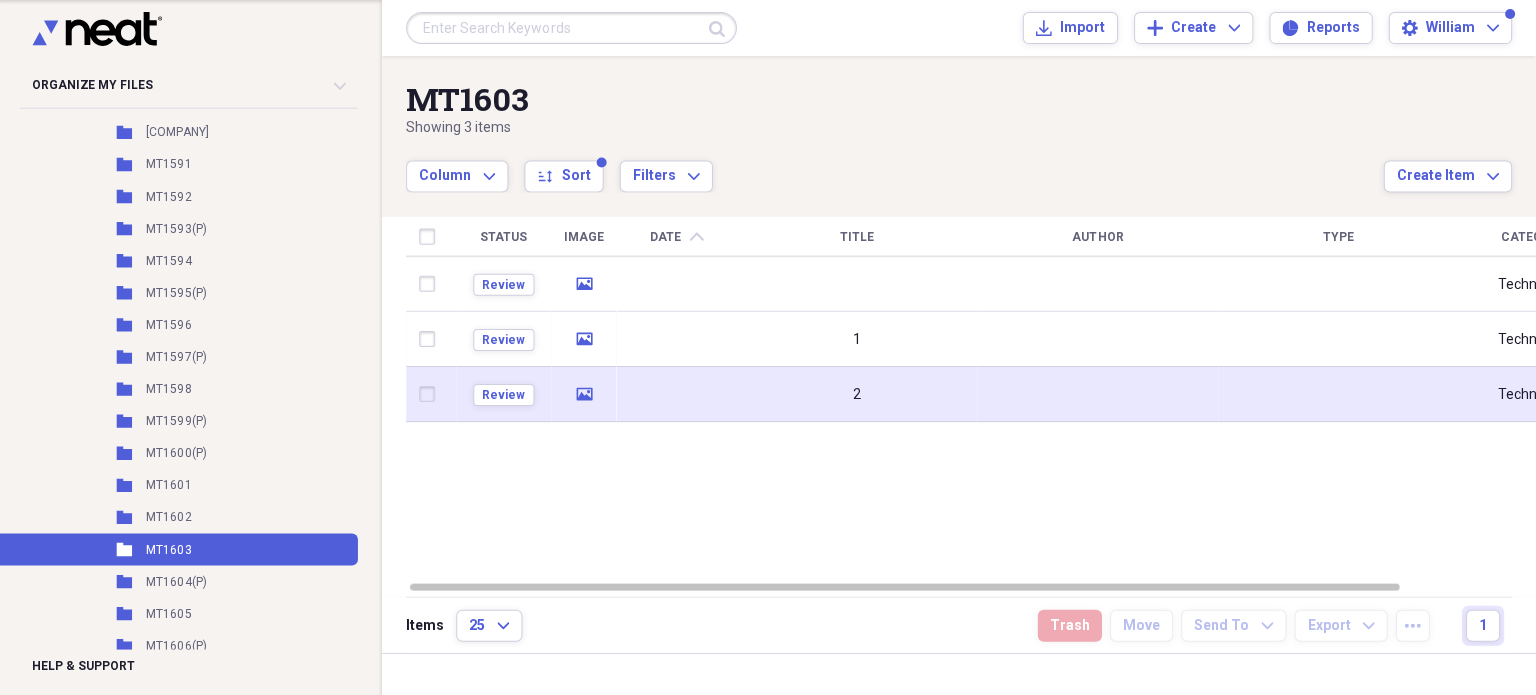 click 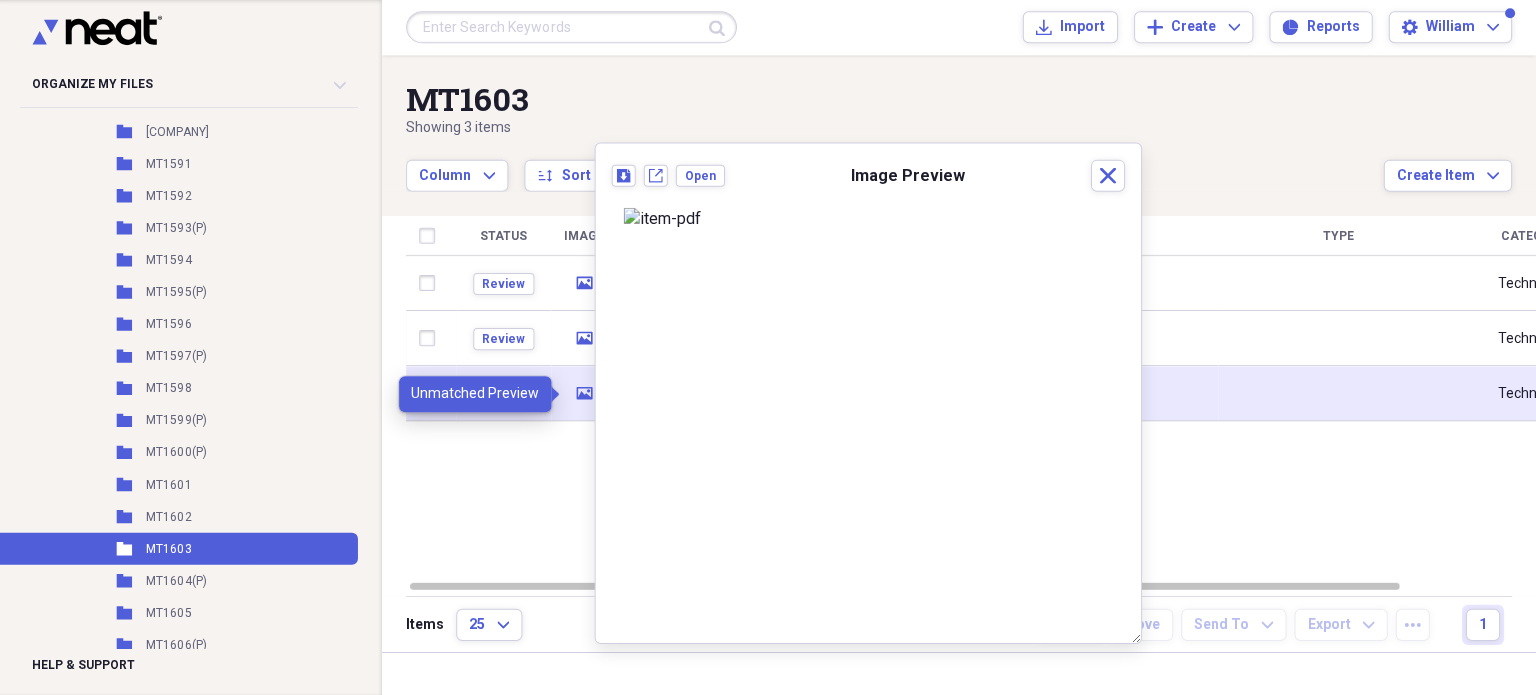 scroll, scrollTop: 0, scrollLeft: 0, axis: both 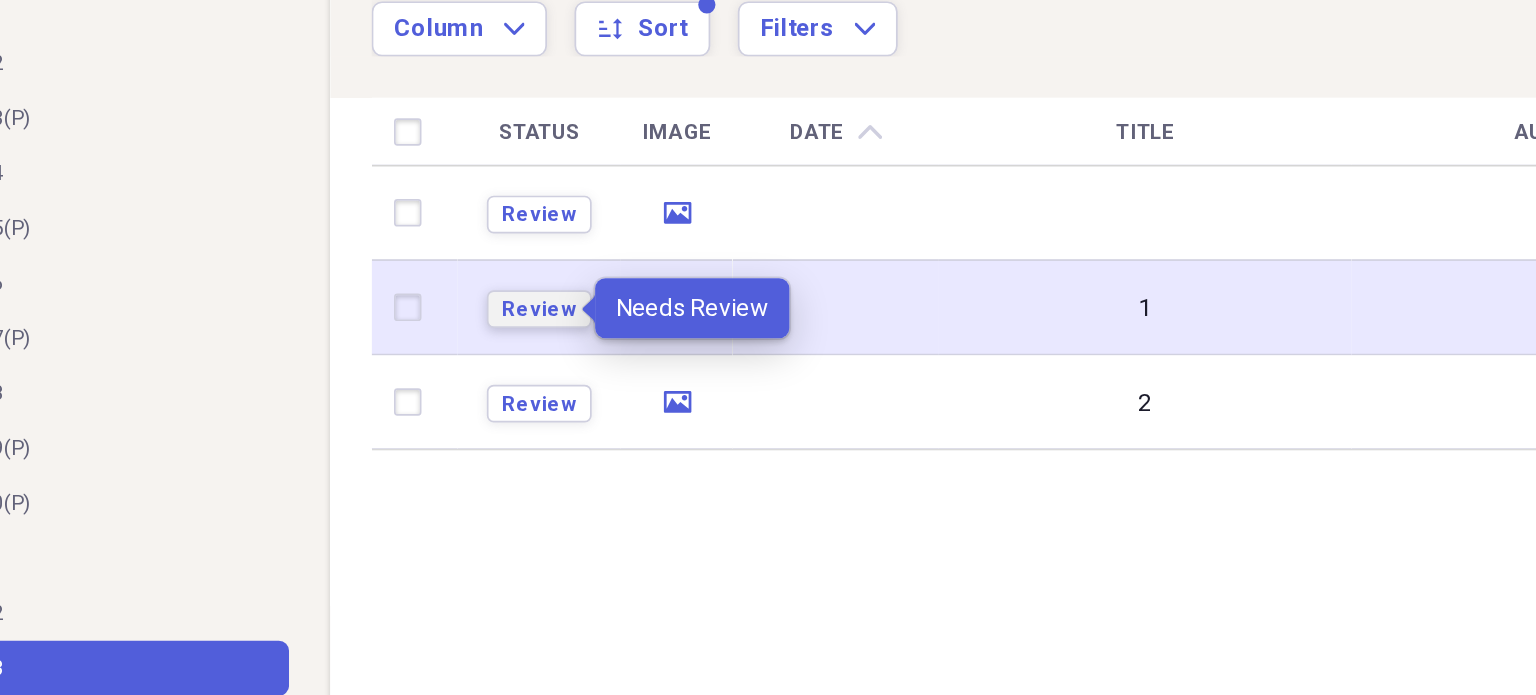 click on "Review" at bounding box center (506, 339) 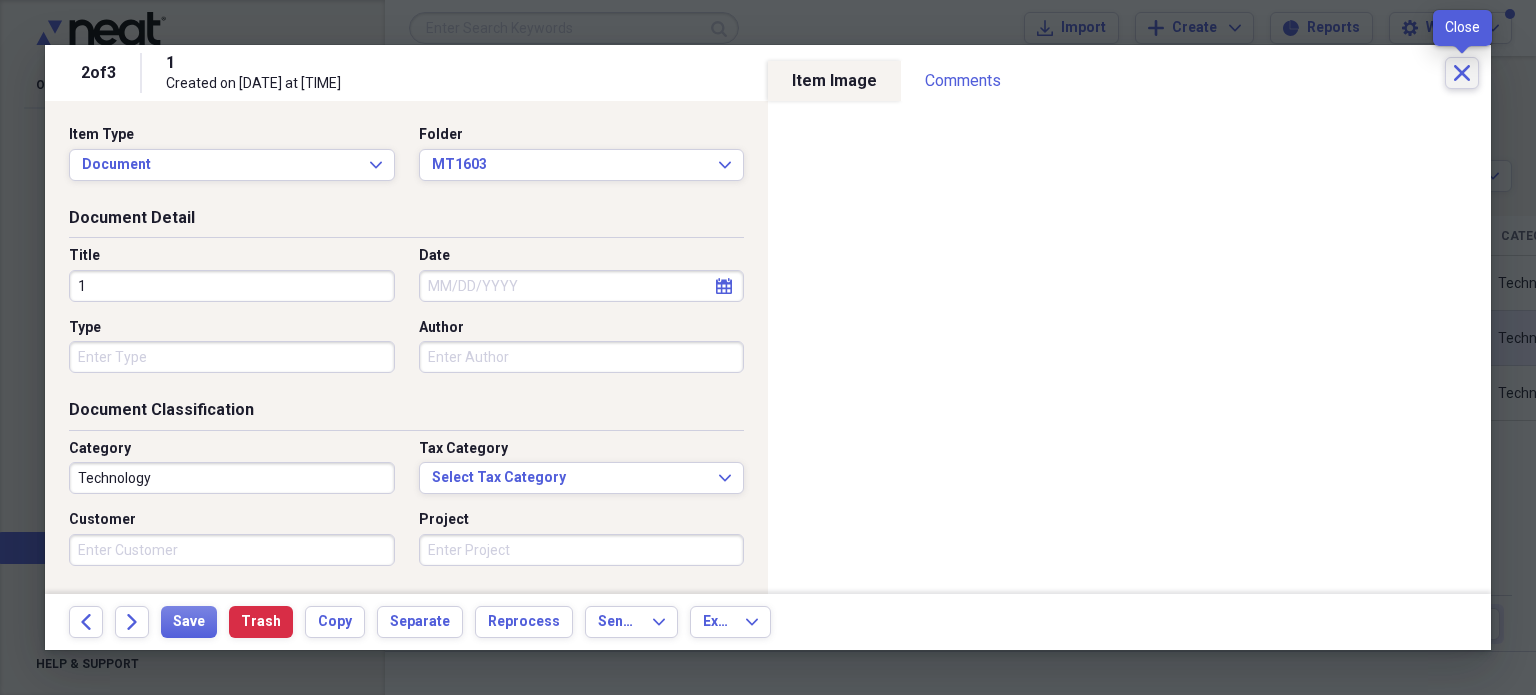 click 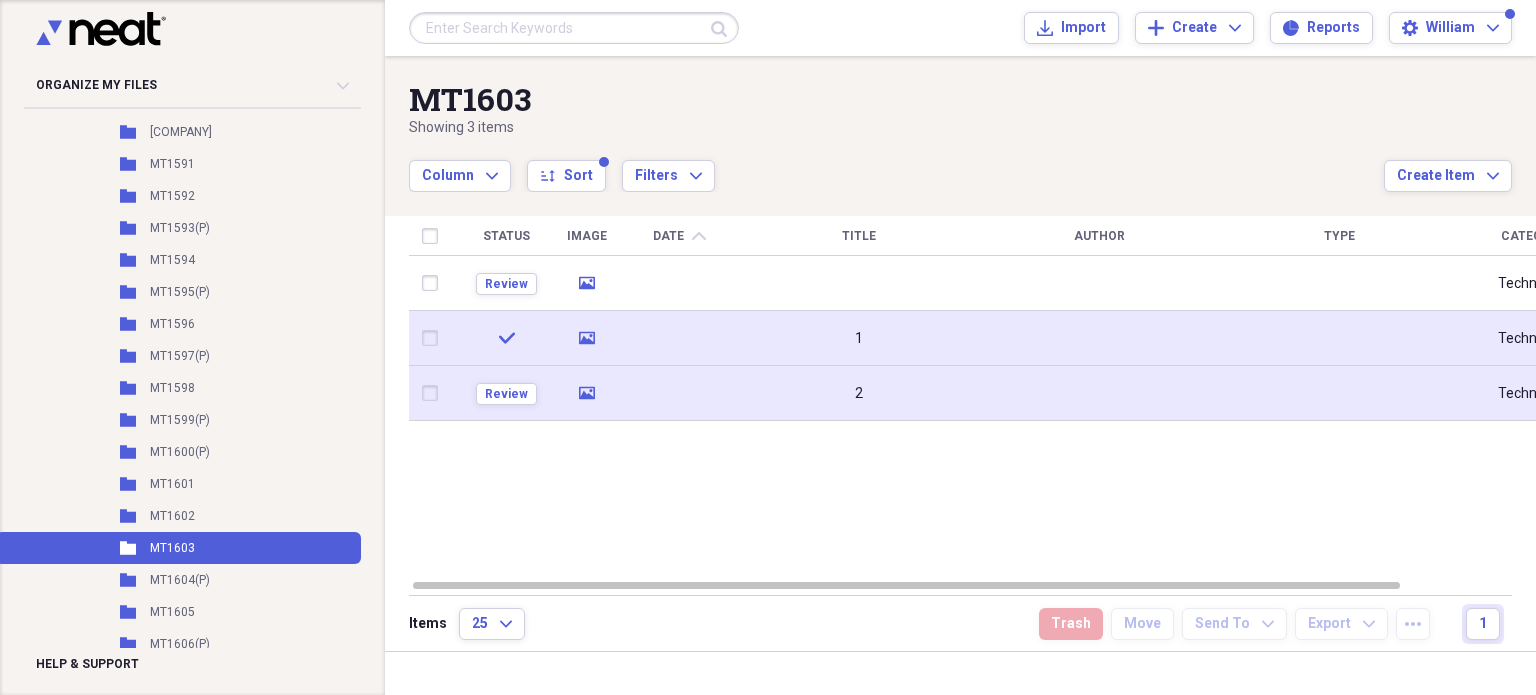 click on "media" 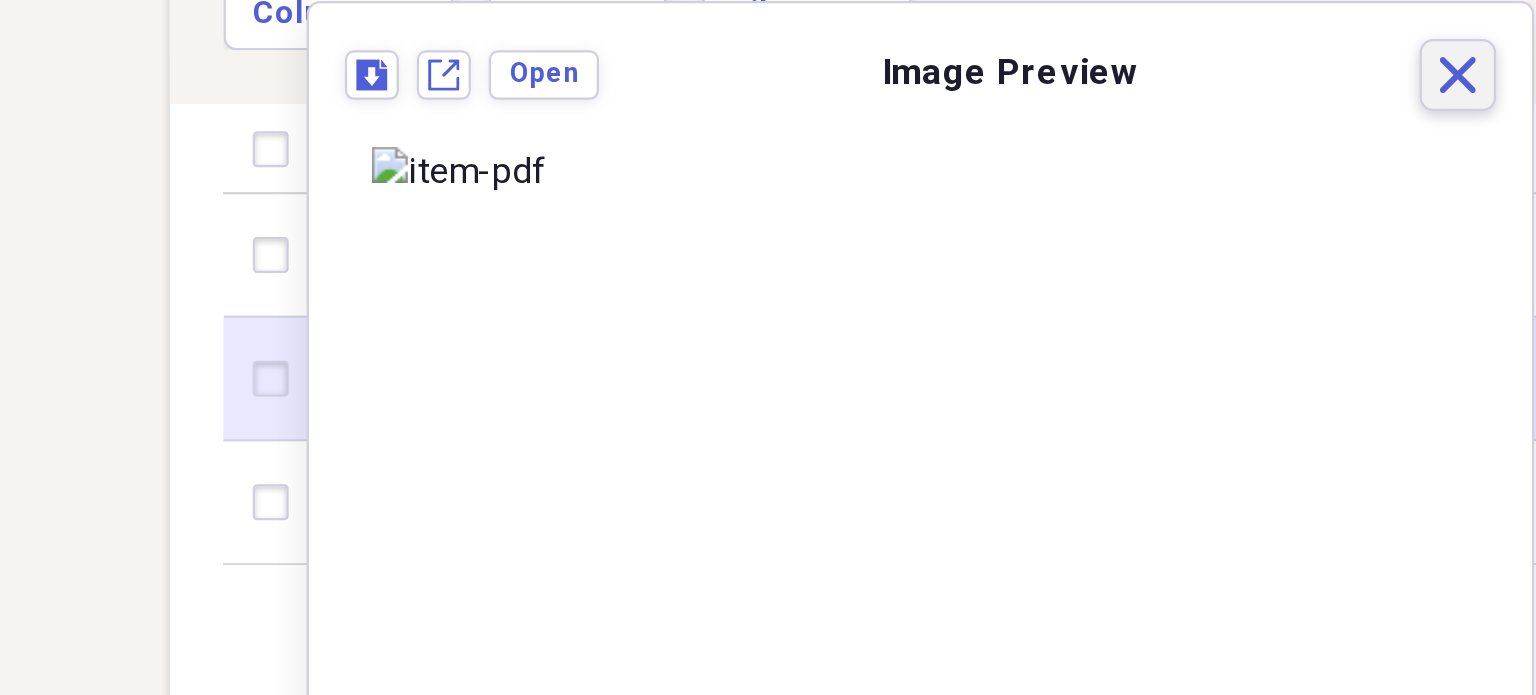 click on "Close" at bounding box center (958, 203) 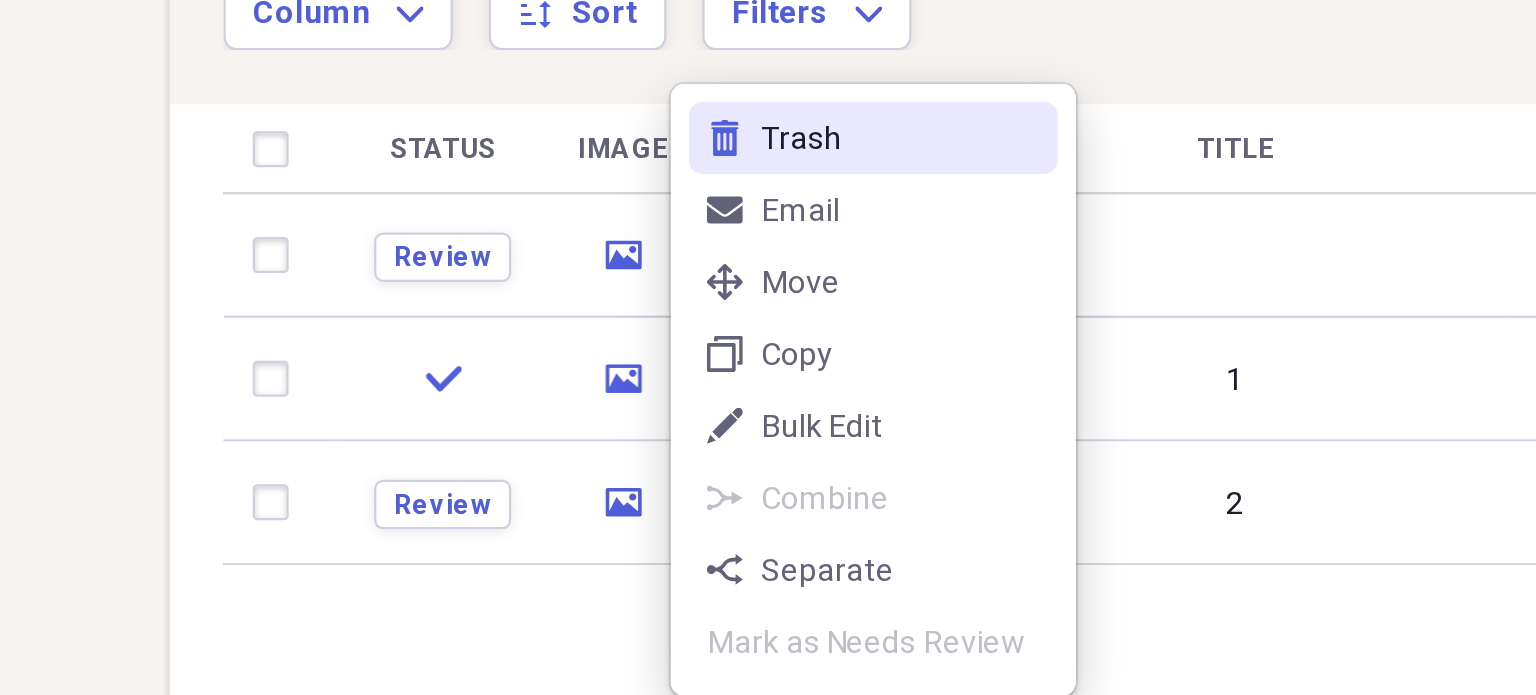 click on "Trash" at bounding box center [710, 231] 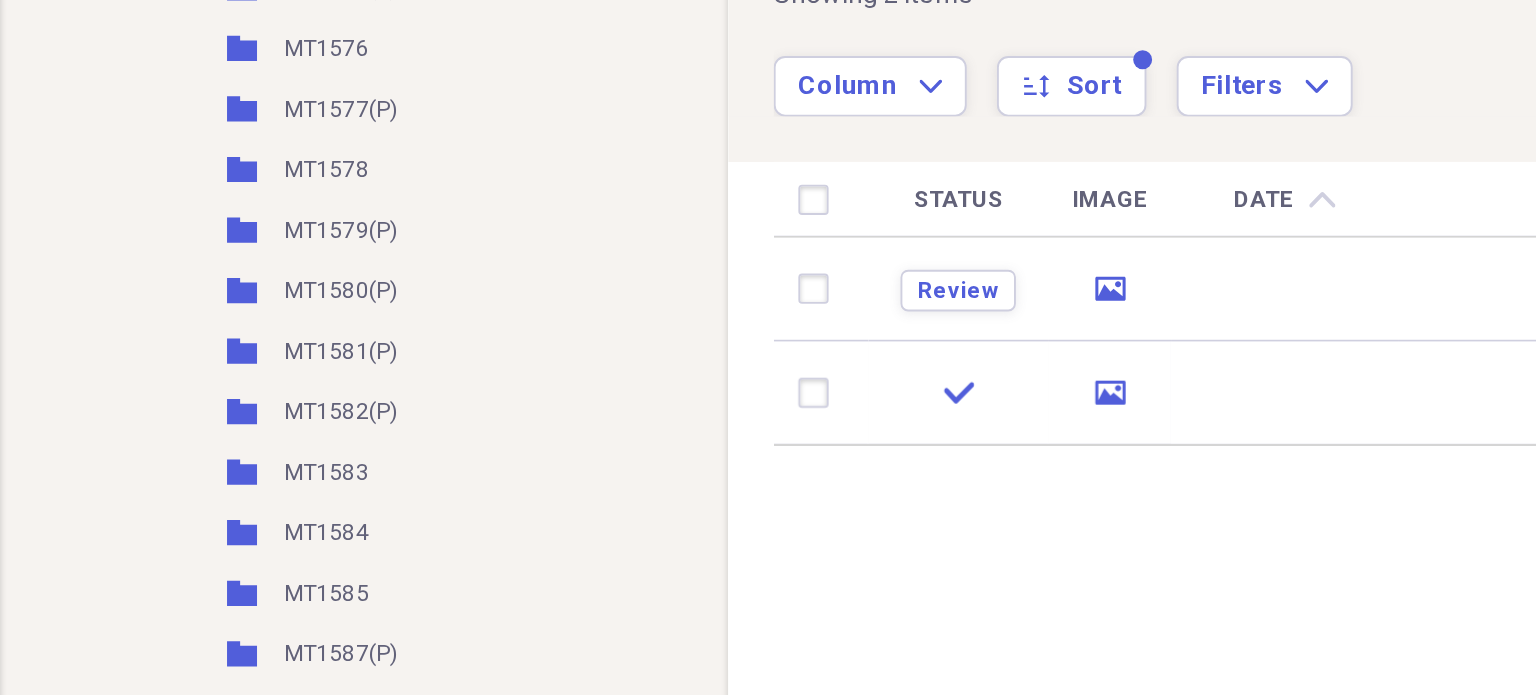 scroll, scrollTop: 4682, scrollLeft: 0, axis: vertical 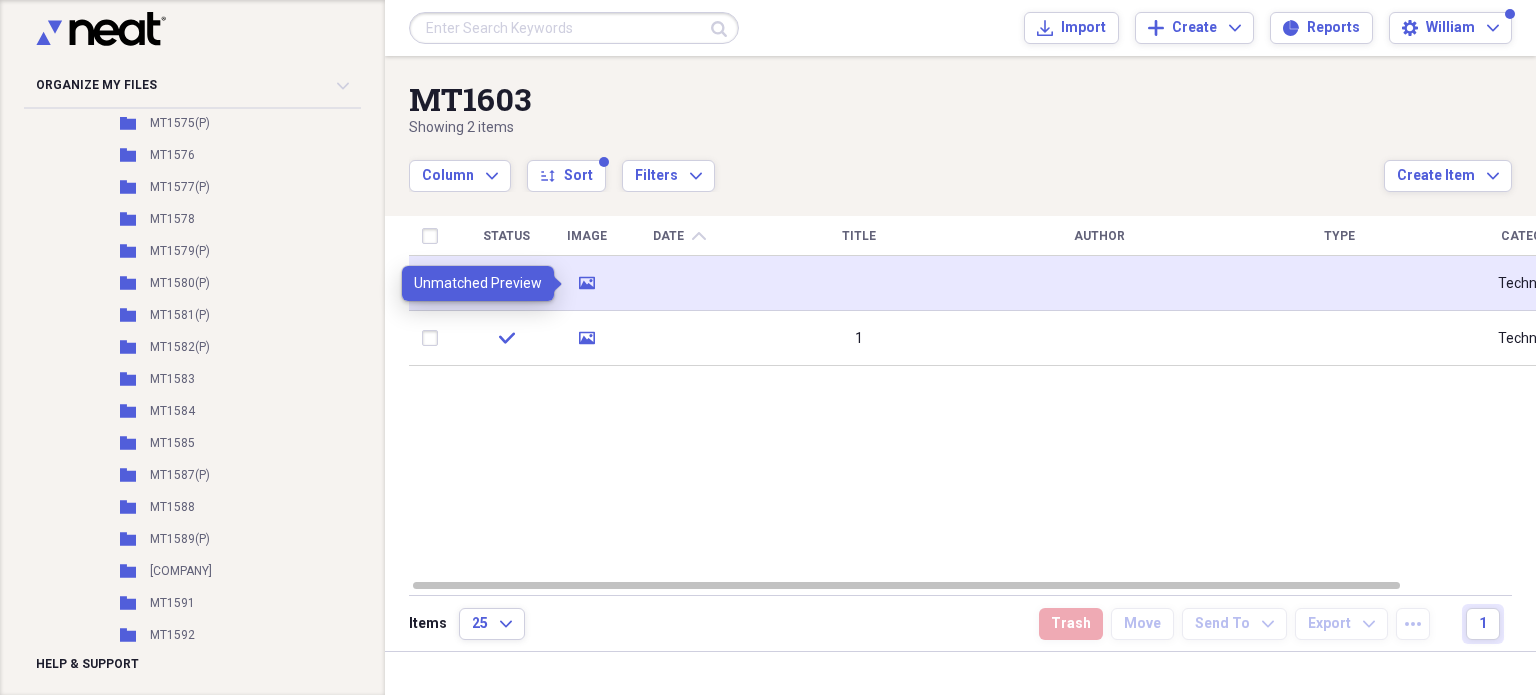 click on "media" 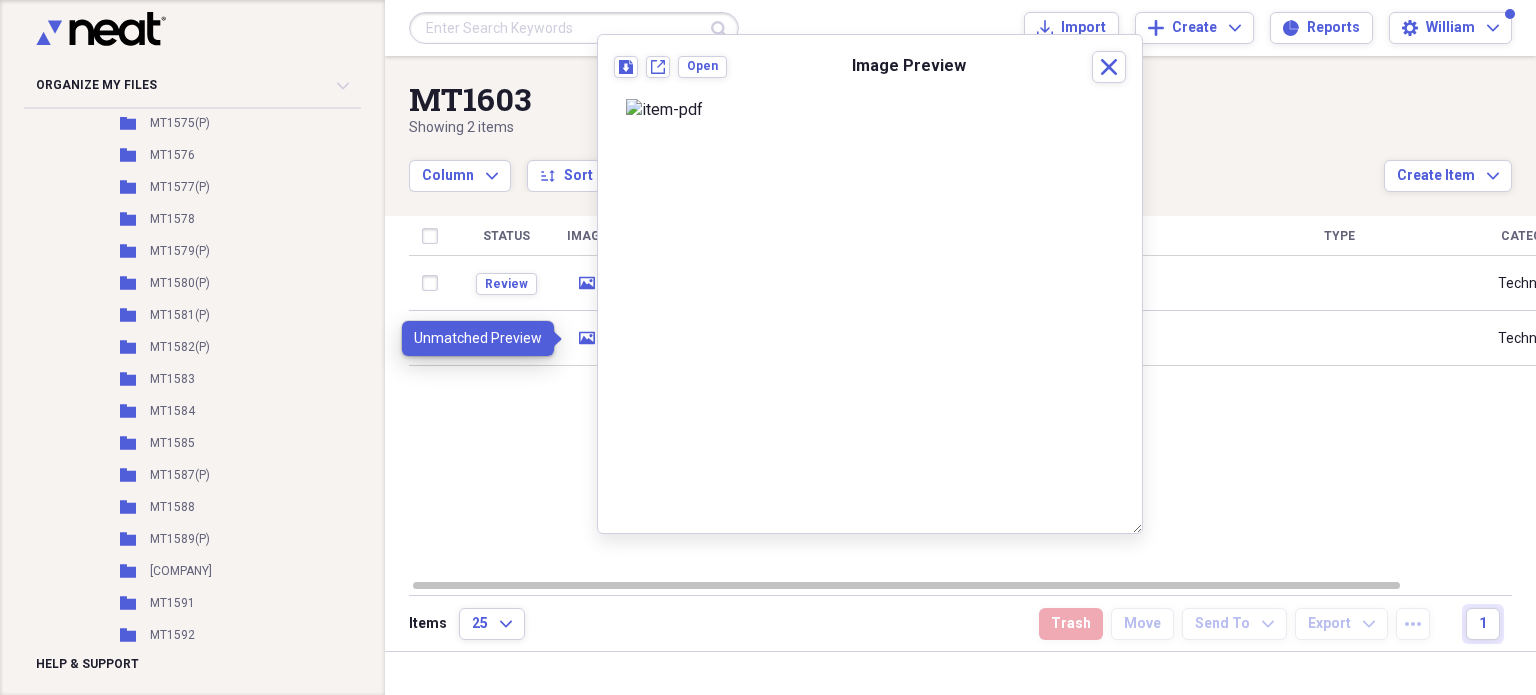 click on "media" 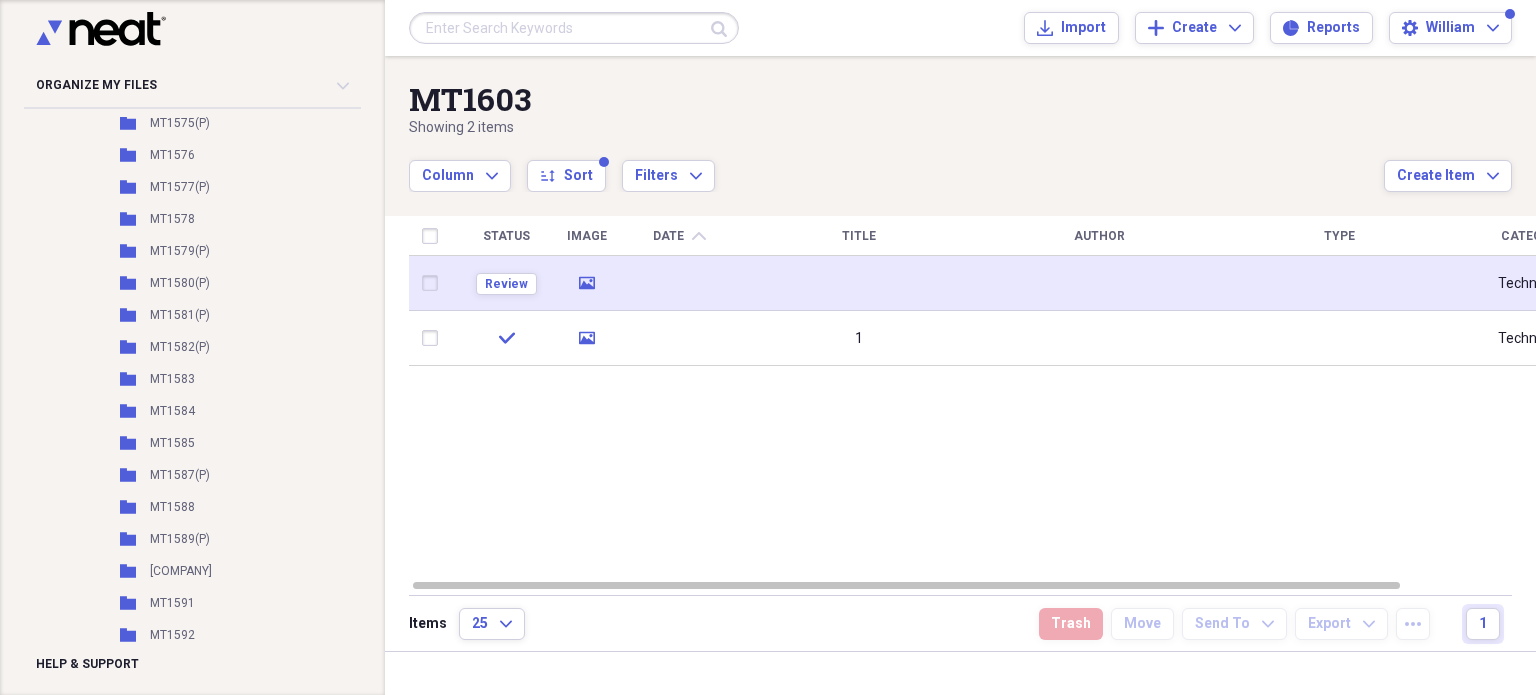 click on "media" at bounding box center [587, 283] 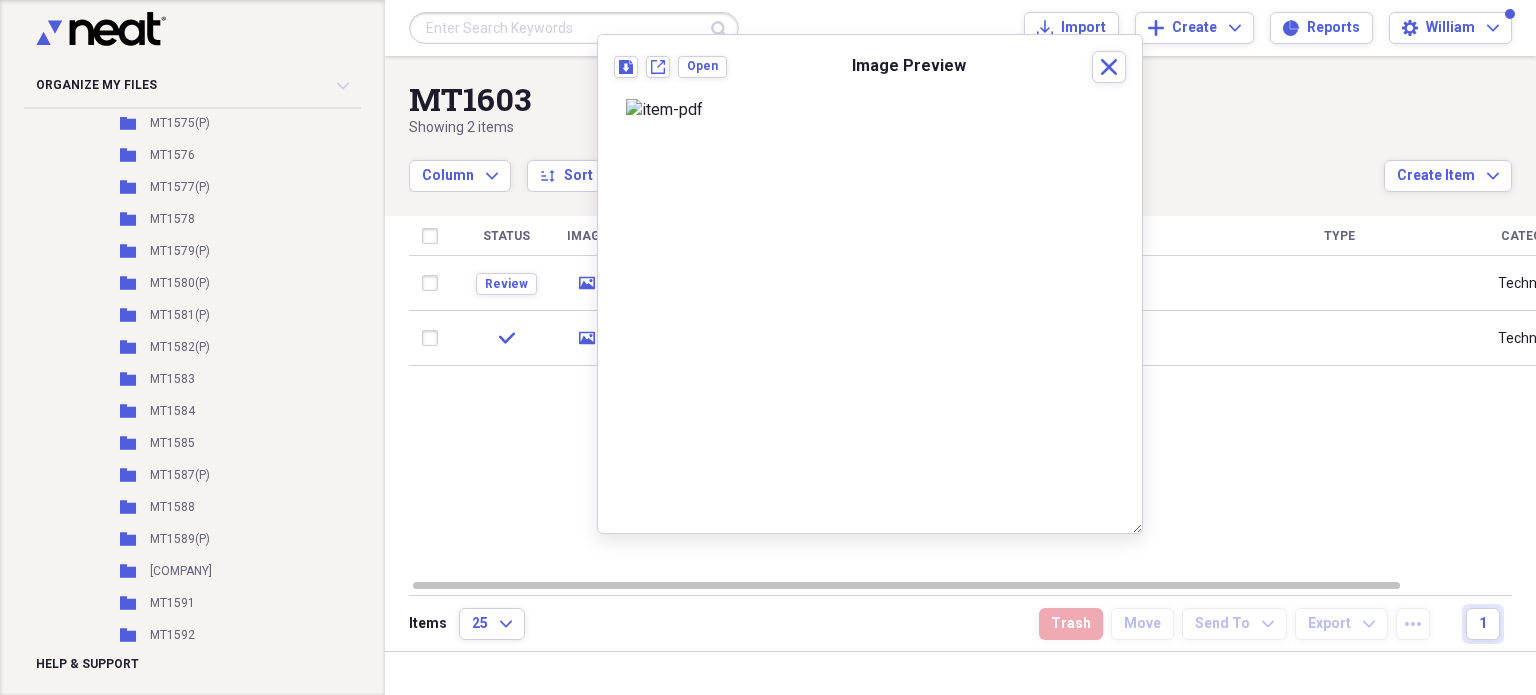 scroll, scrollTop: 144, scrollLeft: 0, axis: vertical 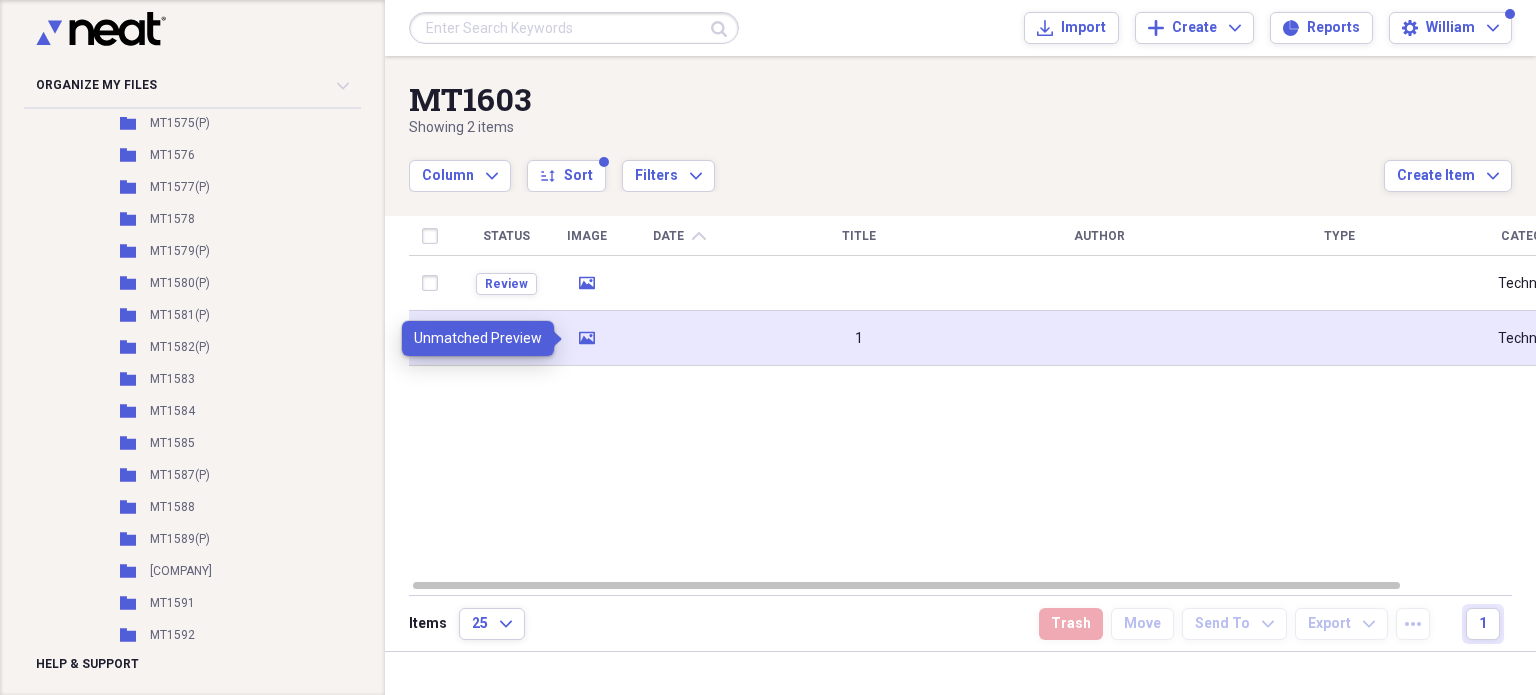 click on "media" 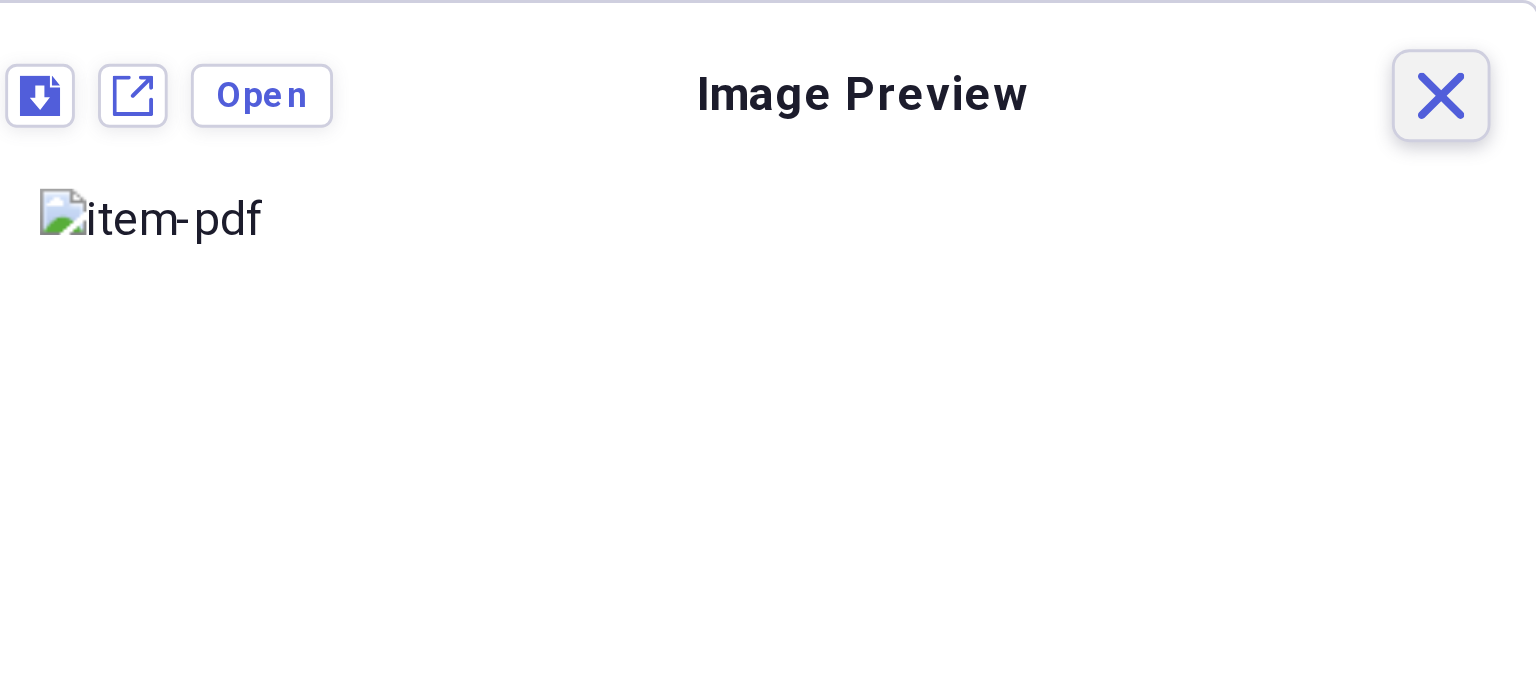 click 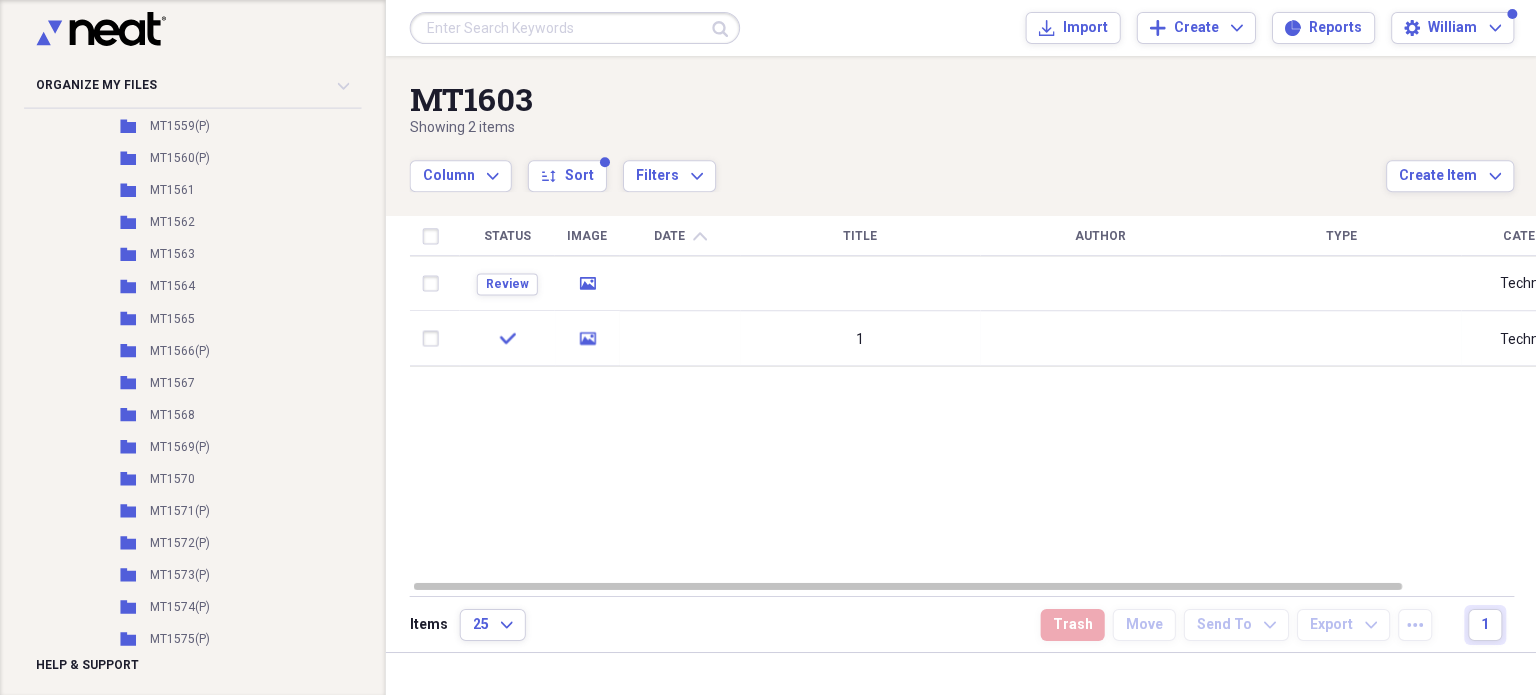 scroll, scrollTop: 4162, scrollLeft: 0, axis: vertical 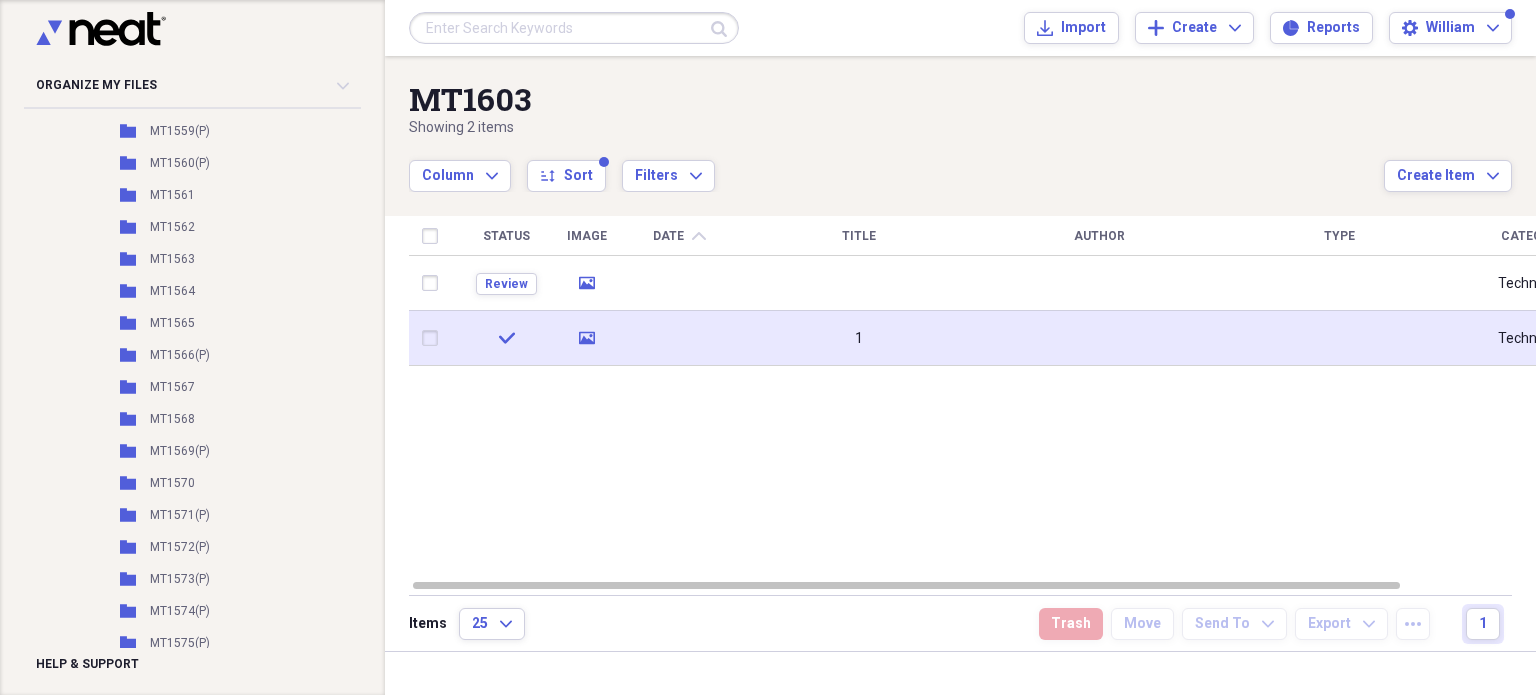 click on "media" 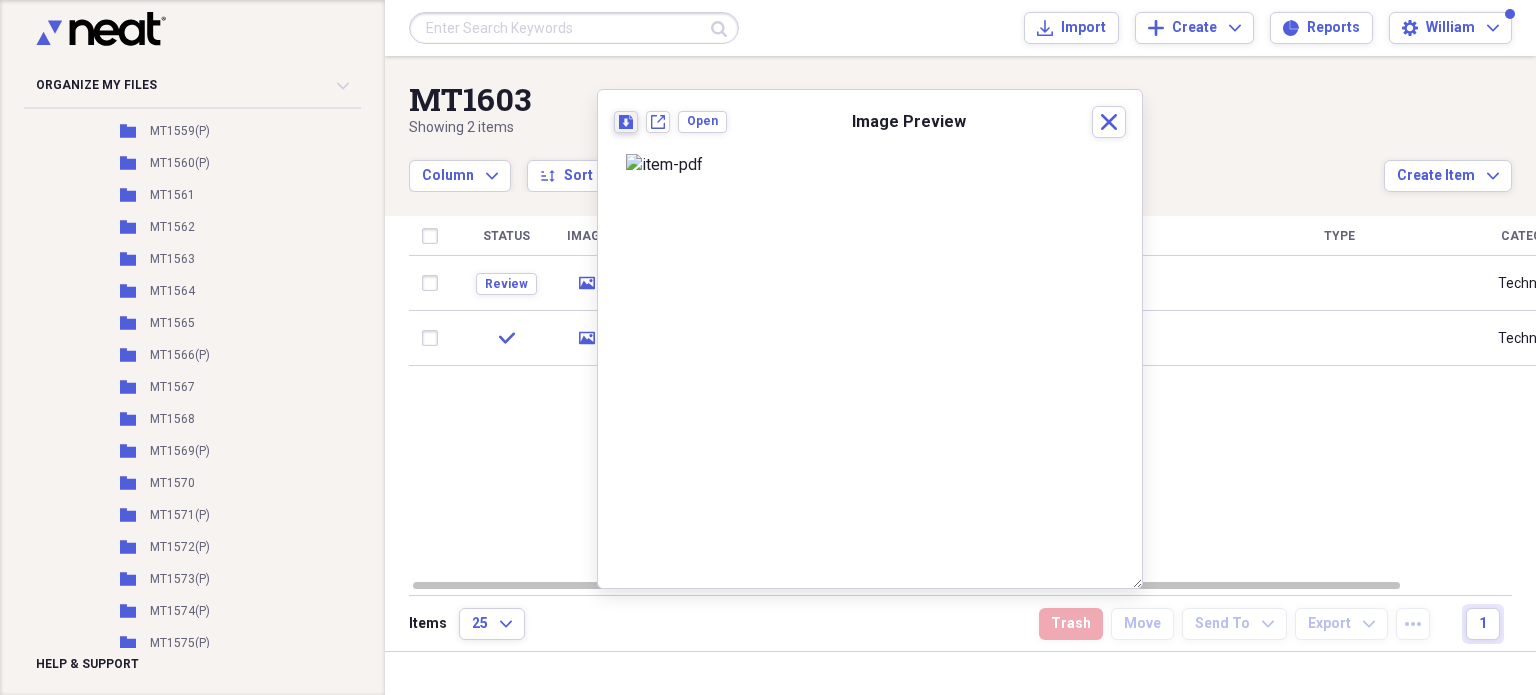 click 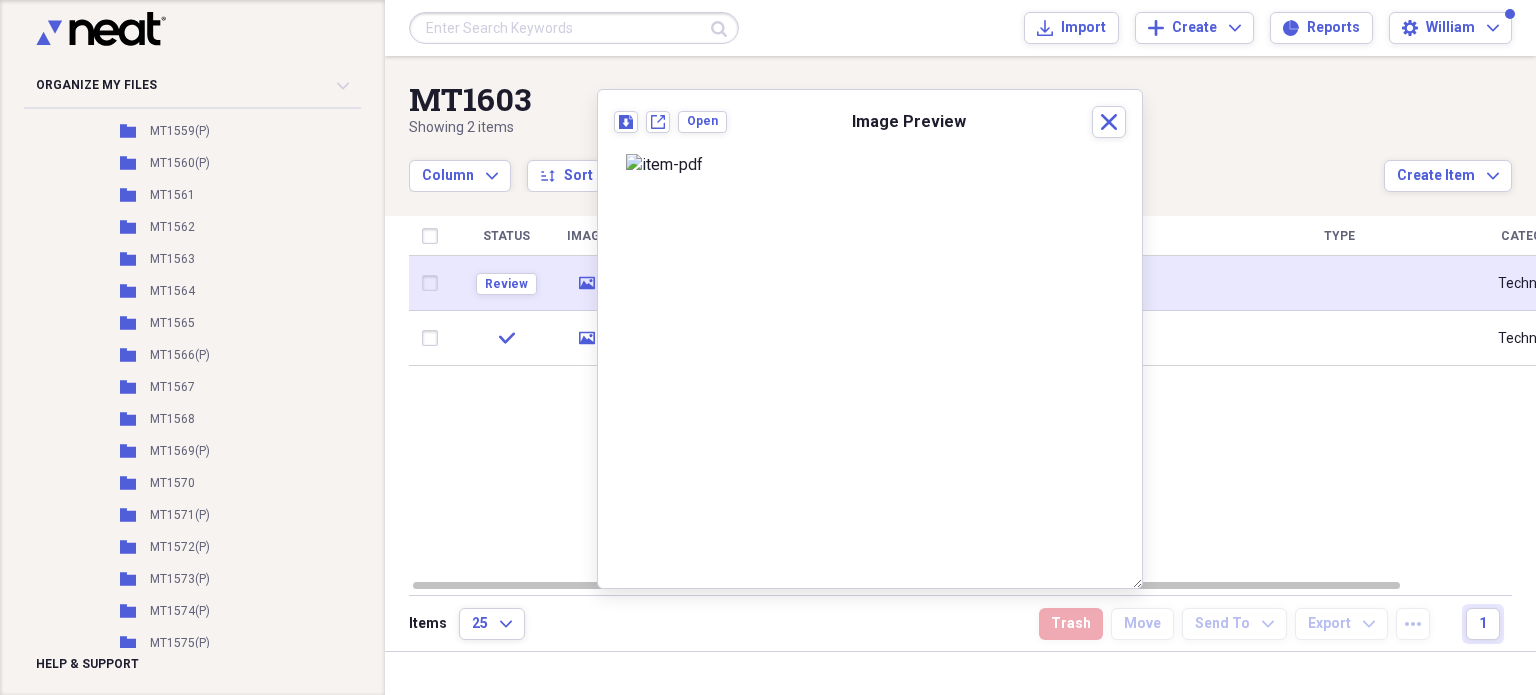 click on "media" 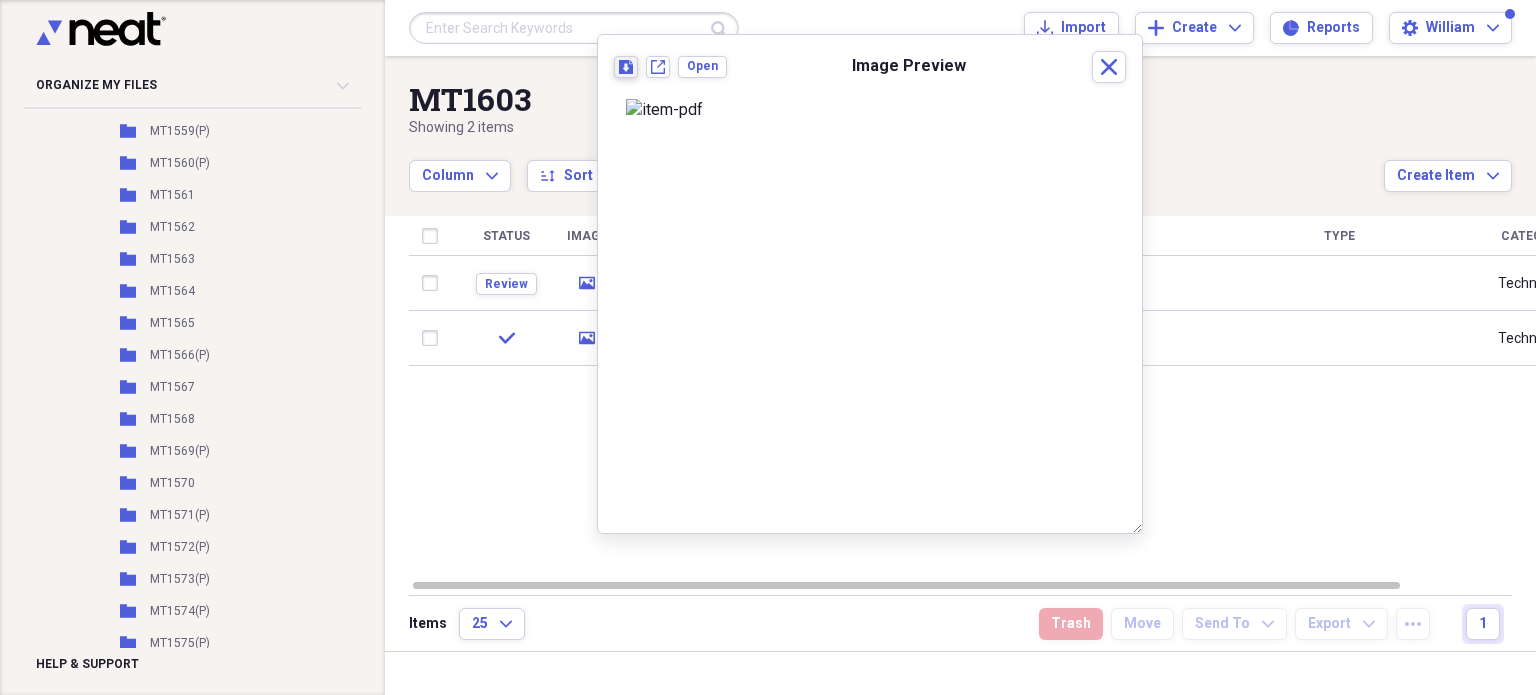 click 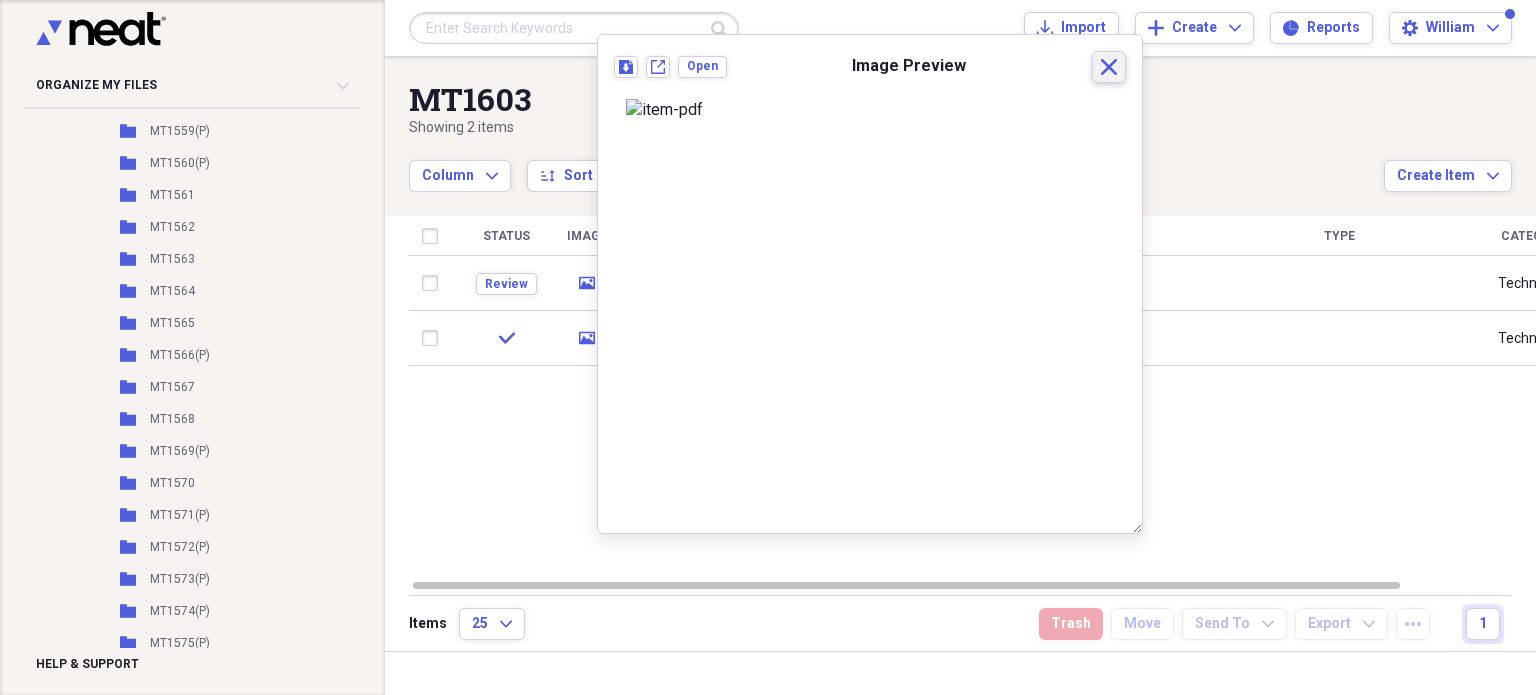 click on "Close" at bounding box center [1109, 67] 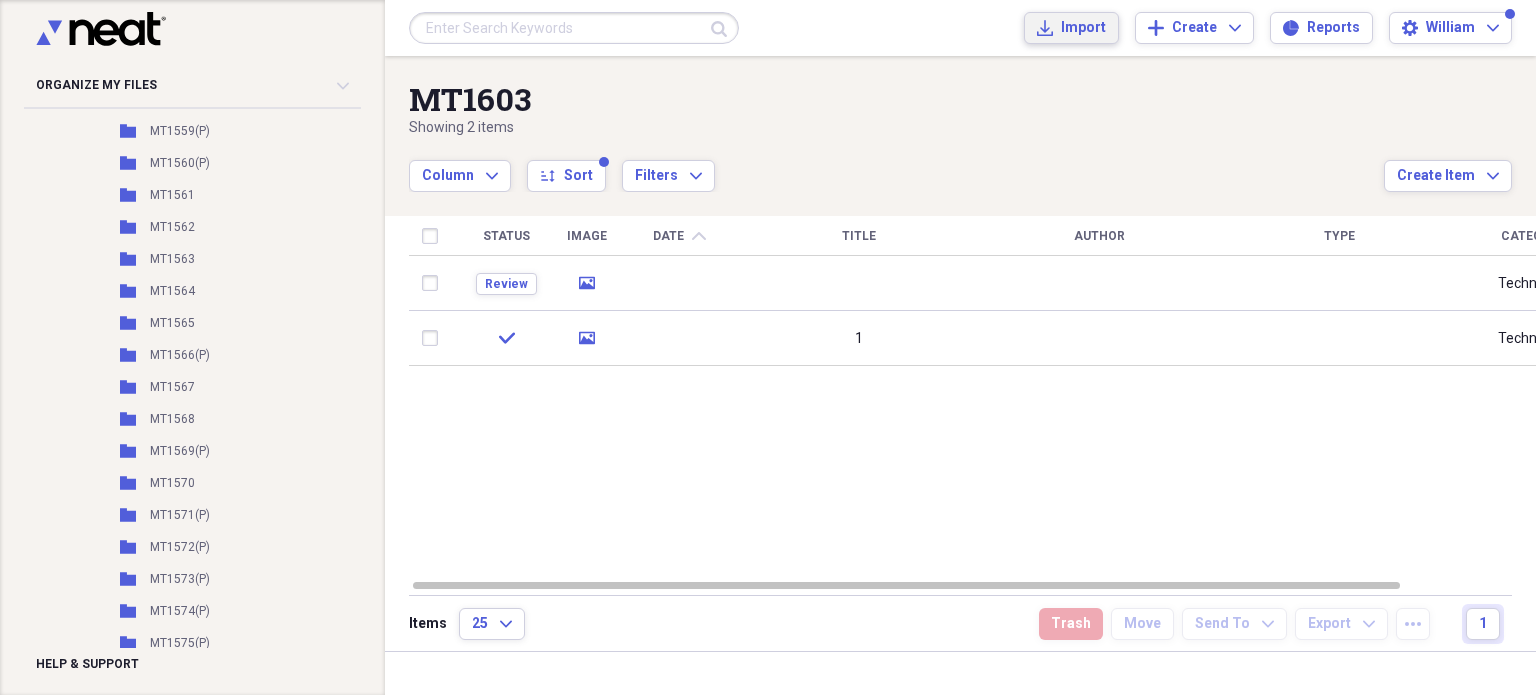 click on "Import" at bounding box center [1083, 28] 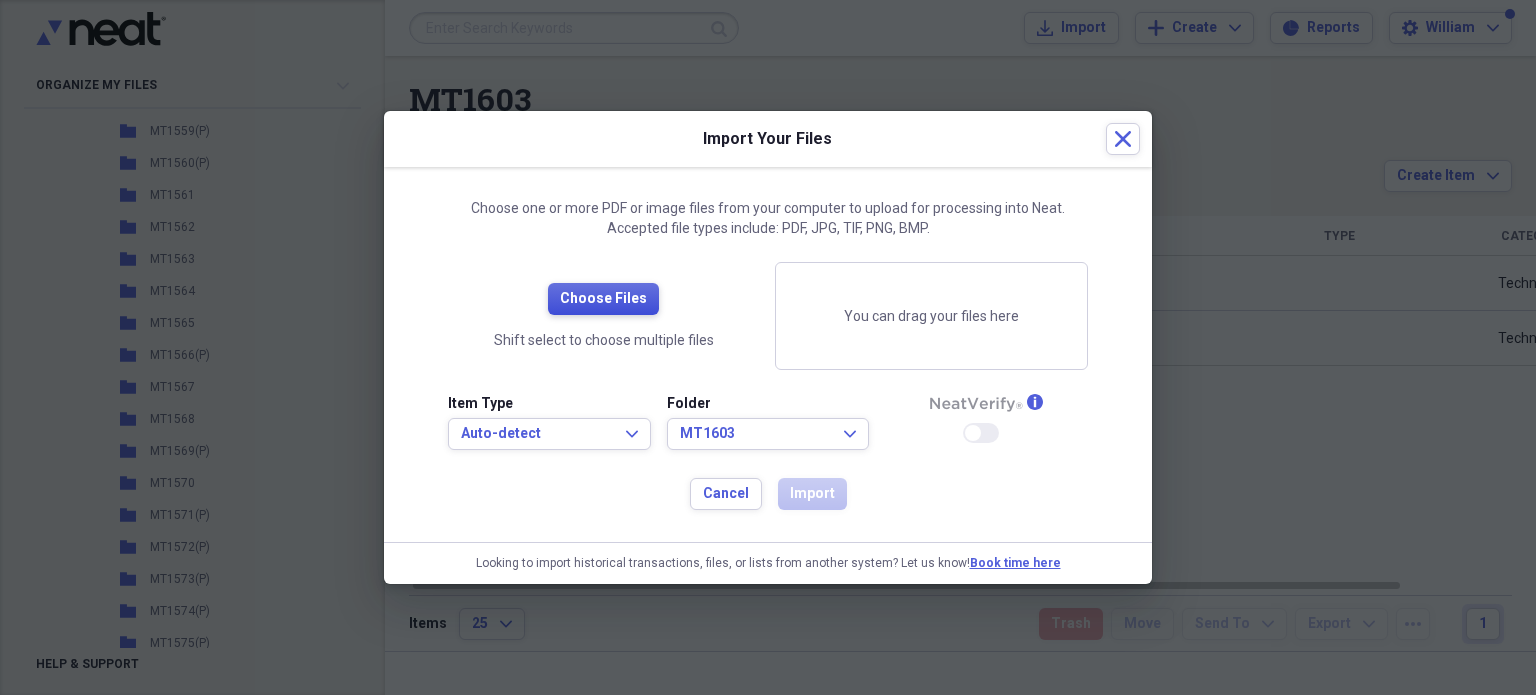 click on "Choose Files" at bounding box center [603, 299] 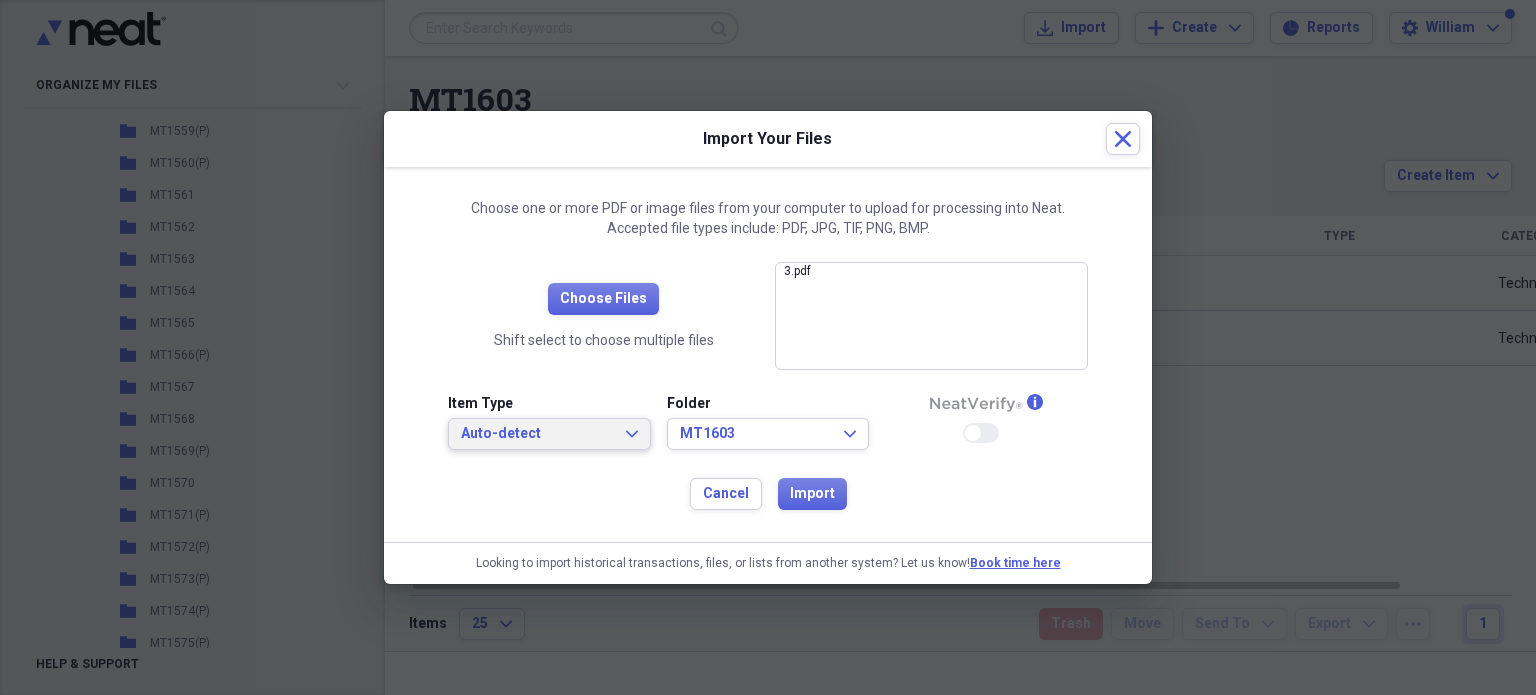 click on "Auto-detect Expand" at bounding box center (549, 434) 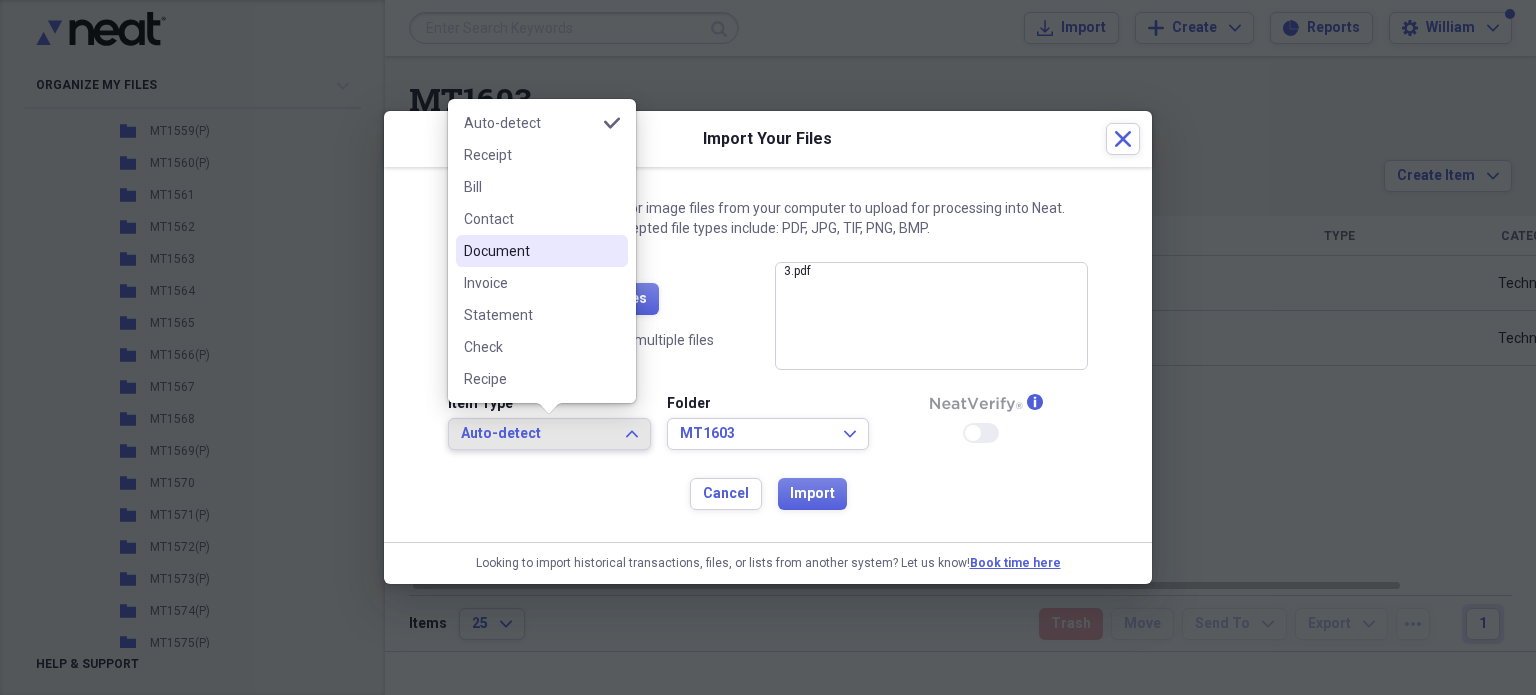 click on "Document" at bounding box center [530, 251] 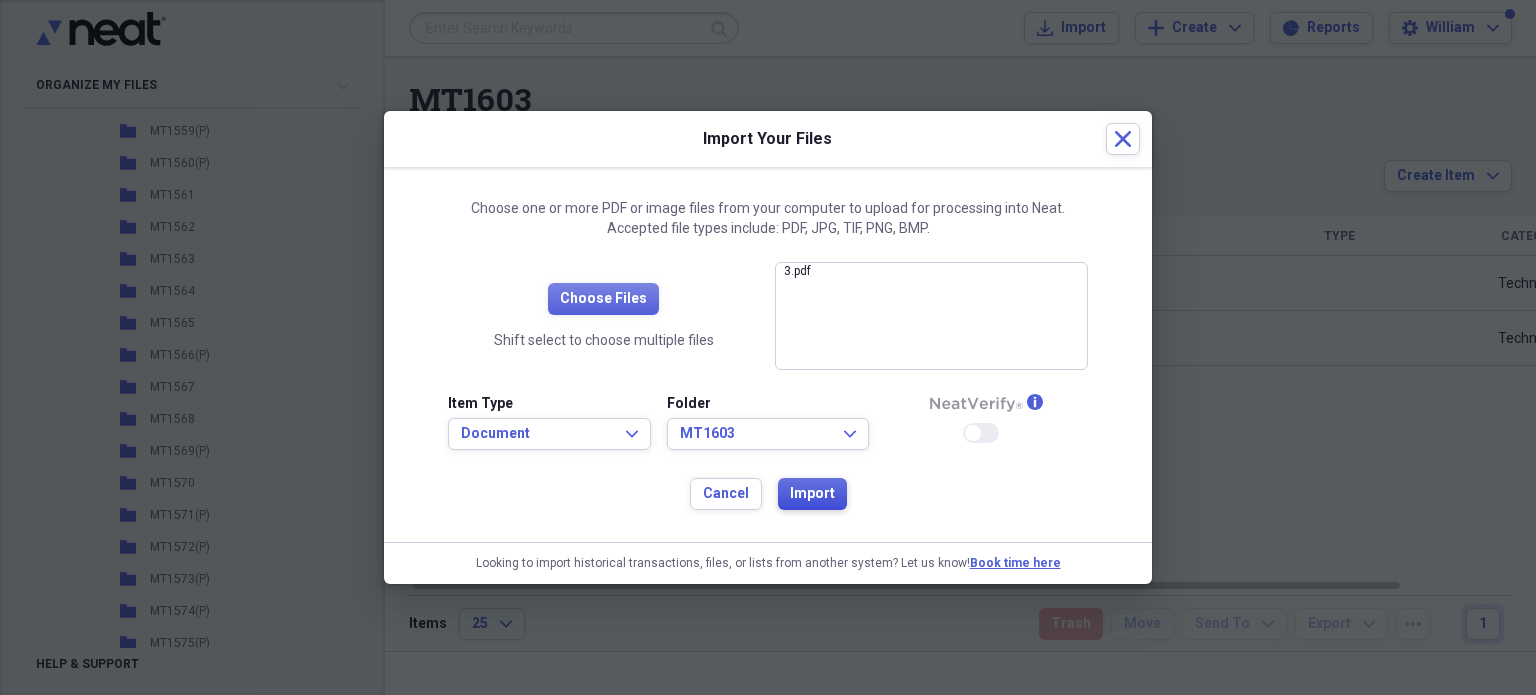 click on "Import" at bounding box center (812, 494) 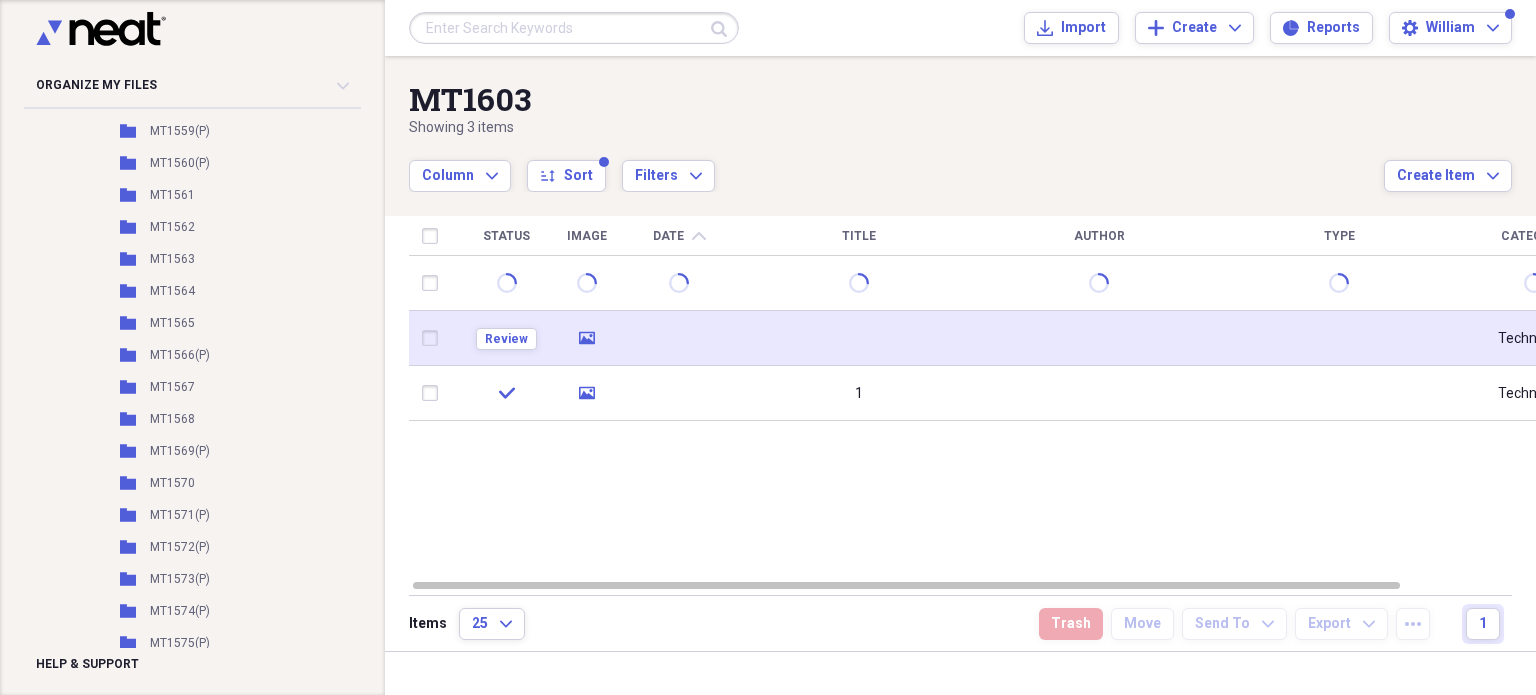 click on "media" 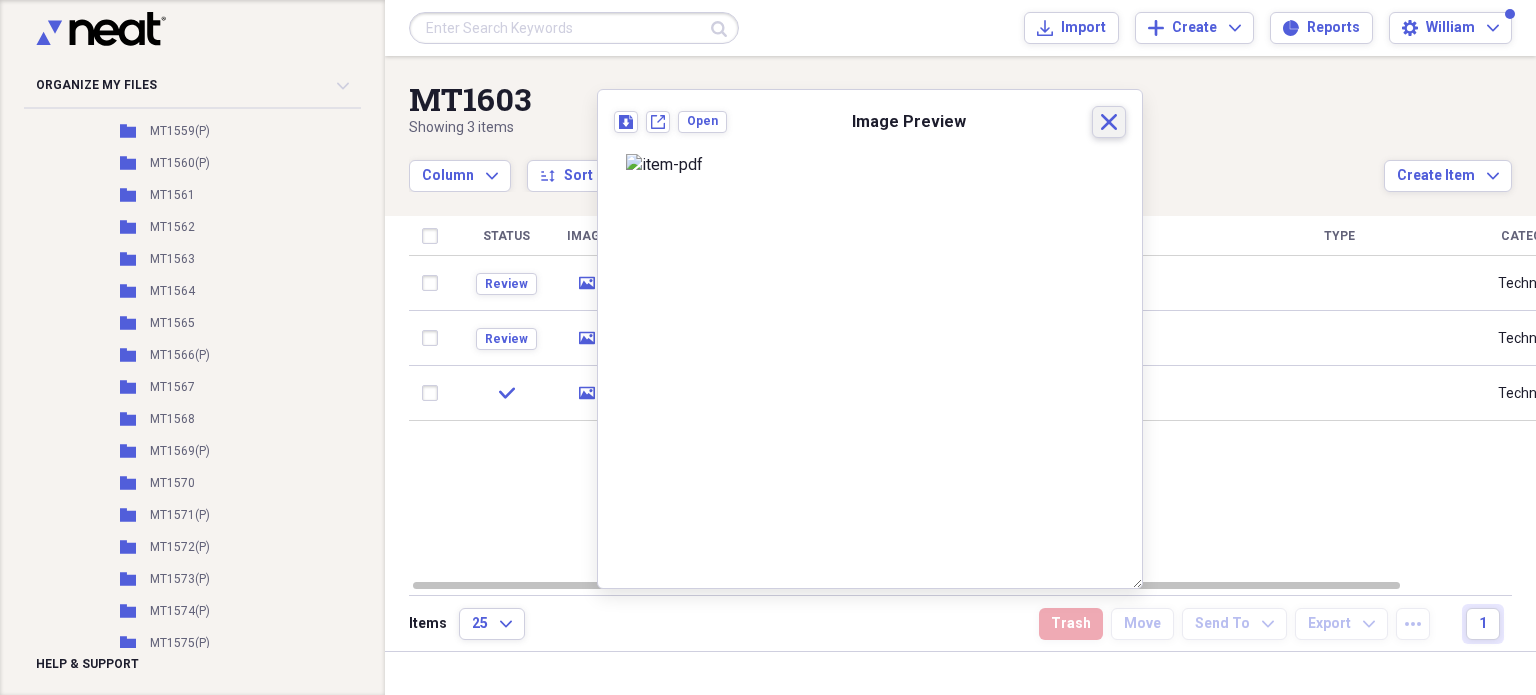click on "Close" 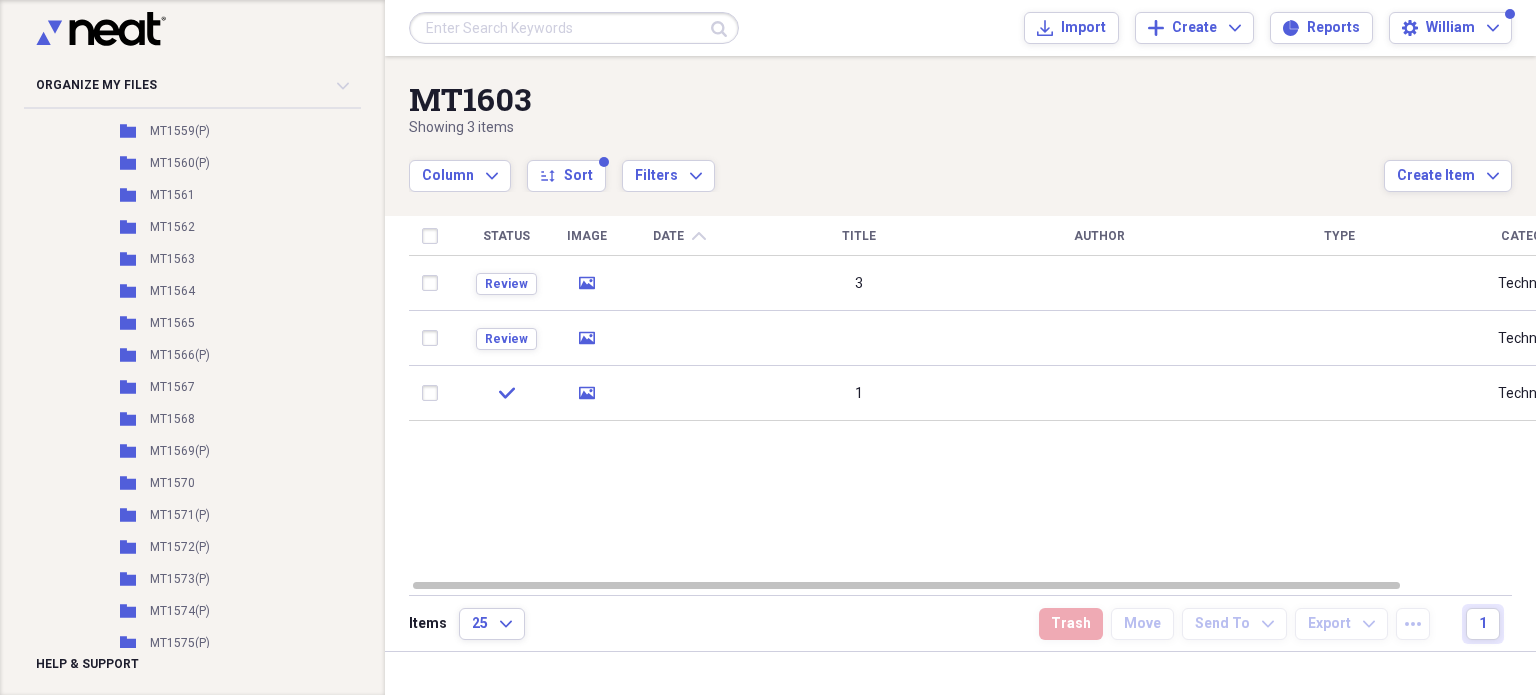 scroll, scrollTop: 4628, scrollLeft: 0, axis: vertical 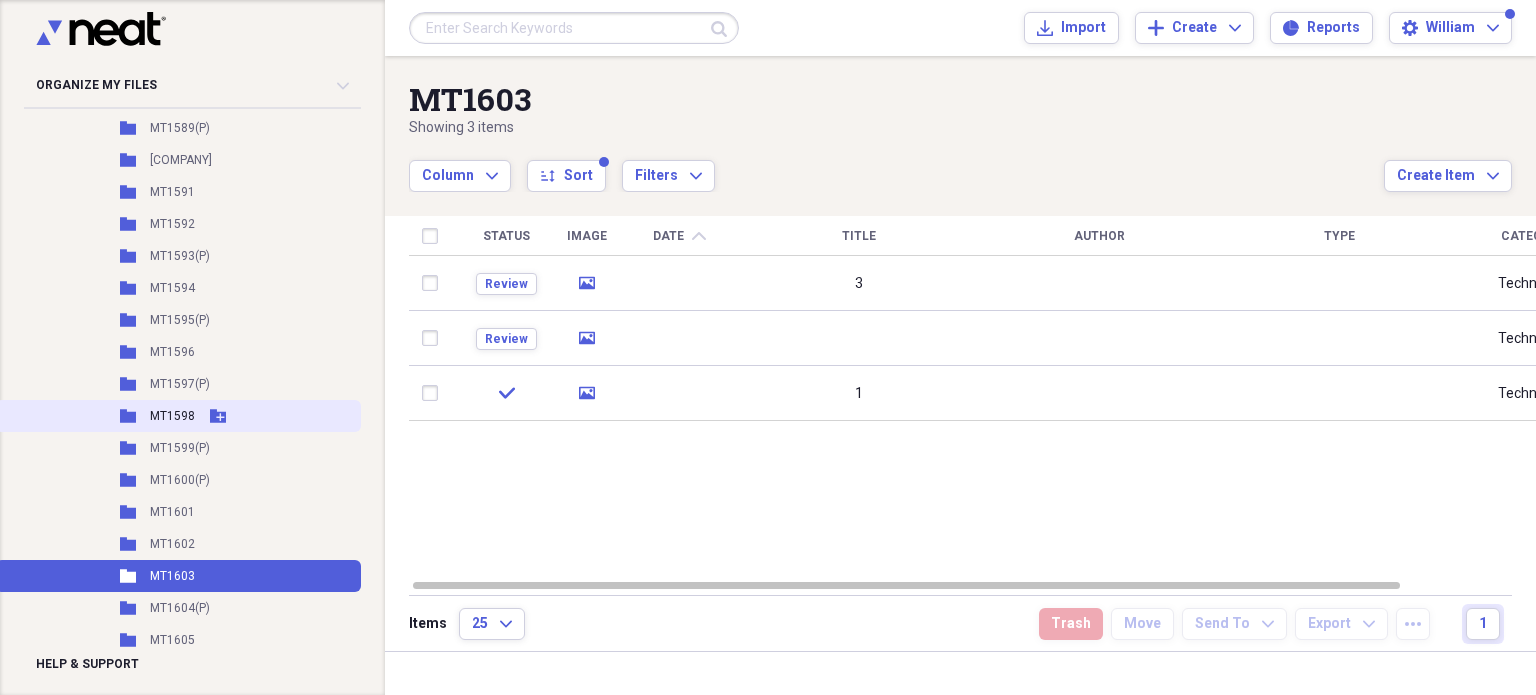 click on "MT1598" at bounding box center [172, 416] 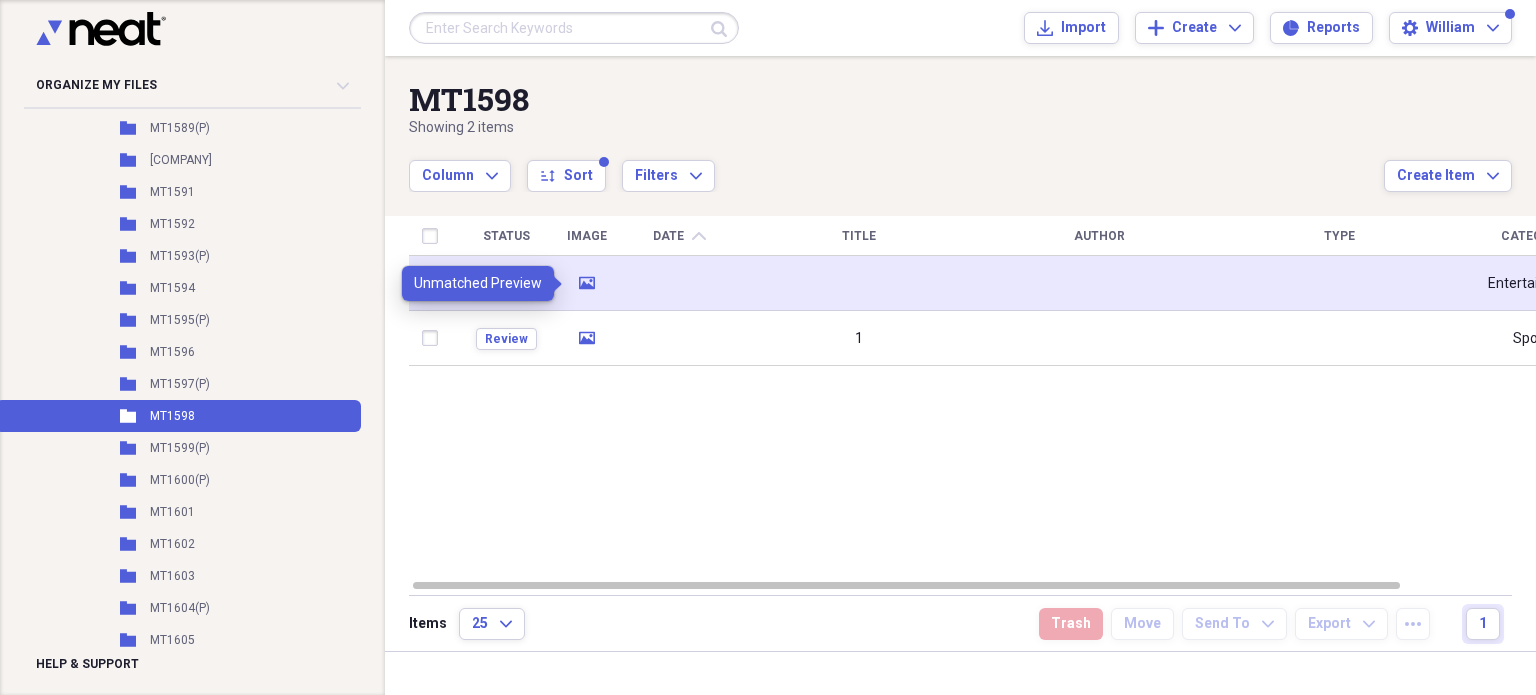 click on "media" 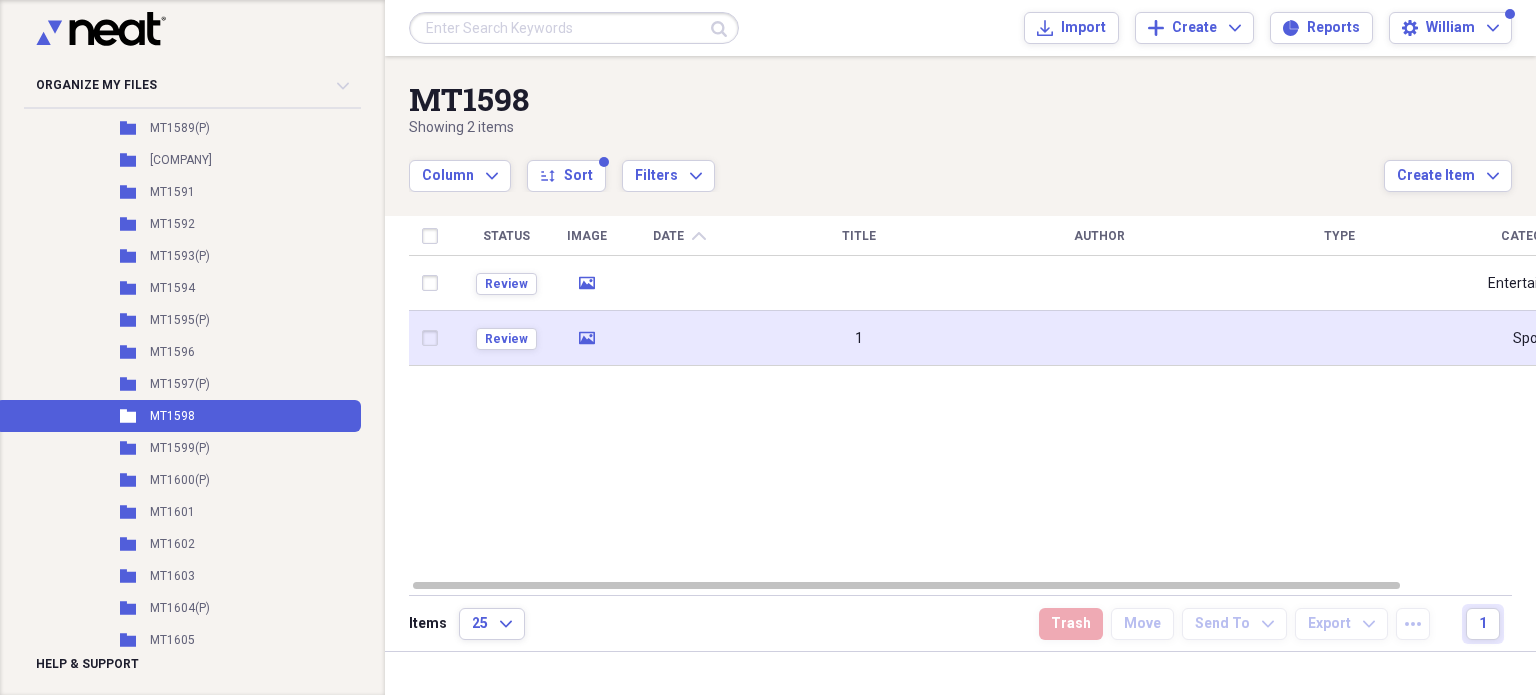 click on "media" 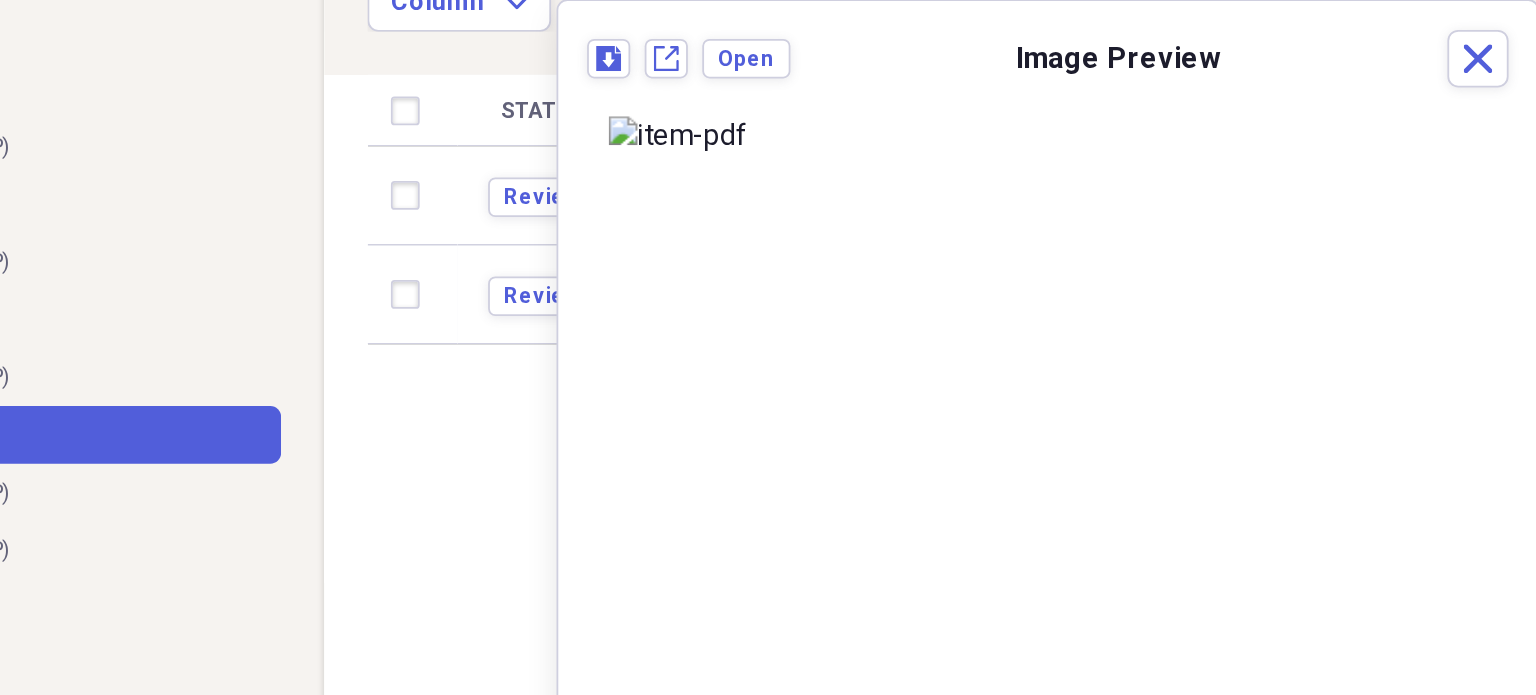 scroll, scrollTop: 92, scrollLeft: 0, axis: vertical 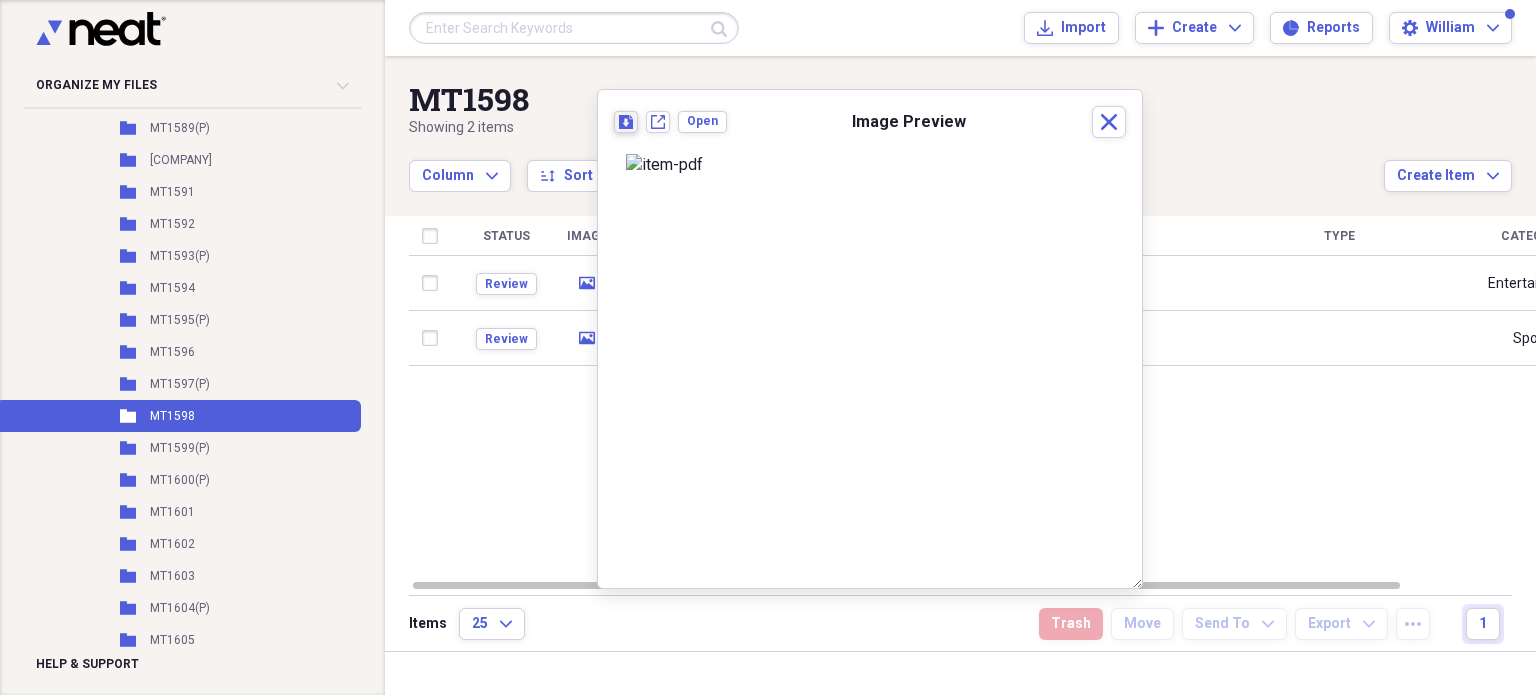 click 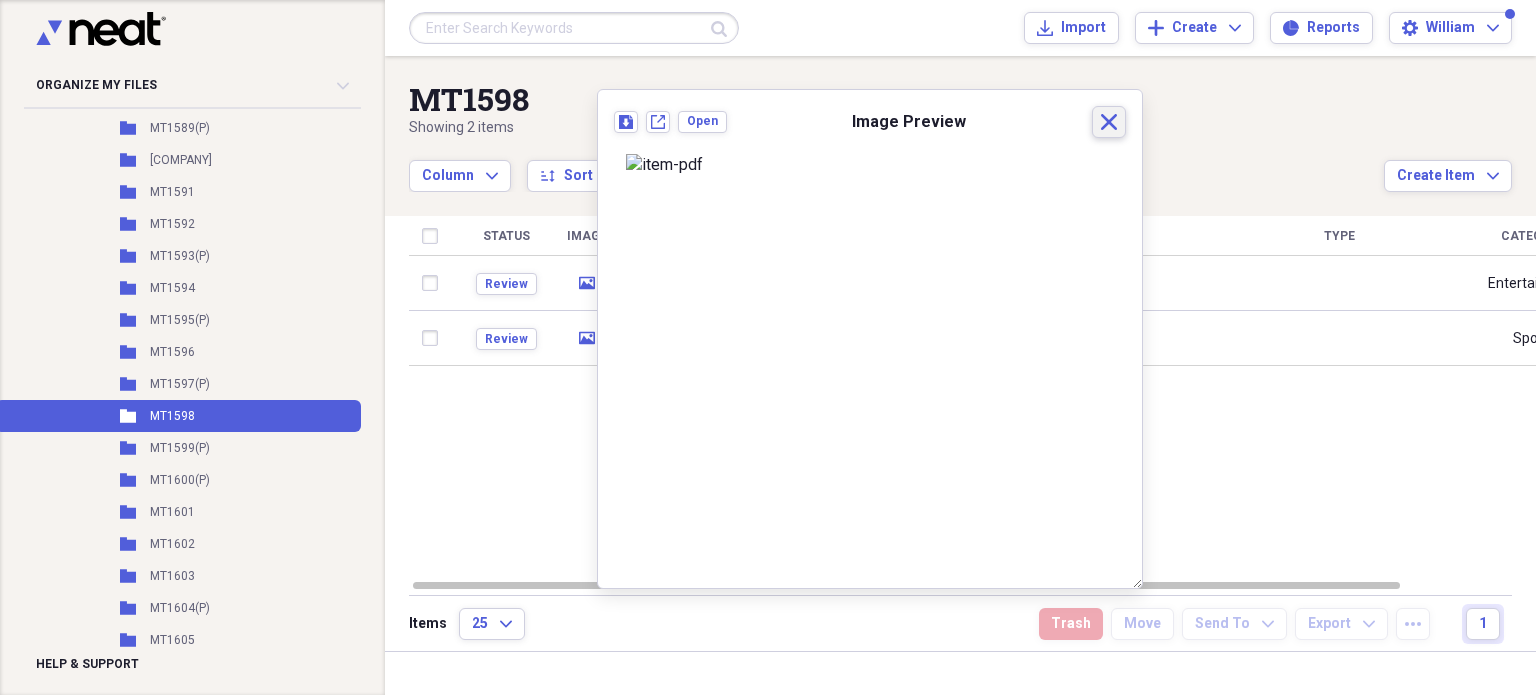 click on "Close" 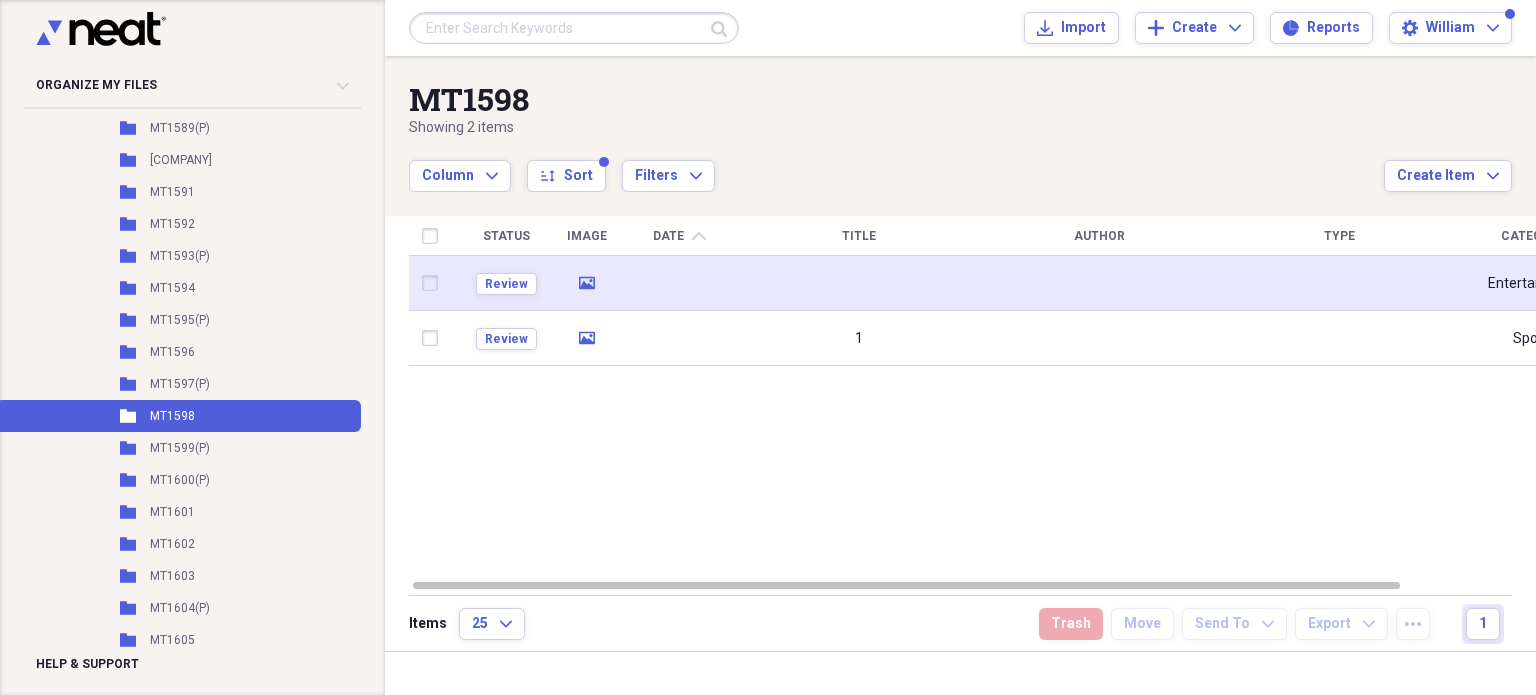 click on "media" 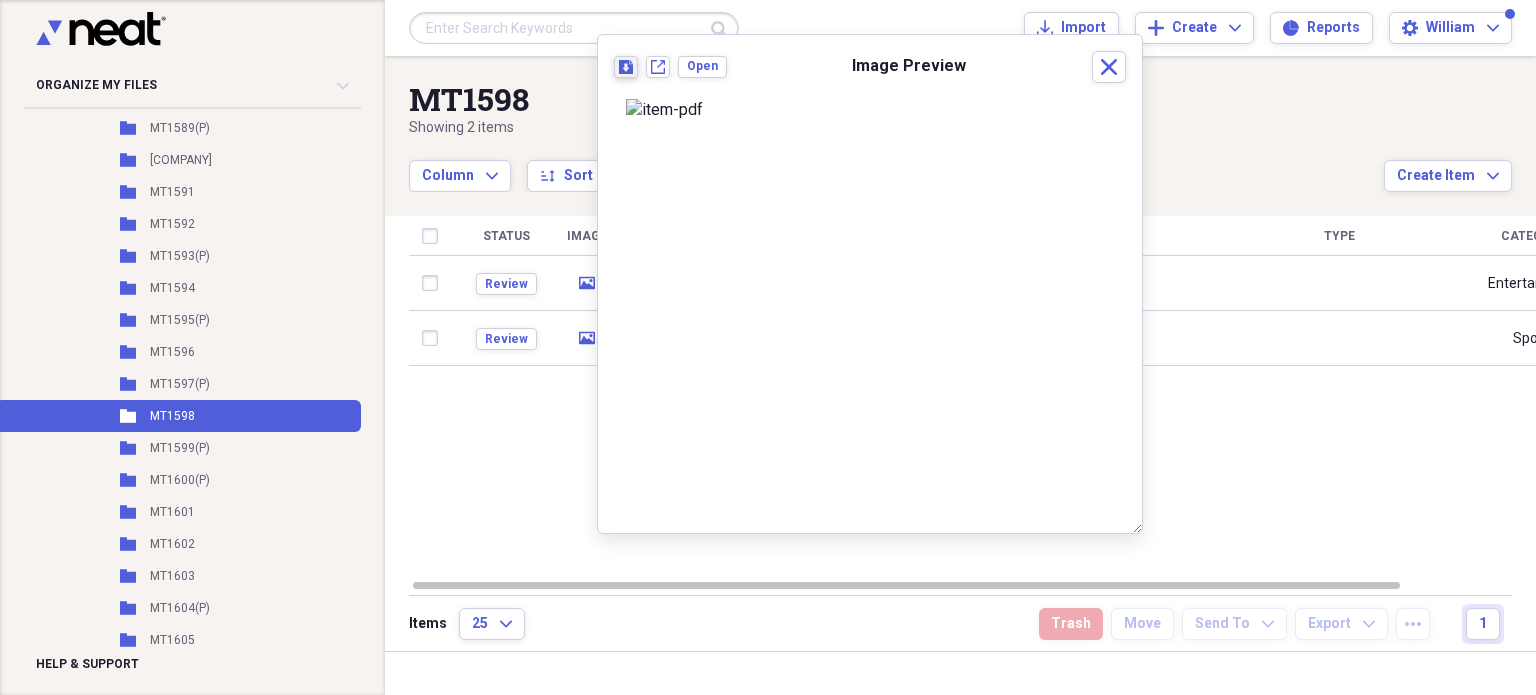 click on "Download" 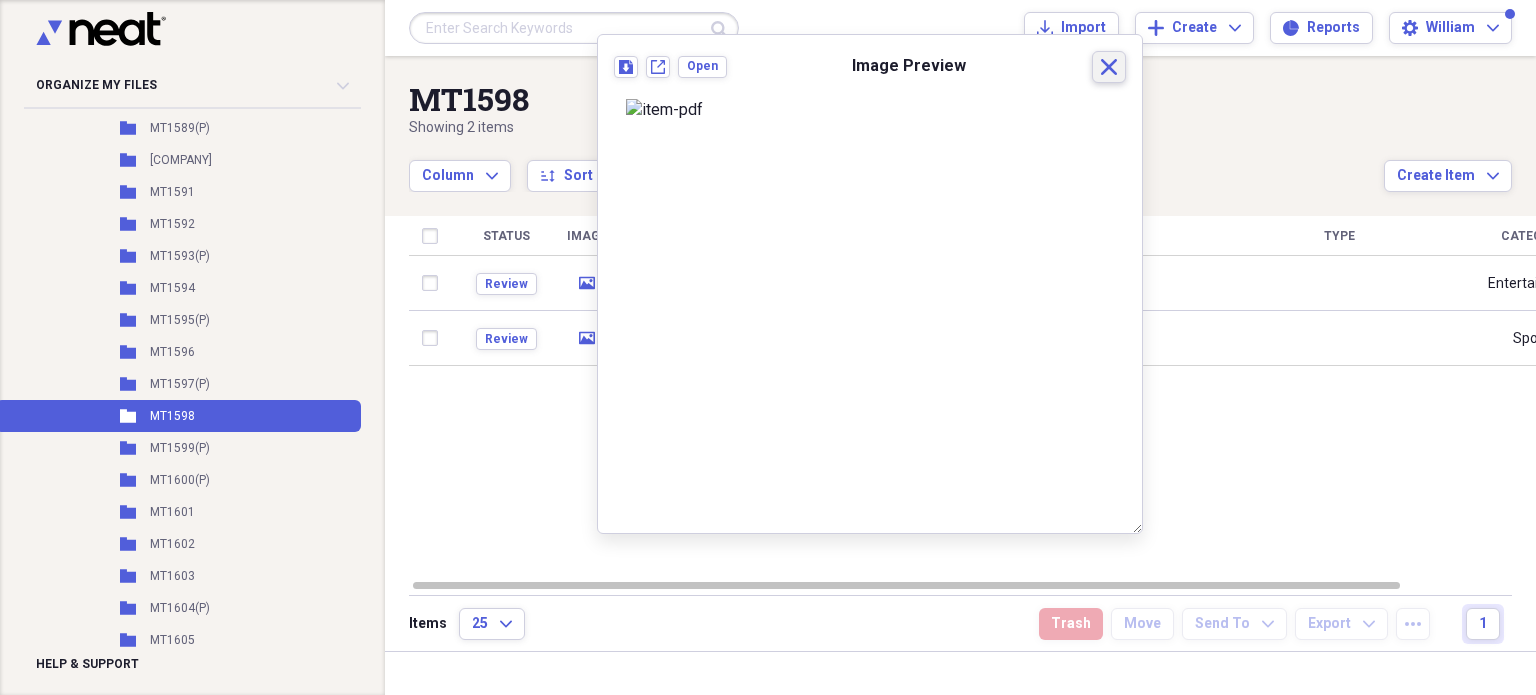 click on "Close" 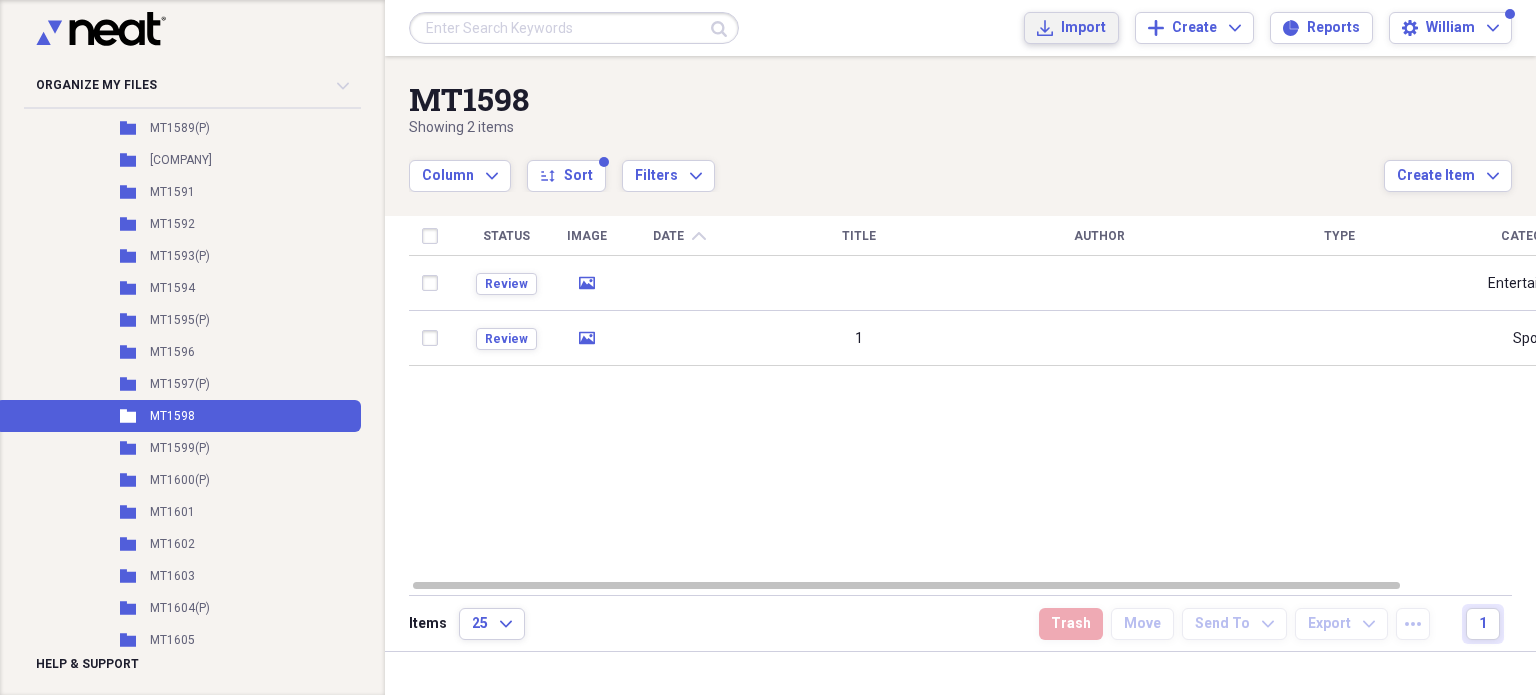 click on "Import Import" at bounding box center (1071, 28) 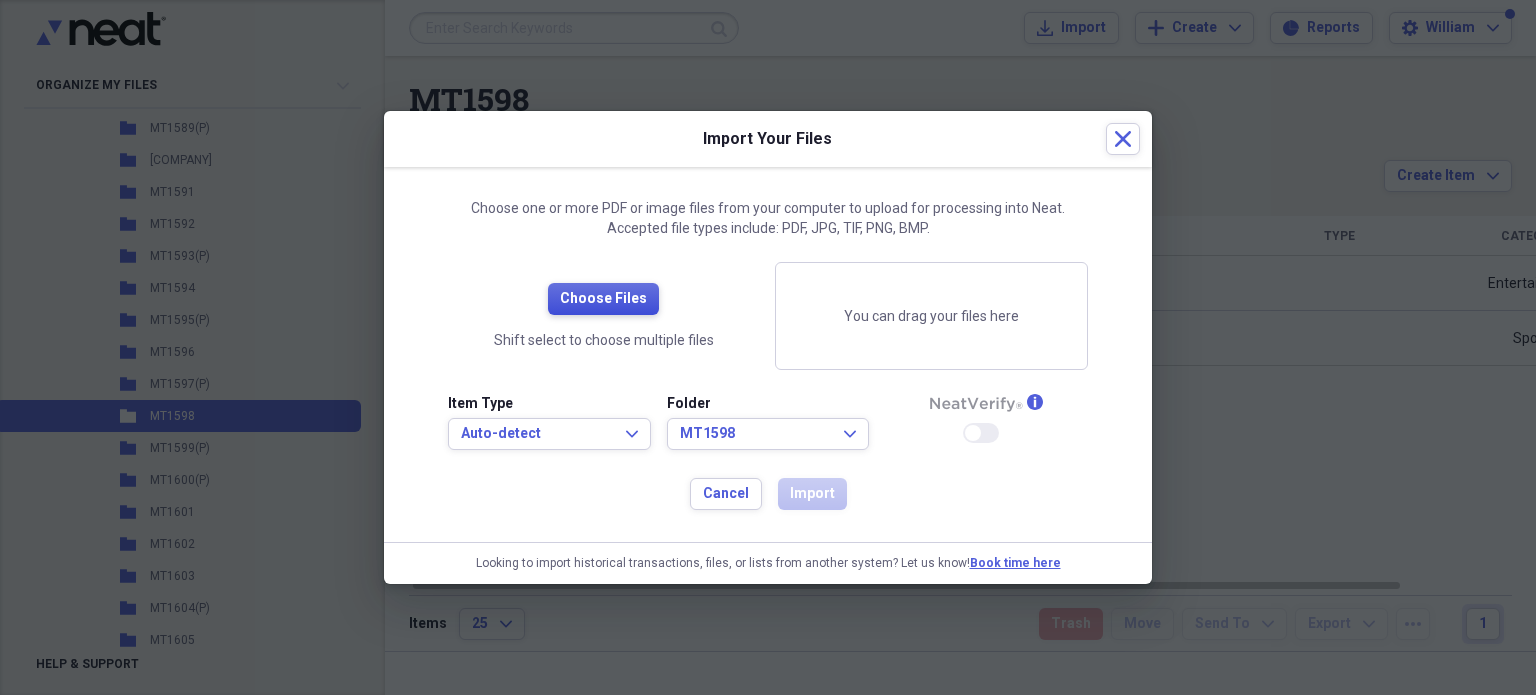 click on "Choose Files" at bounding box center (603, 299) 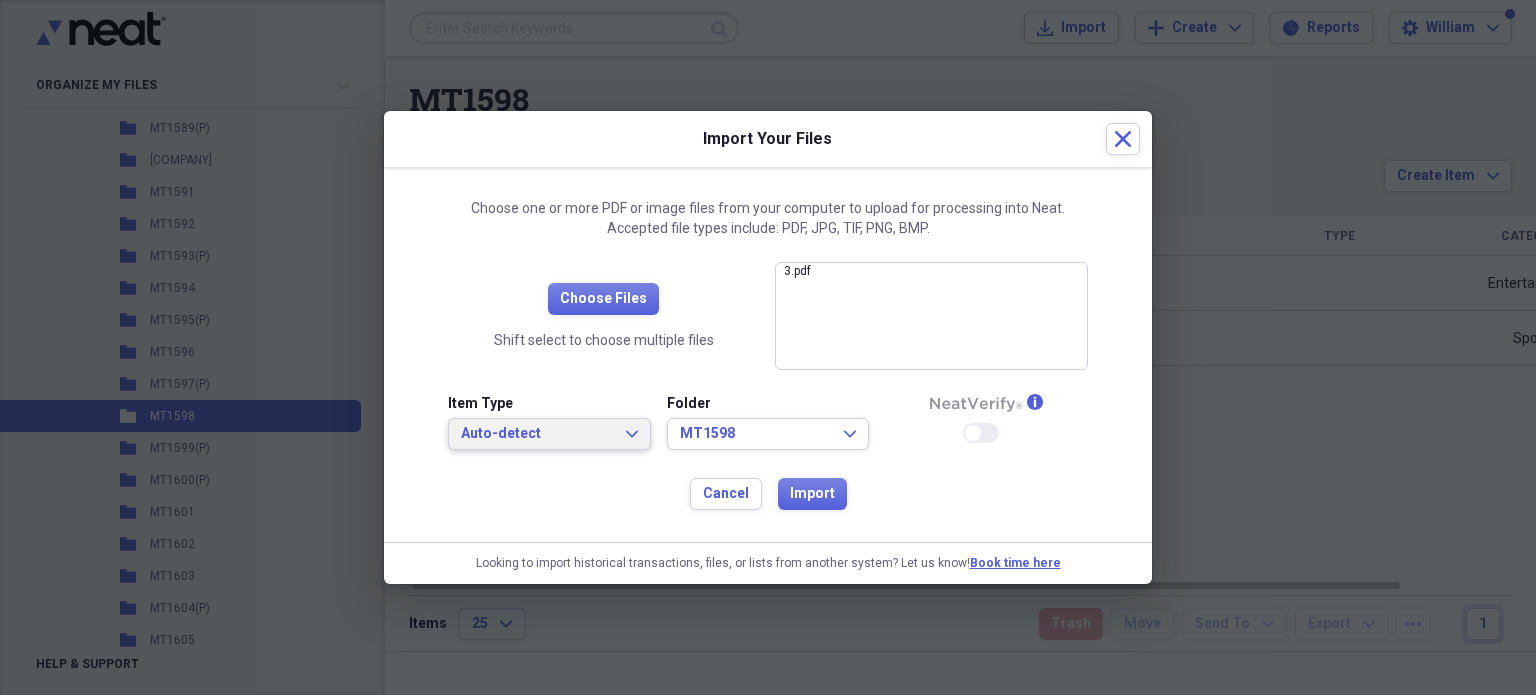 click on "Auto-detect Expand" at bounding box center (549, 434) 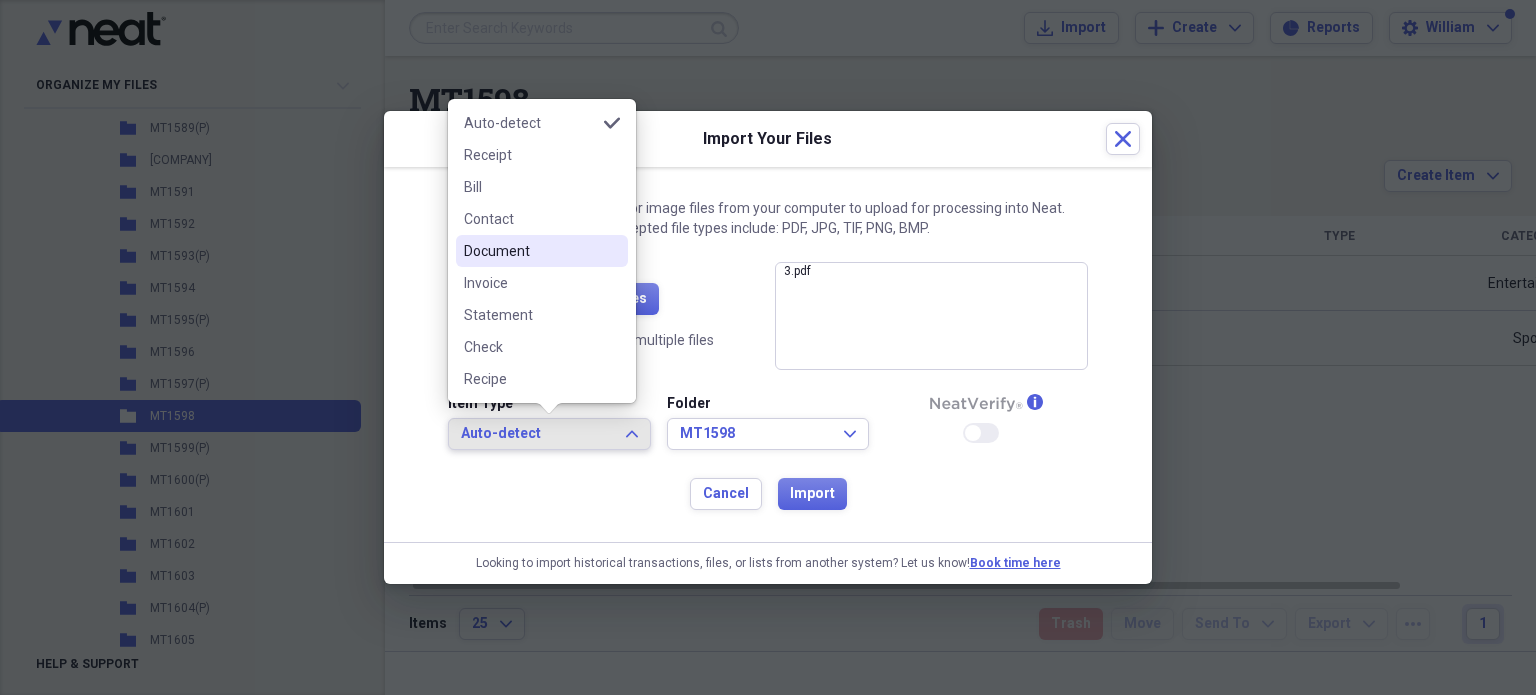 click on "Document" at bounding box center [530, 251] 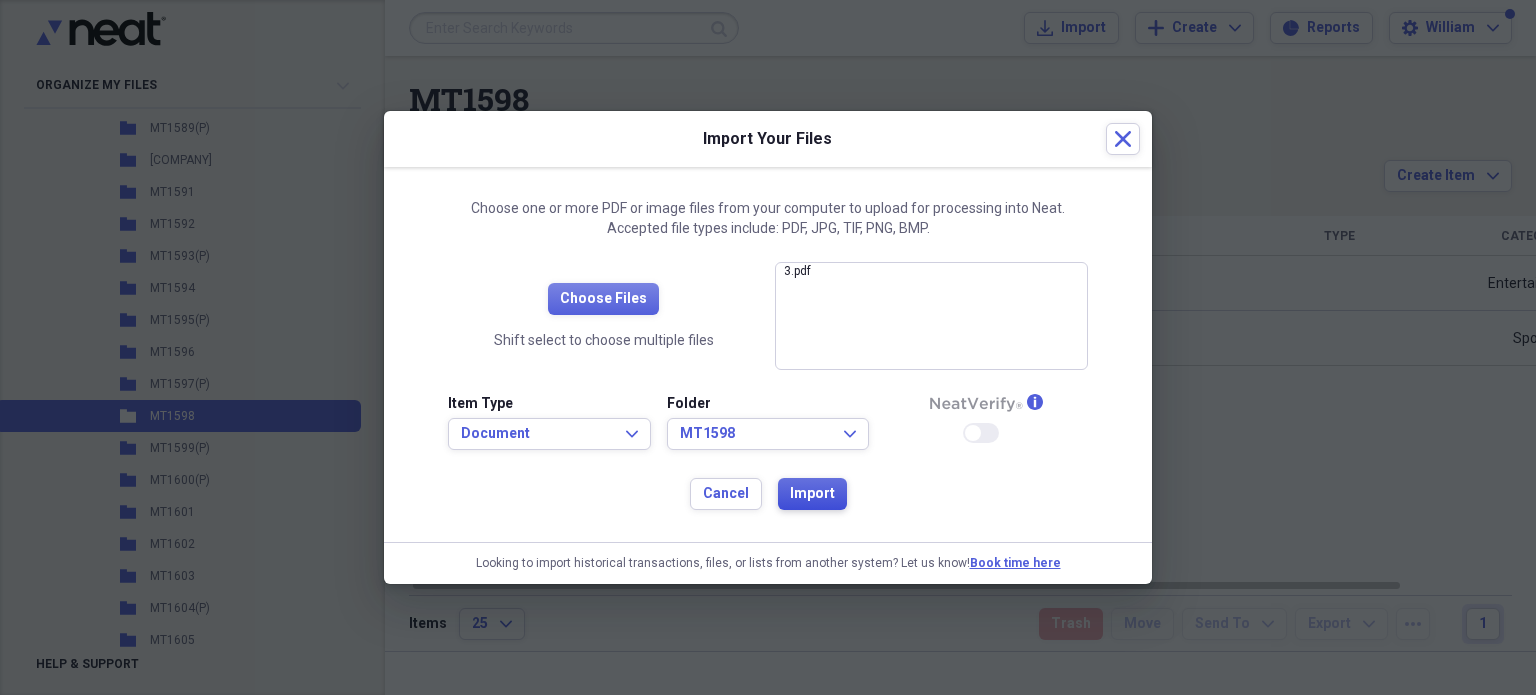 click on "Import" at bounding box center [812, 494] 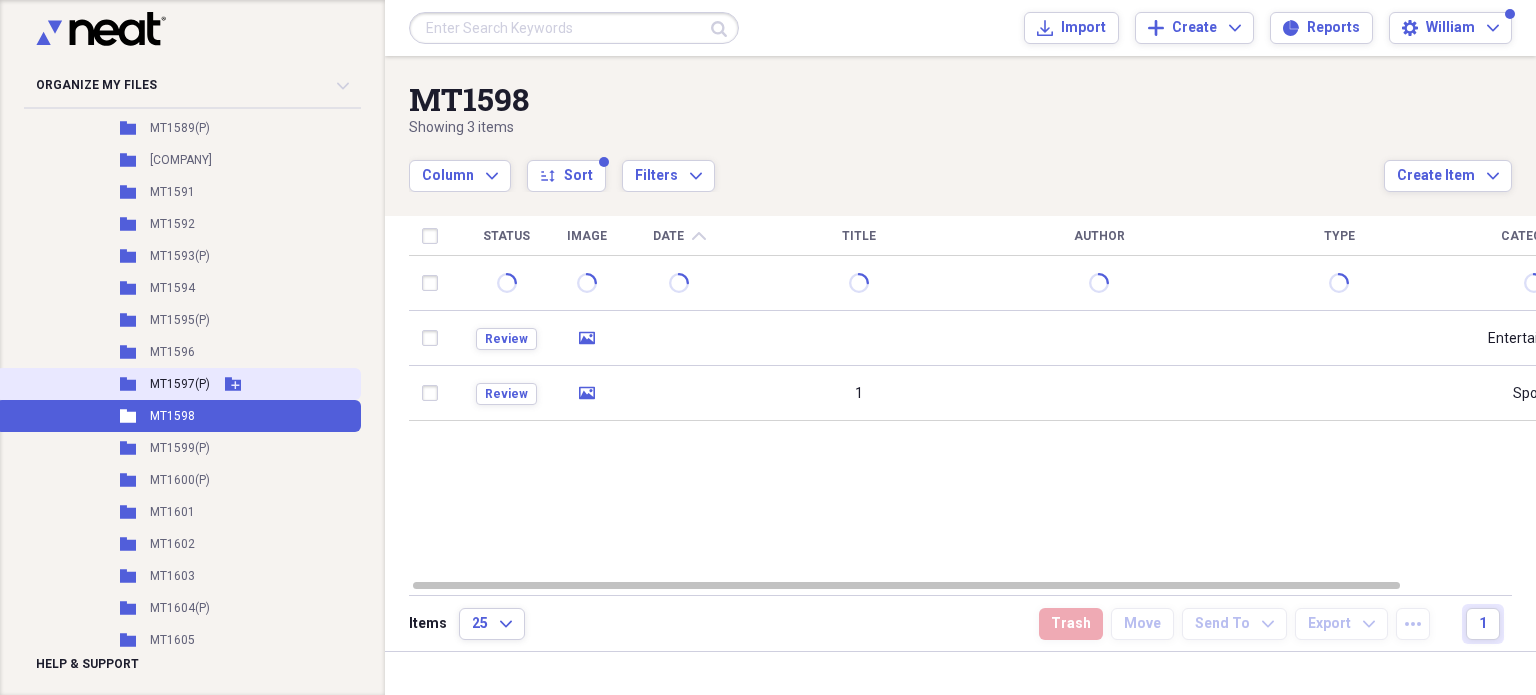 click on "MT1597(P)" at bounding box center [180, 384] 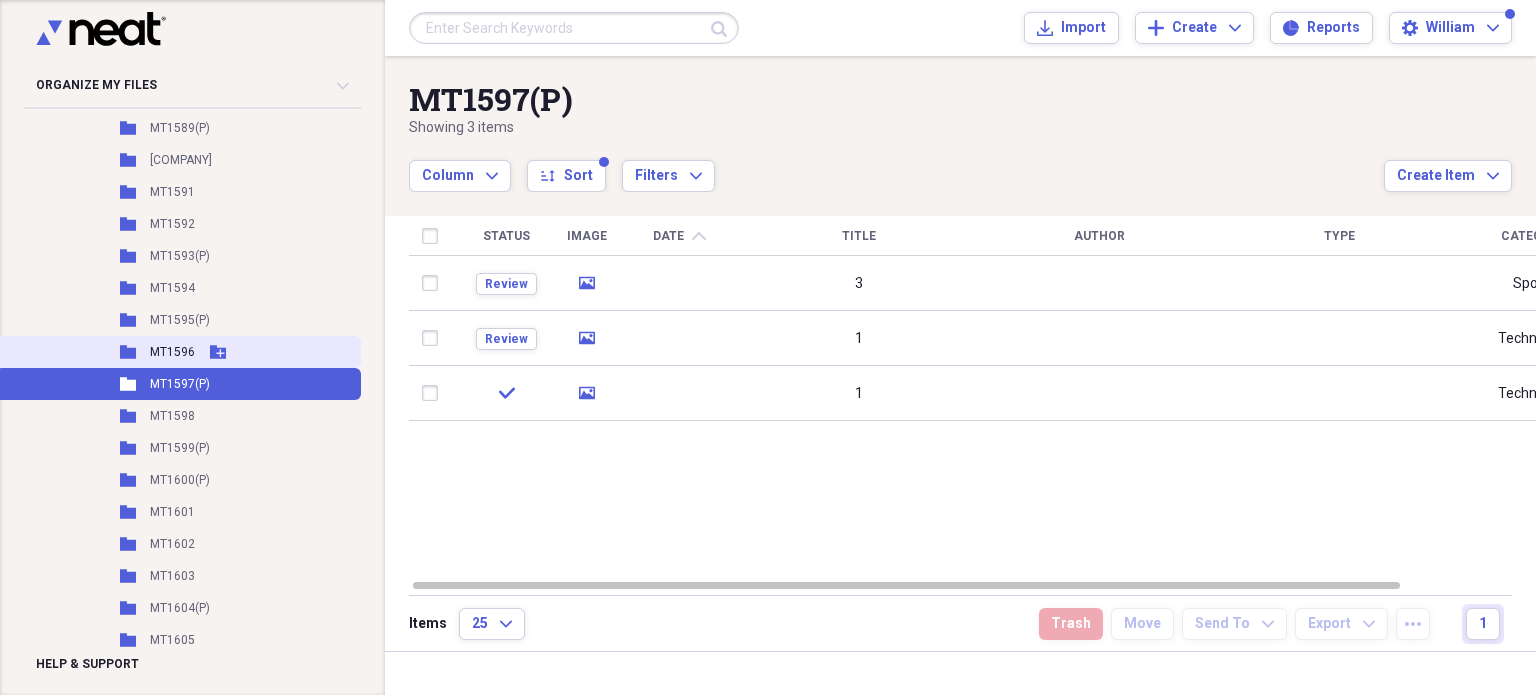 click on "Folder [FOLDER_NAME] Add Folder" at bounding box center [178, 352] 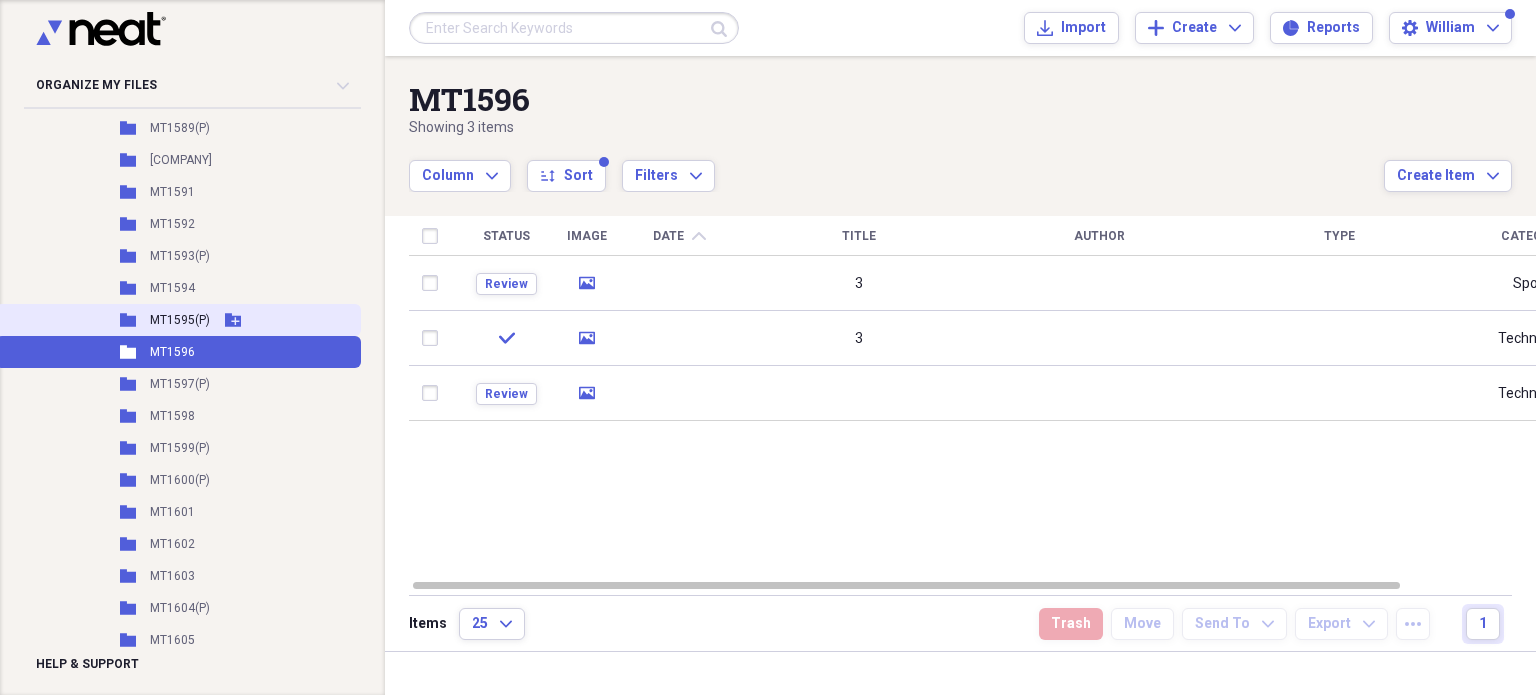 click on "MT1595(P)" at bounding box center [180, 320] 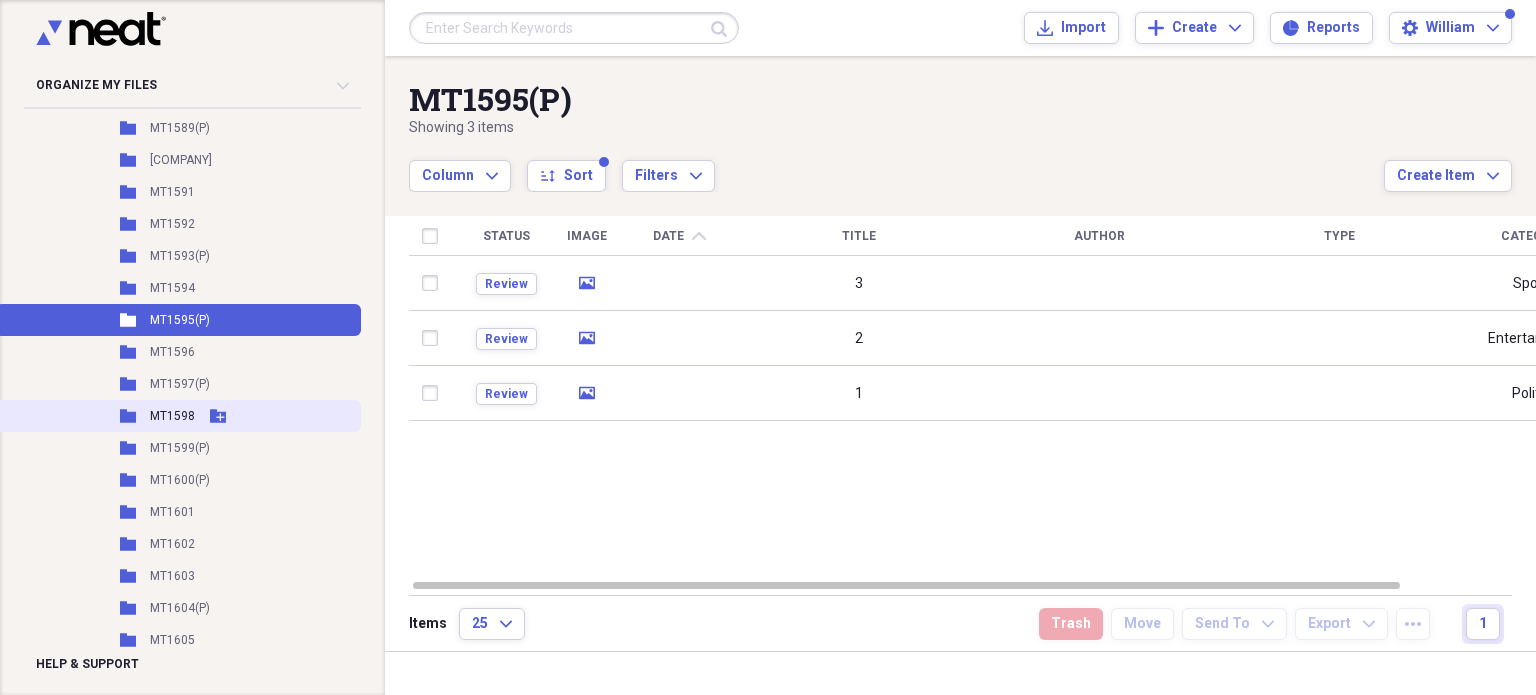 click on "MT1598" at bounding box center (172, 416) 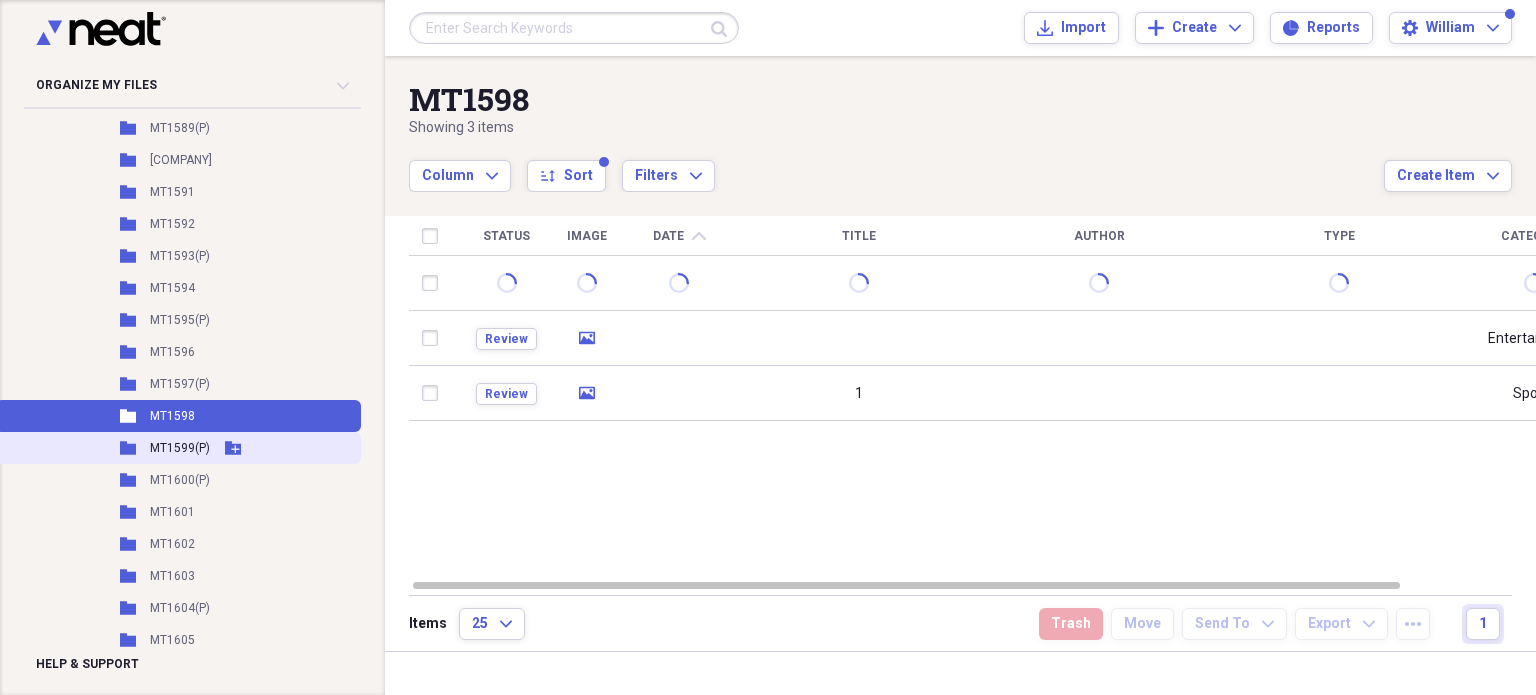 click on "MT1599(P)" at bounding box center (180, 448) 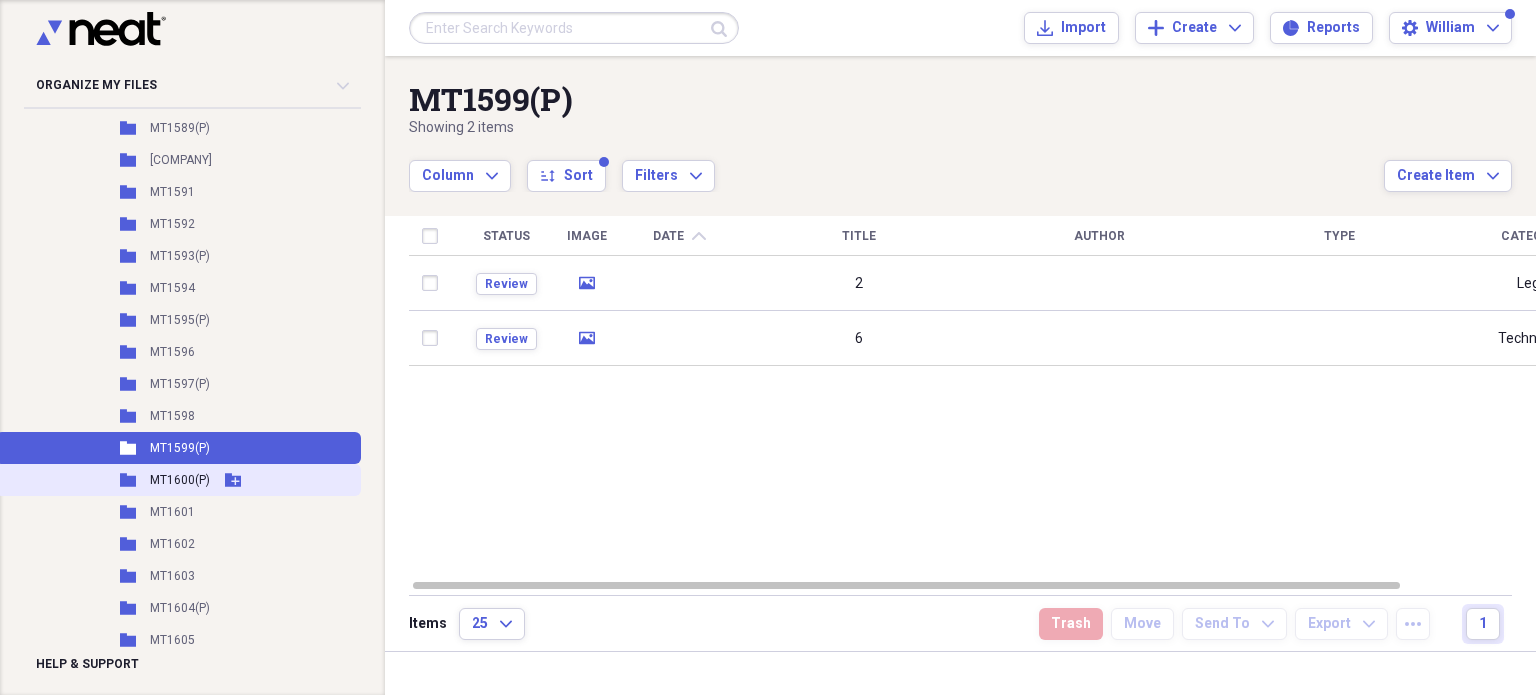 click on "MT1600(P)" at bounding box center (180, 480) 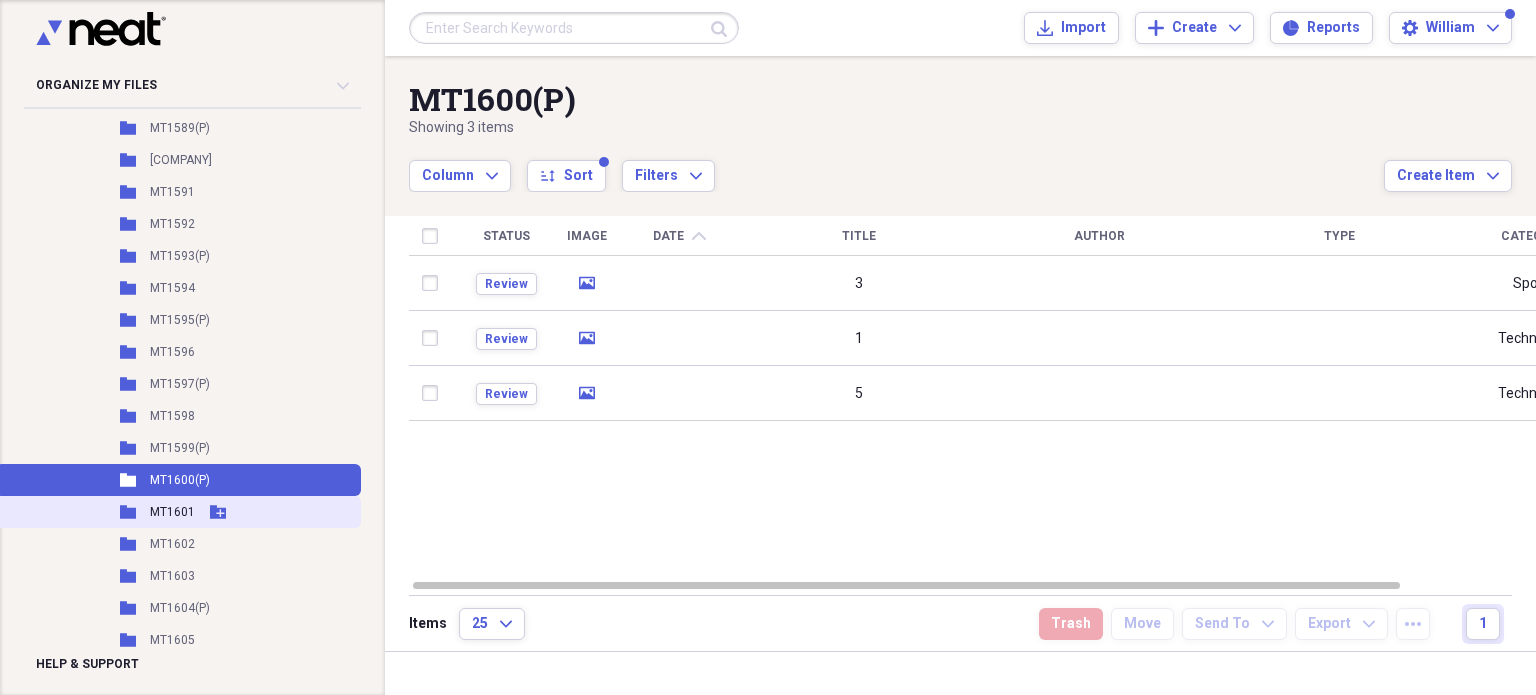 click on "MT1601" at bounding box center [172, 512] 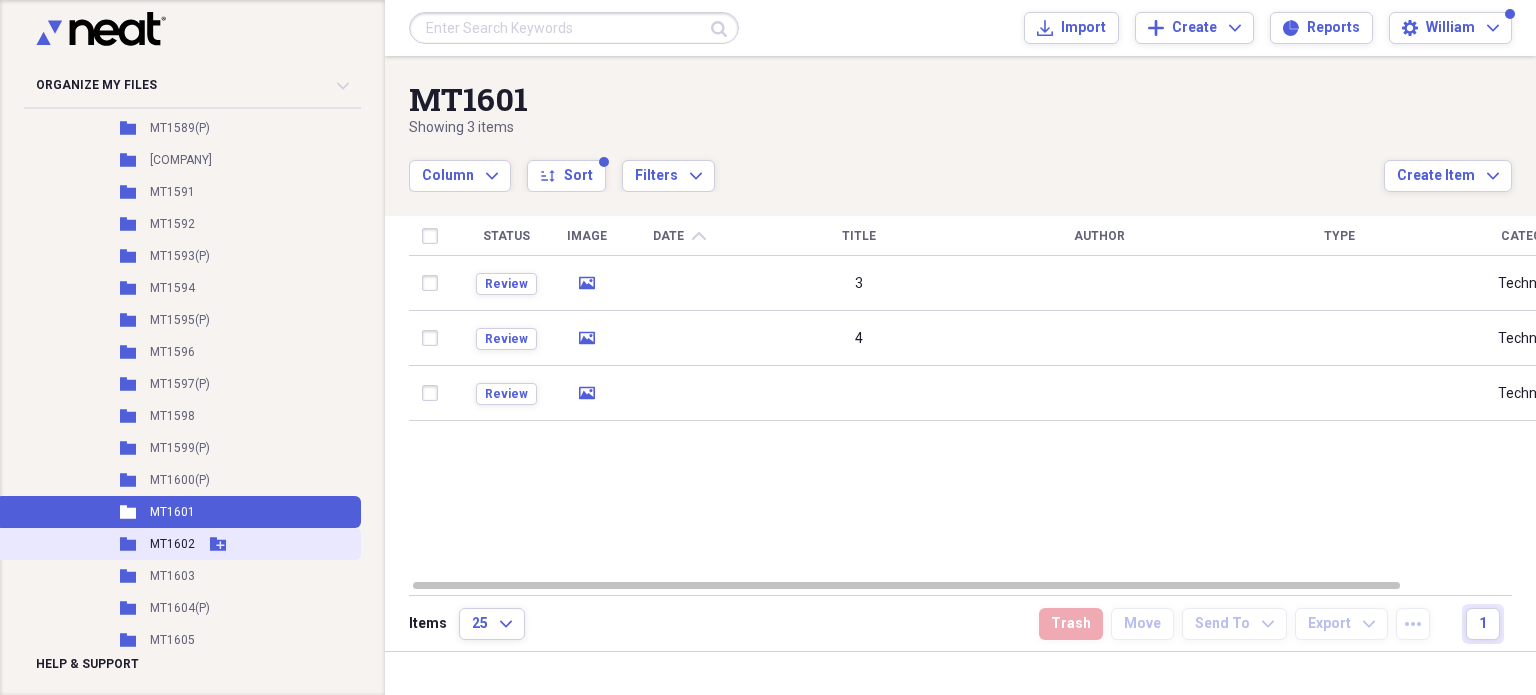 click on "MT1602" at bounding box center [172, 544] 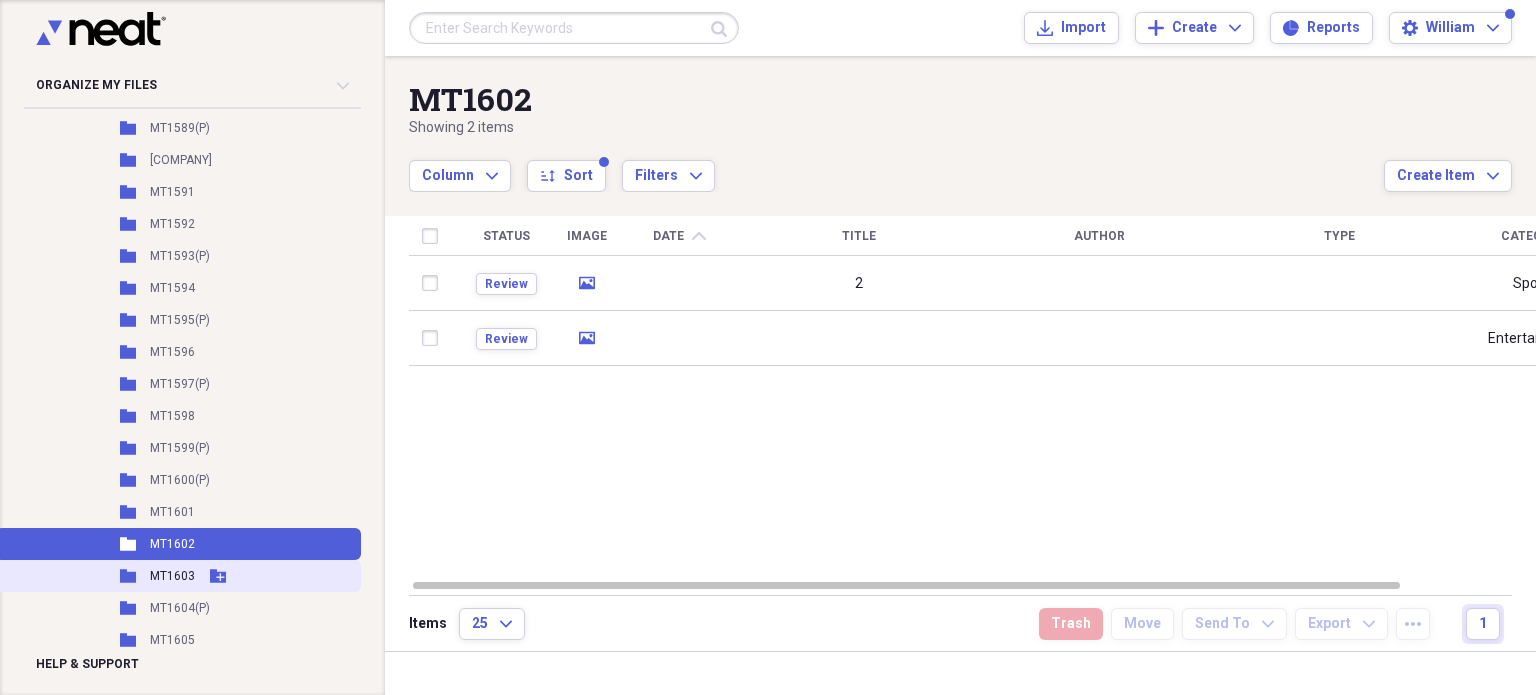click on "MT1603" at bounding box center [172, 576] 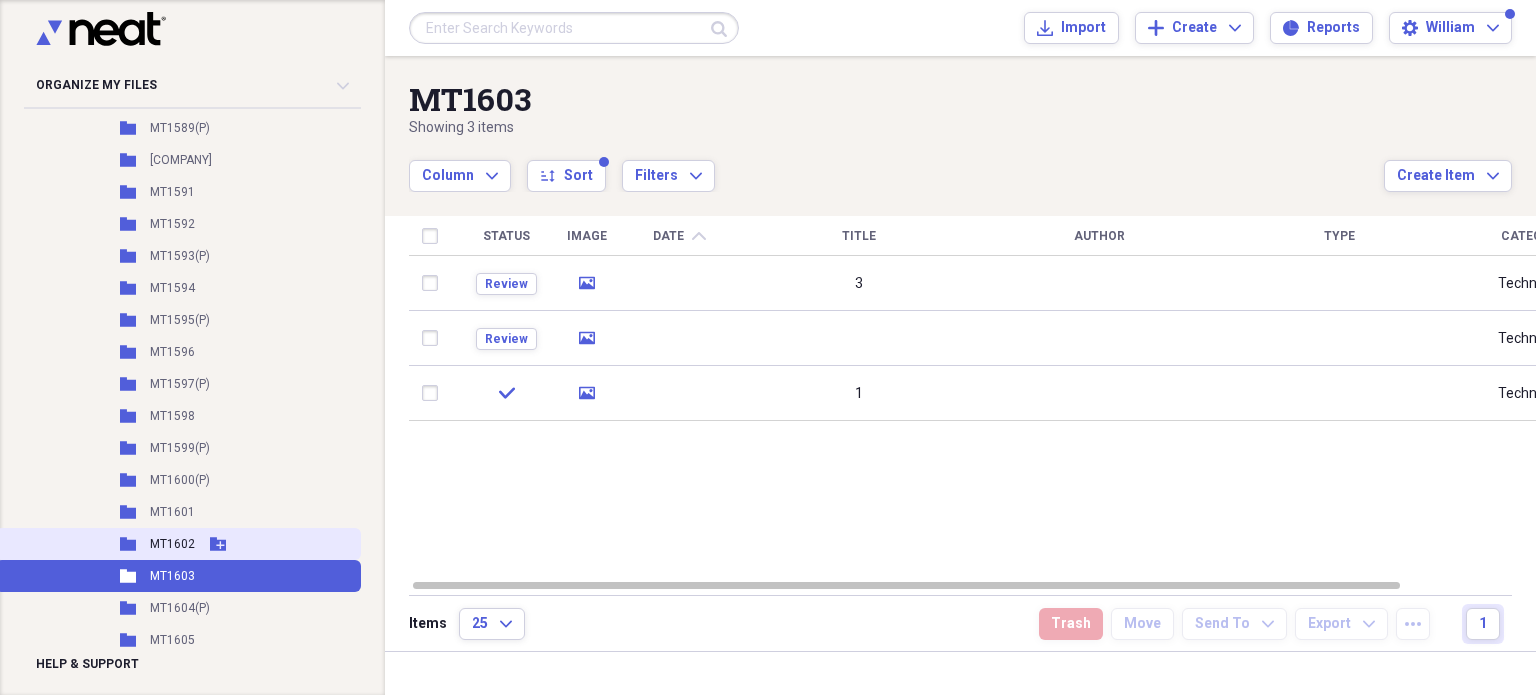 click on "MT1602" at bounding box center [172, 544] 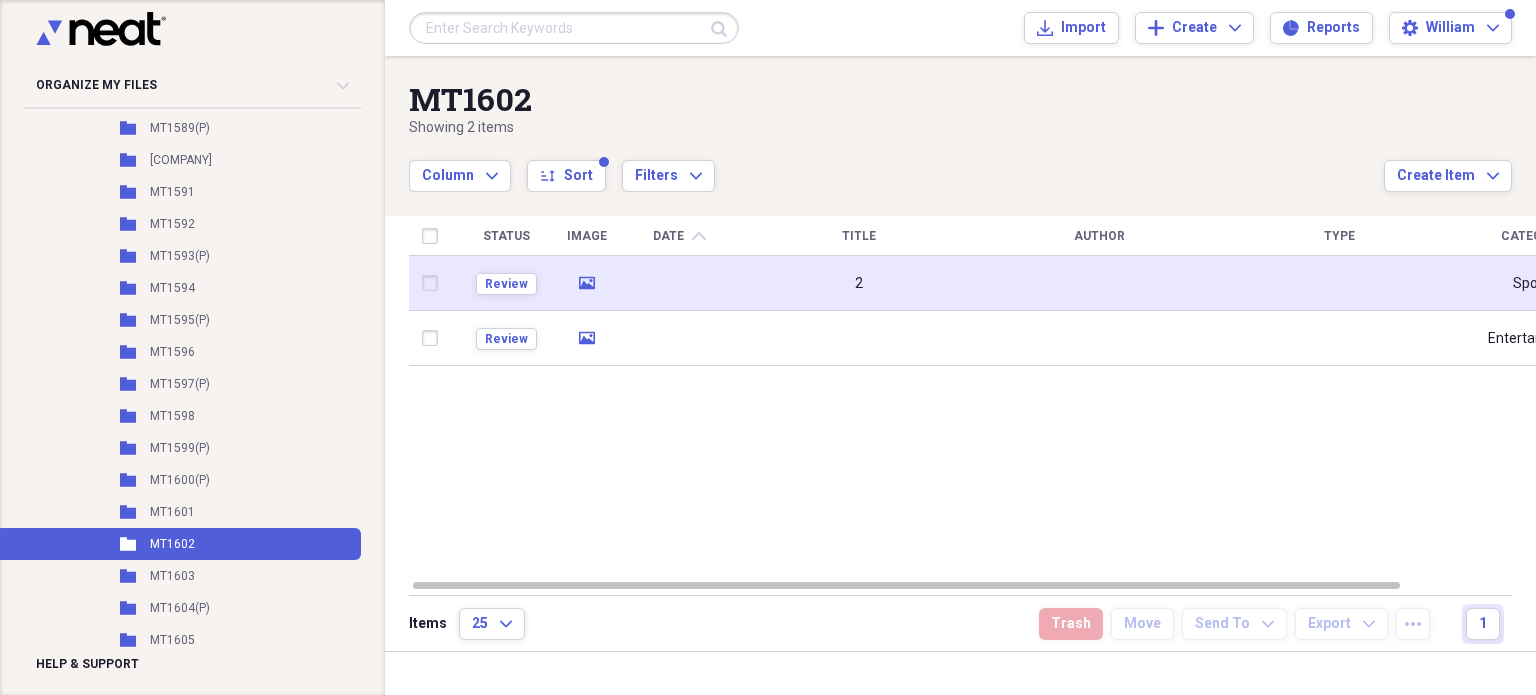 click 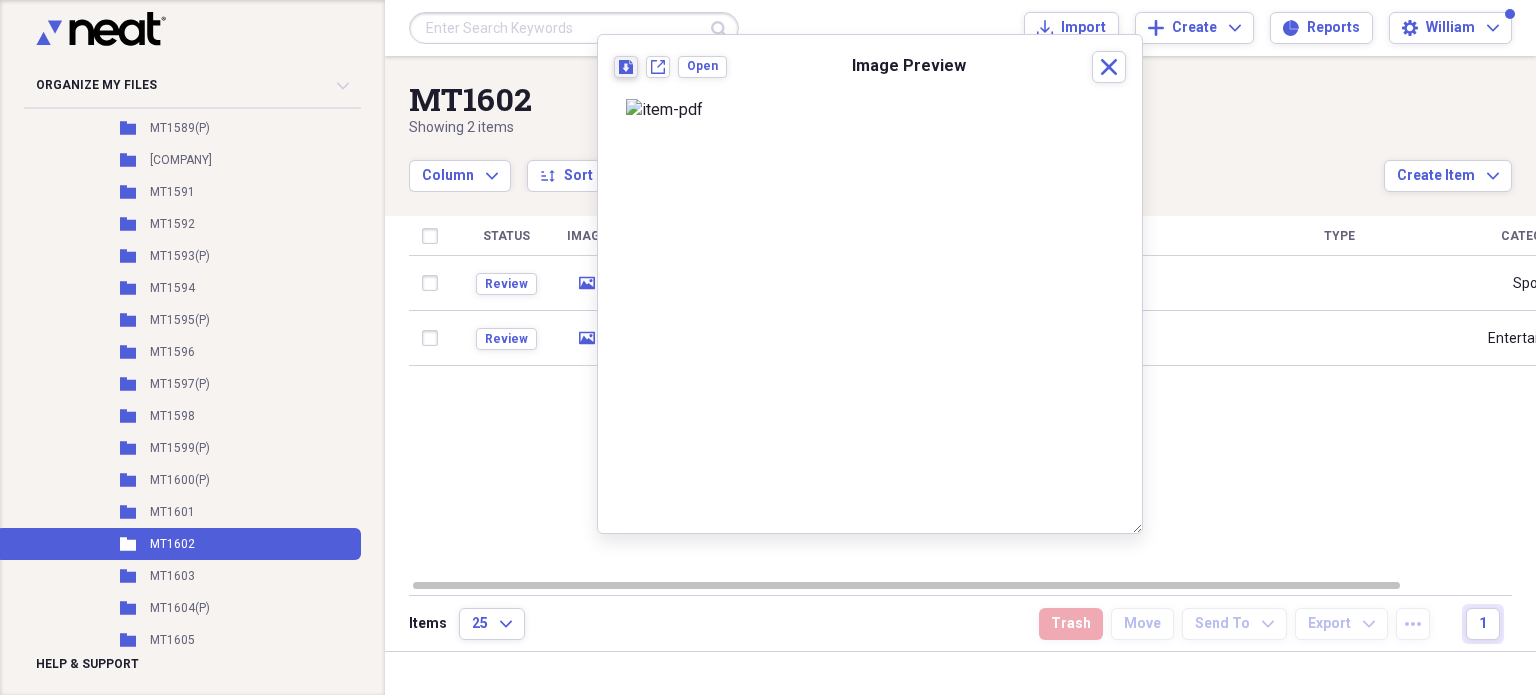 click 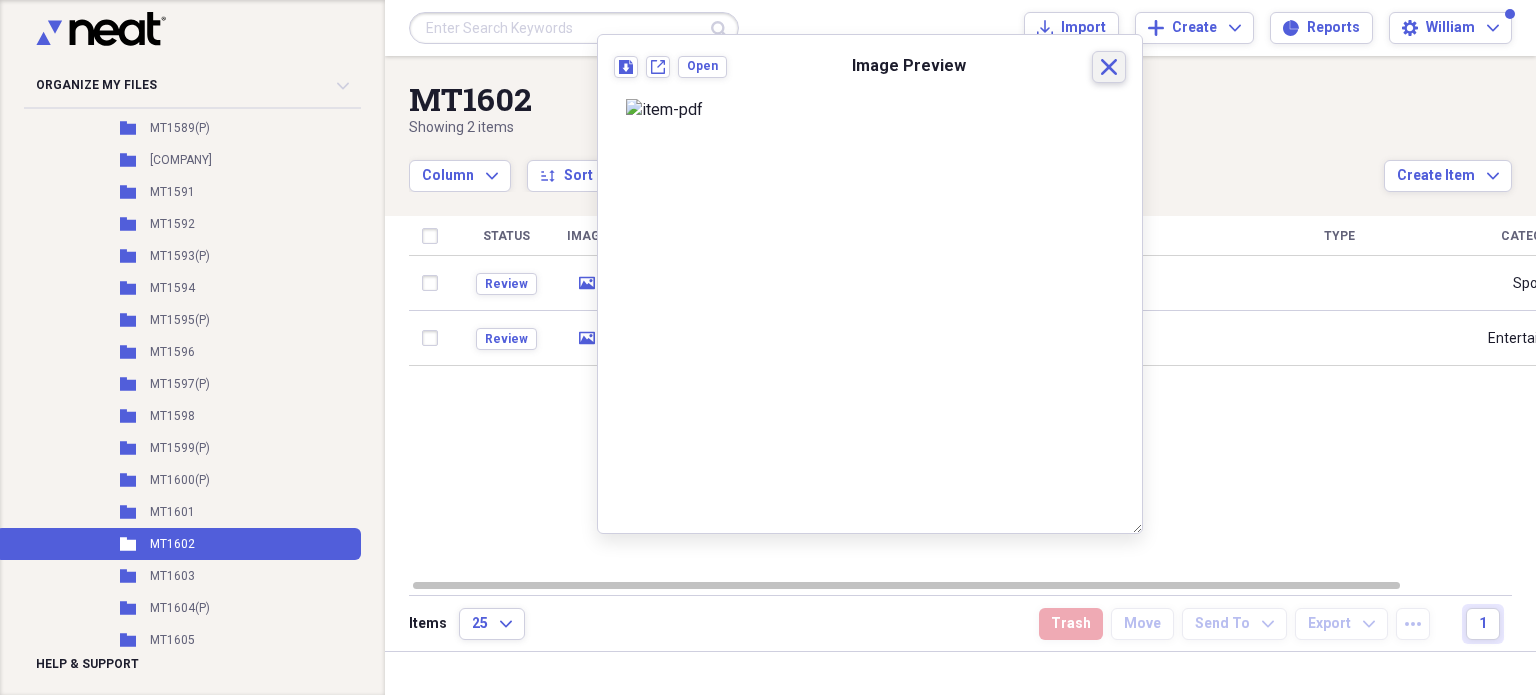 click 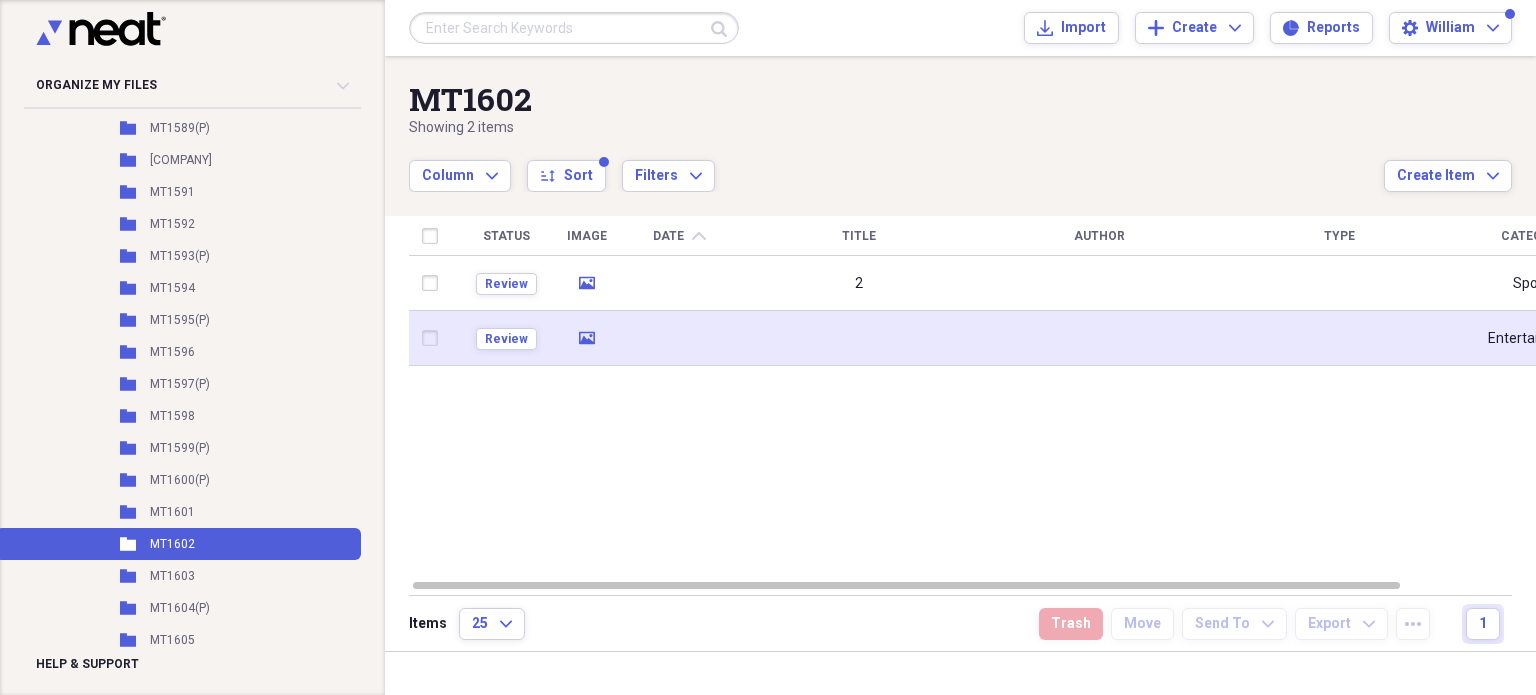 click on "media" at bounding box center [587, 338] 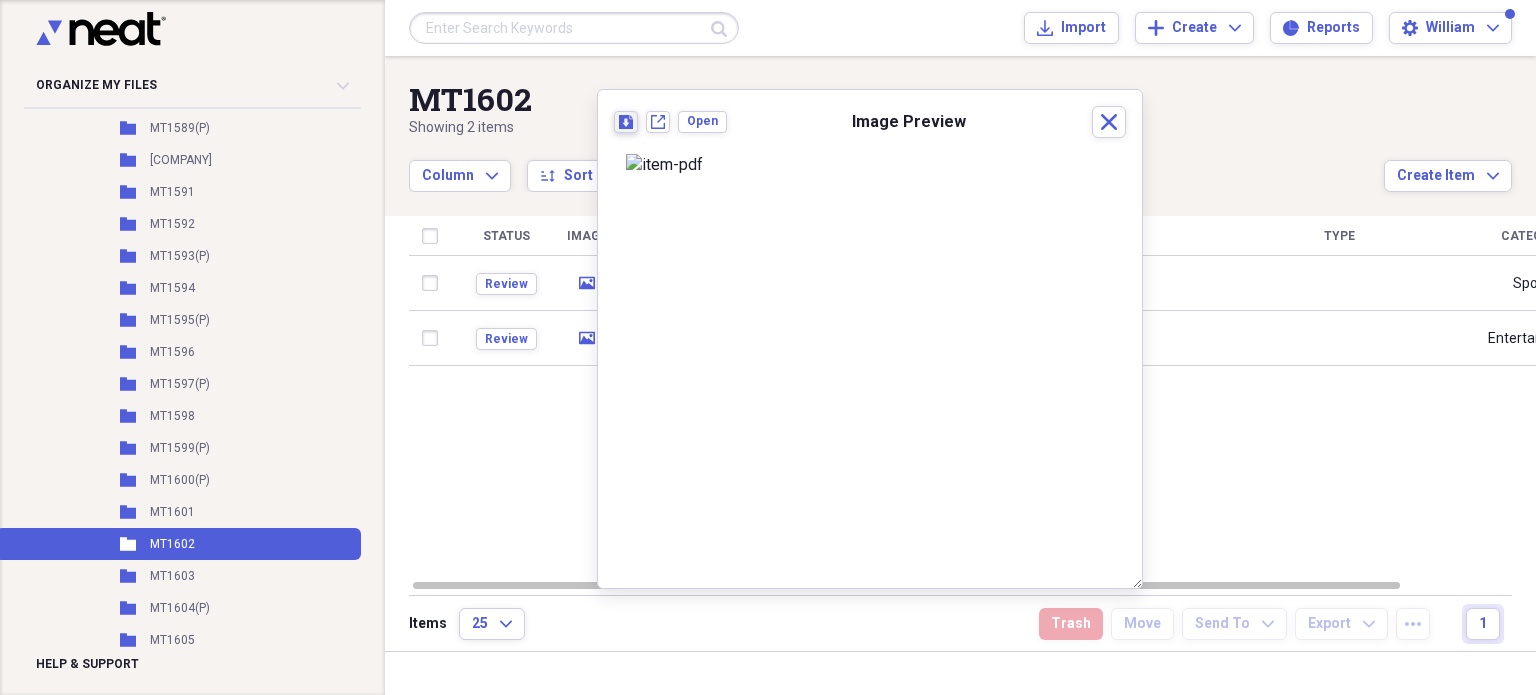 click on "Download" 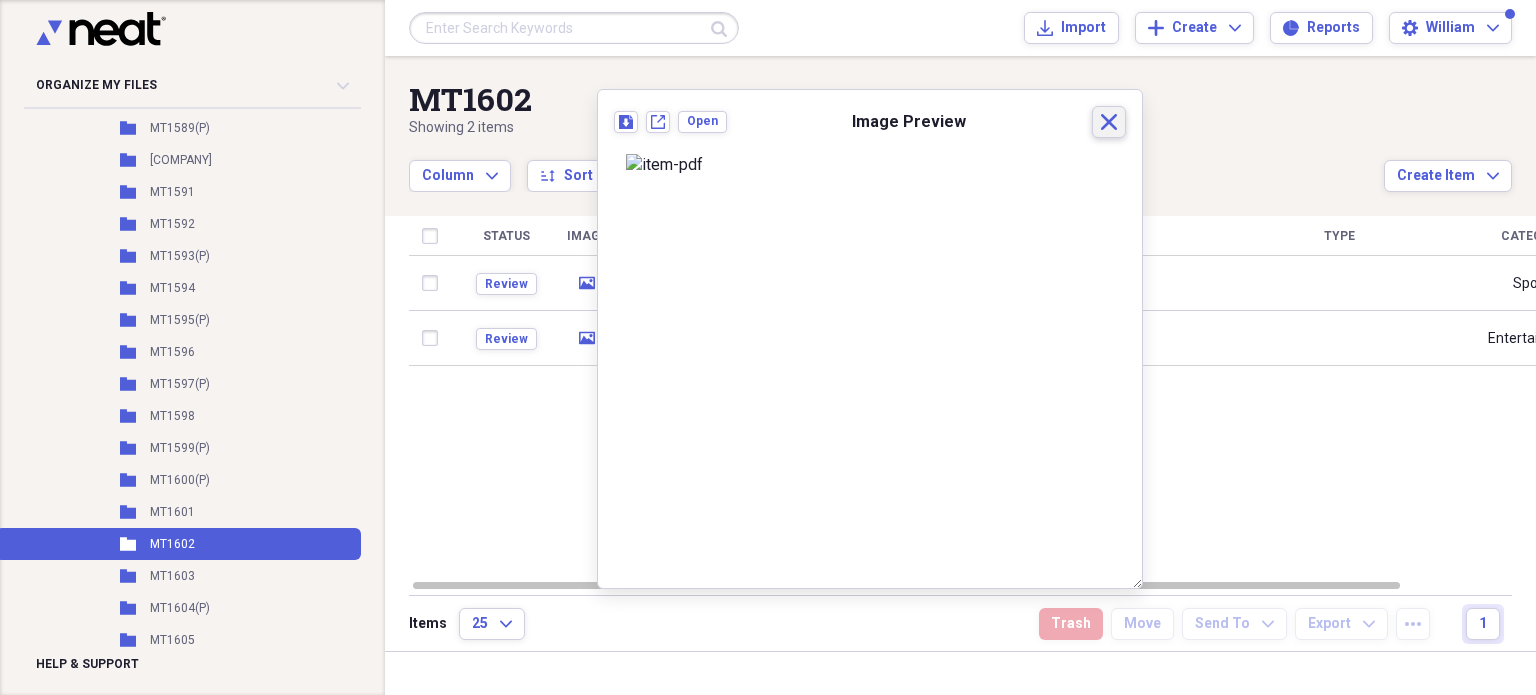 click on "Close" 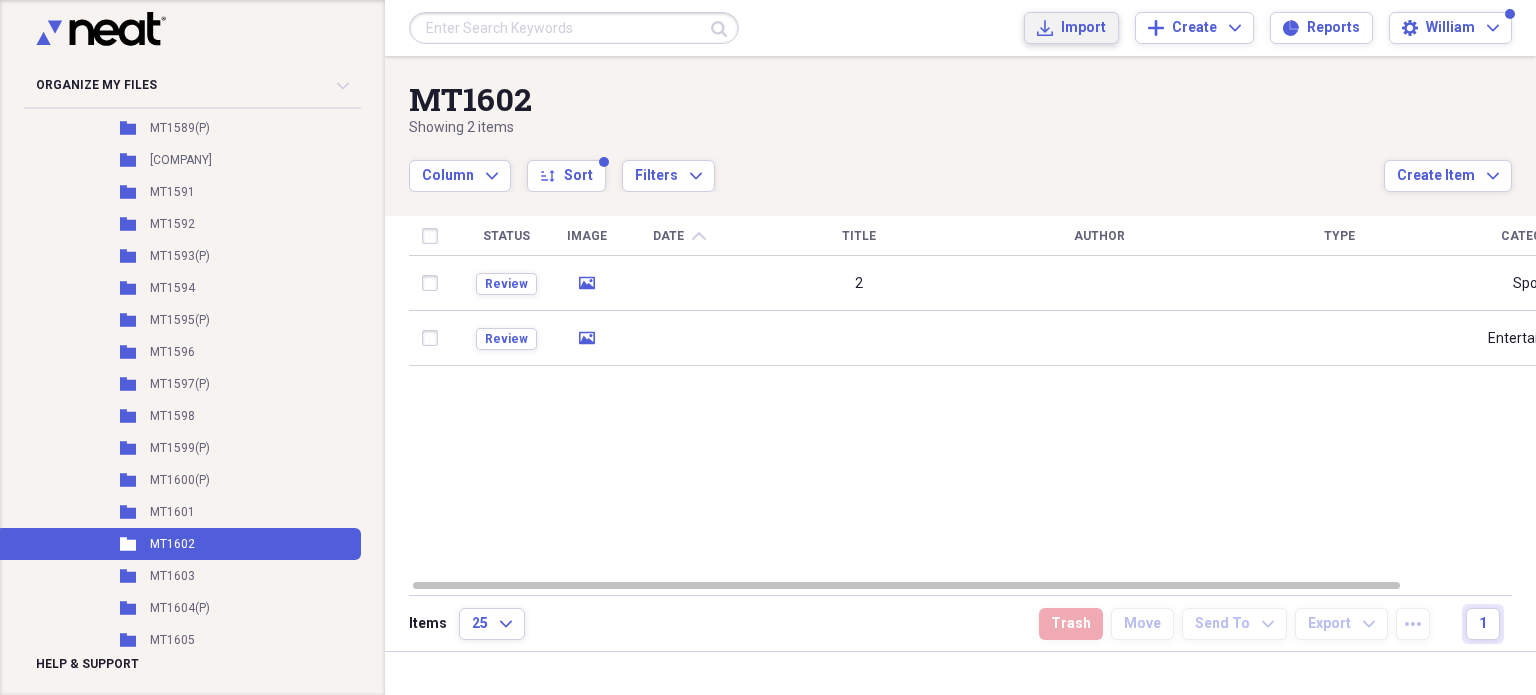 click on "Import Import" at bounding box center (1071, 28) 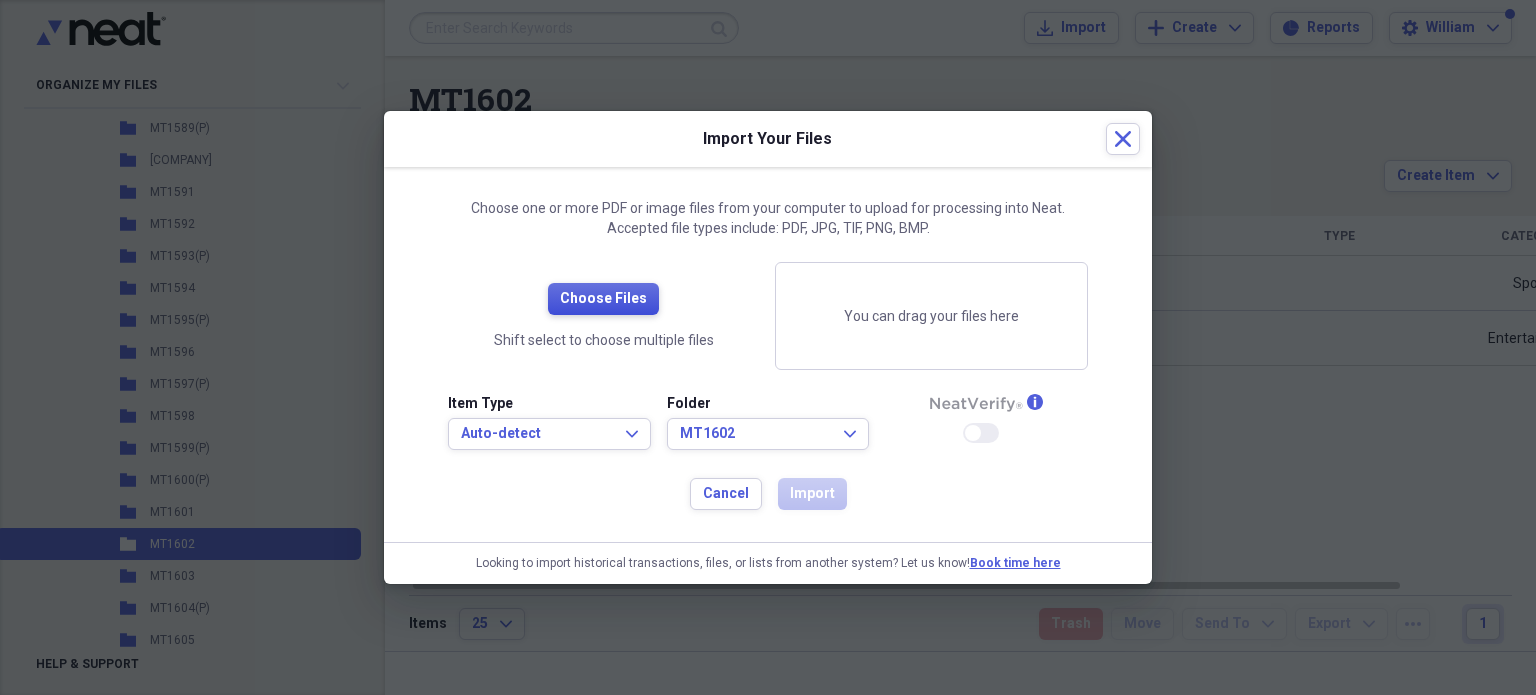 click on "Choose Files" at bounding box center [603, 299] 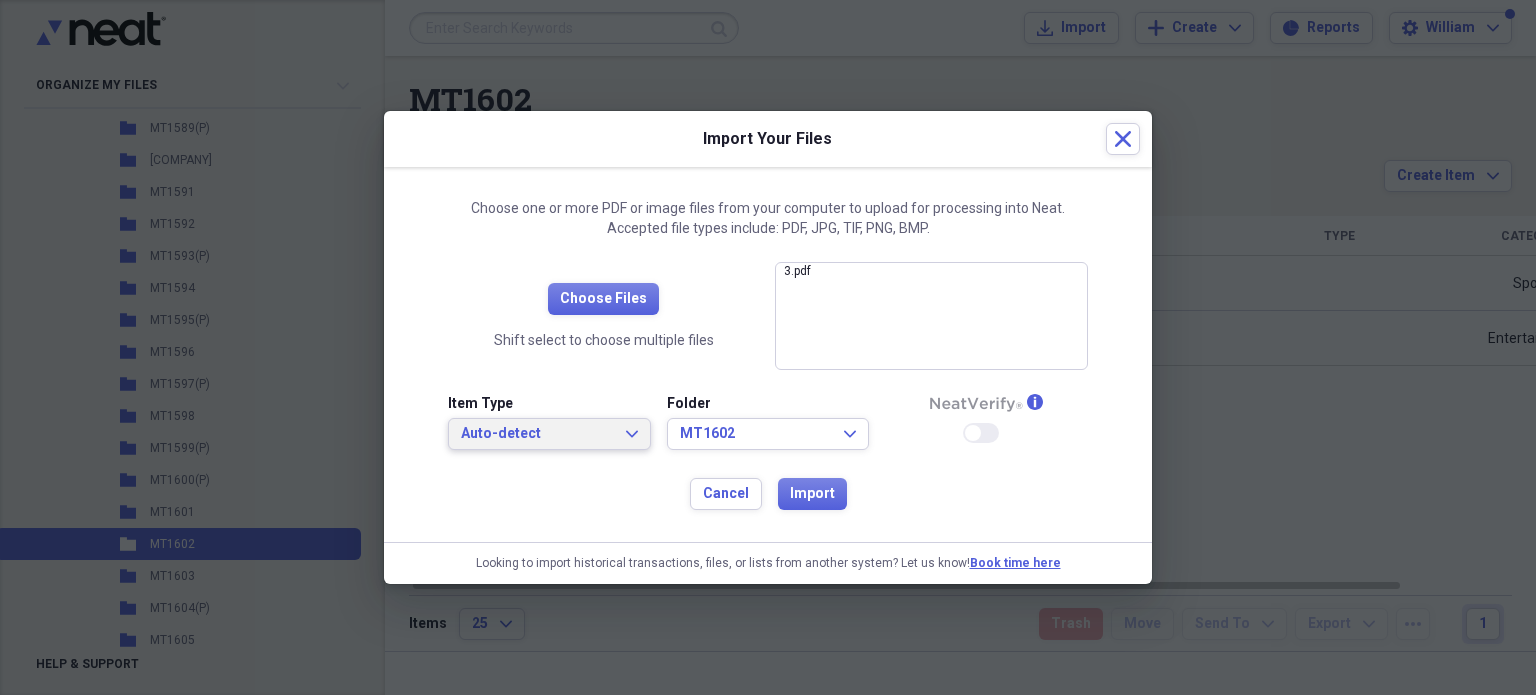 click on "Auto-detect Expand" at bounding box center (549, 434) 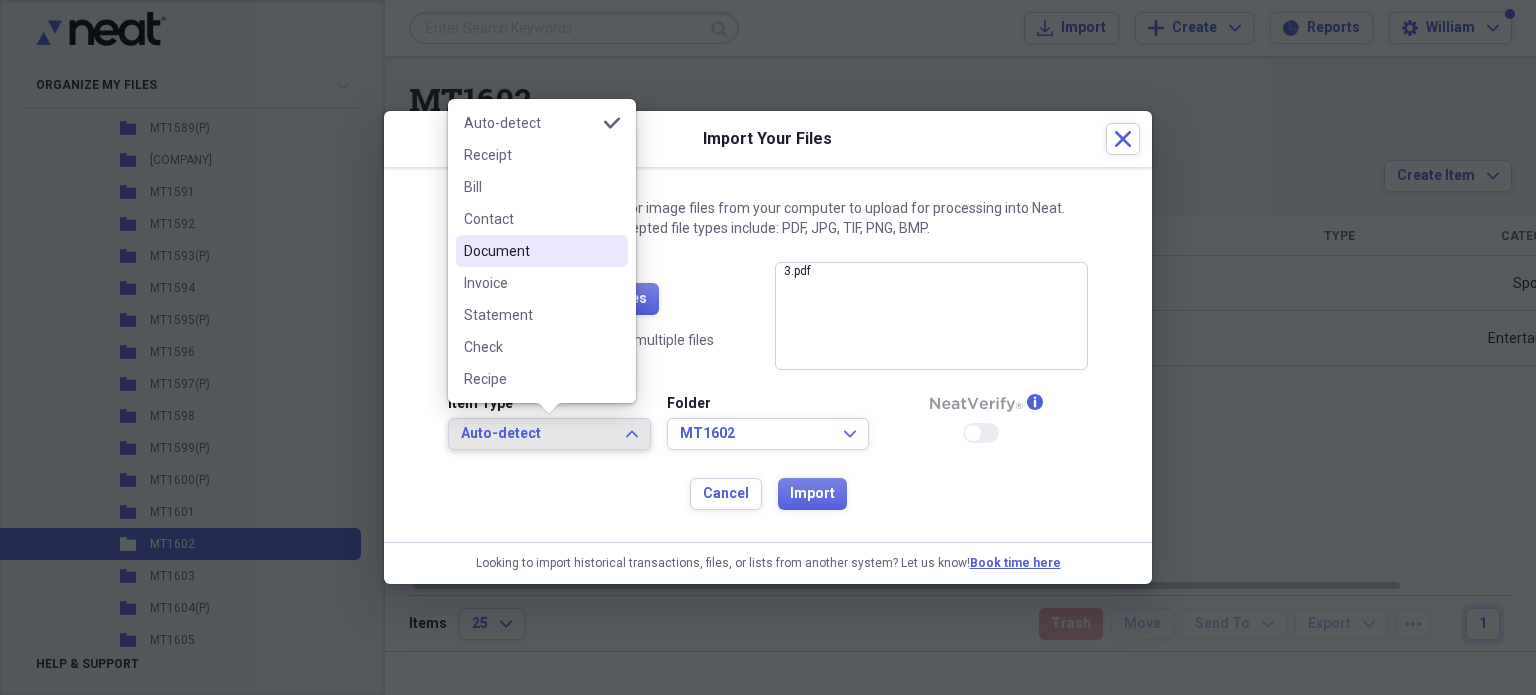 click on "Document" at bounding box center (530, 251) 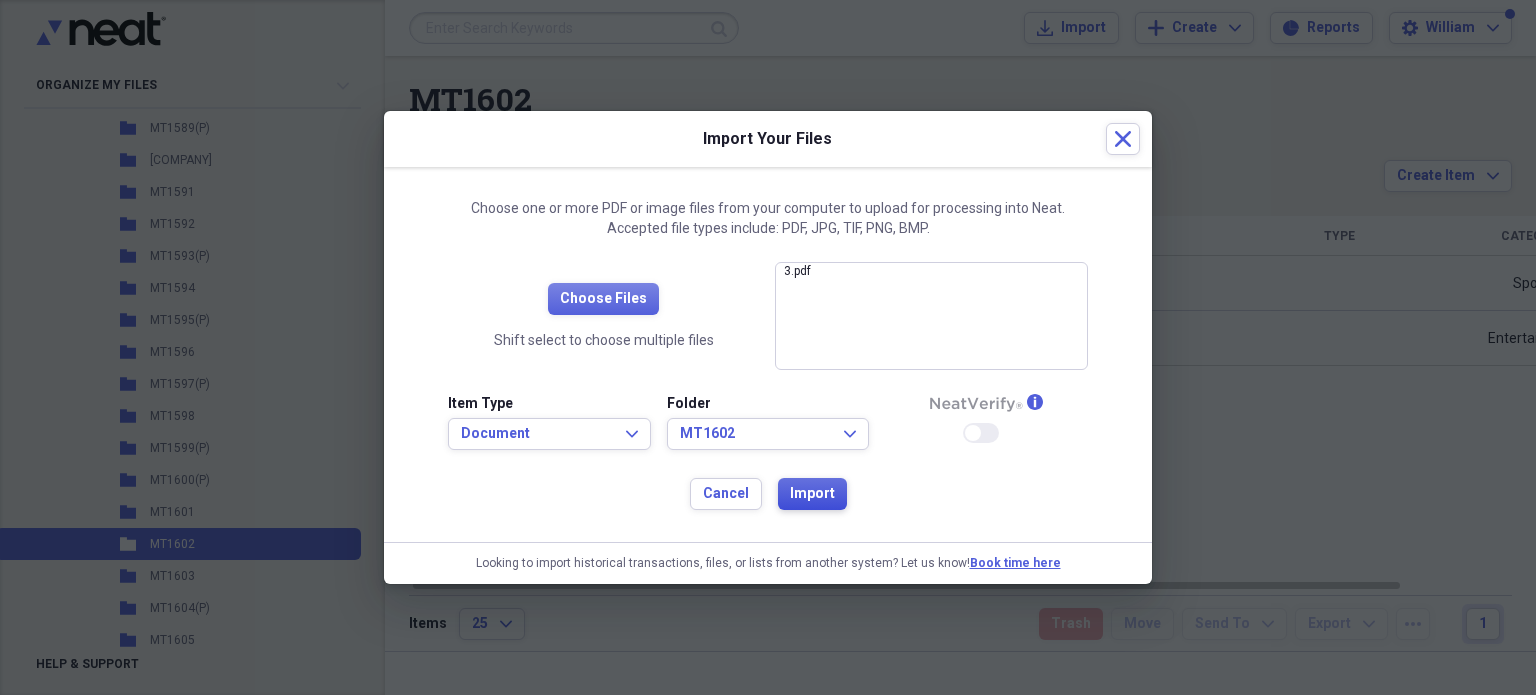 click on "Import" at bounding box center (812, 494) 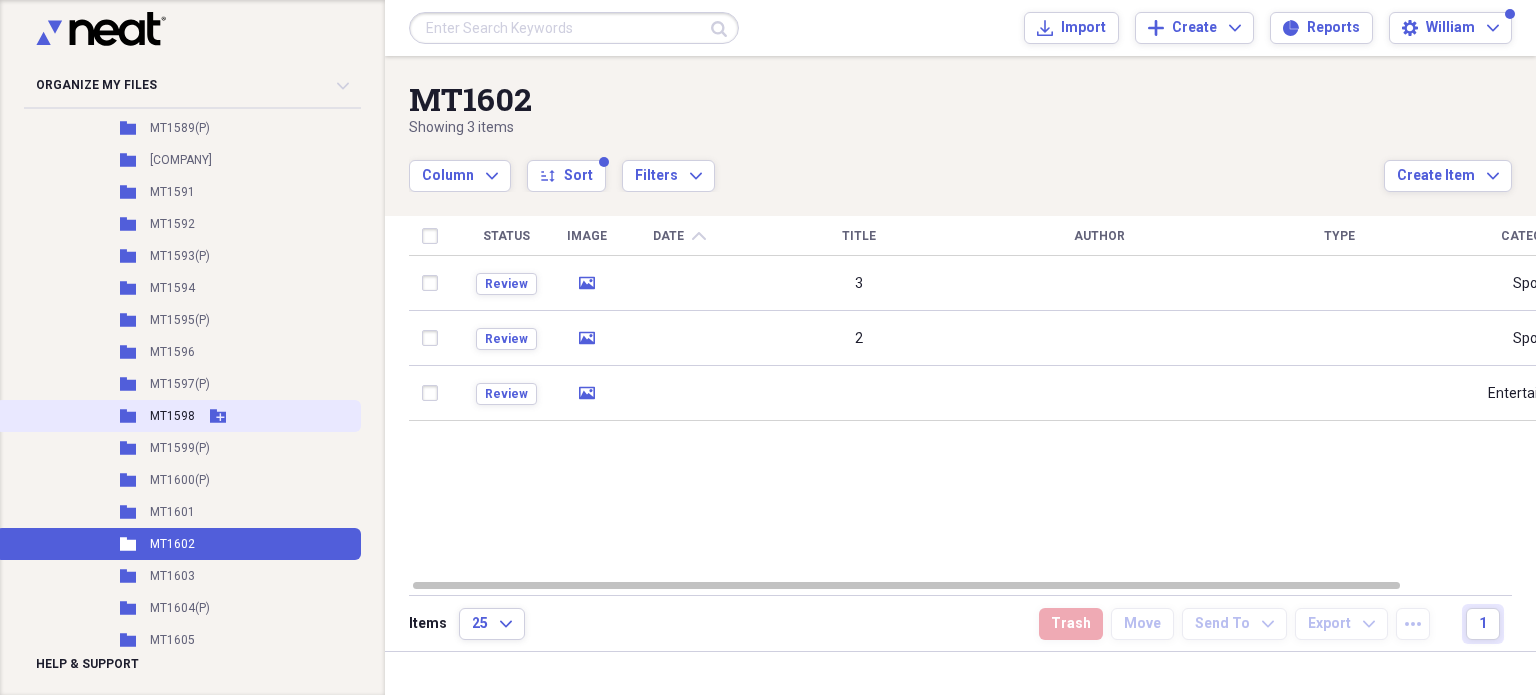 click on "MT1598" at bounding box center [172, 416] 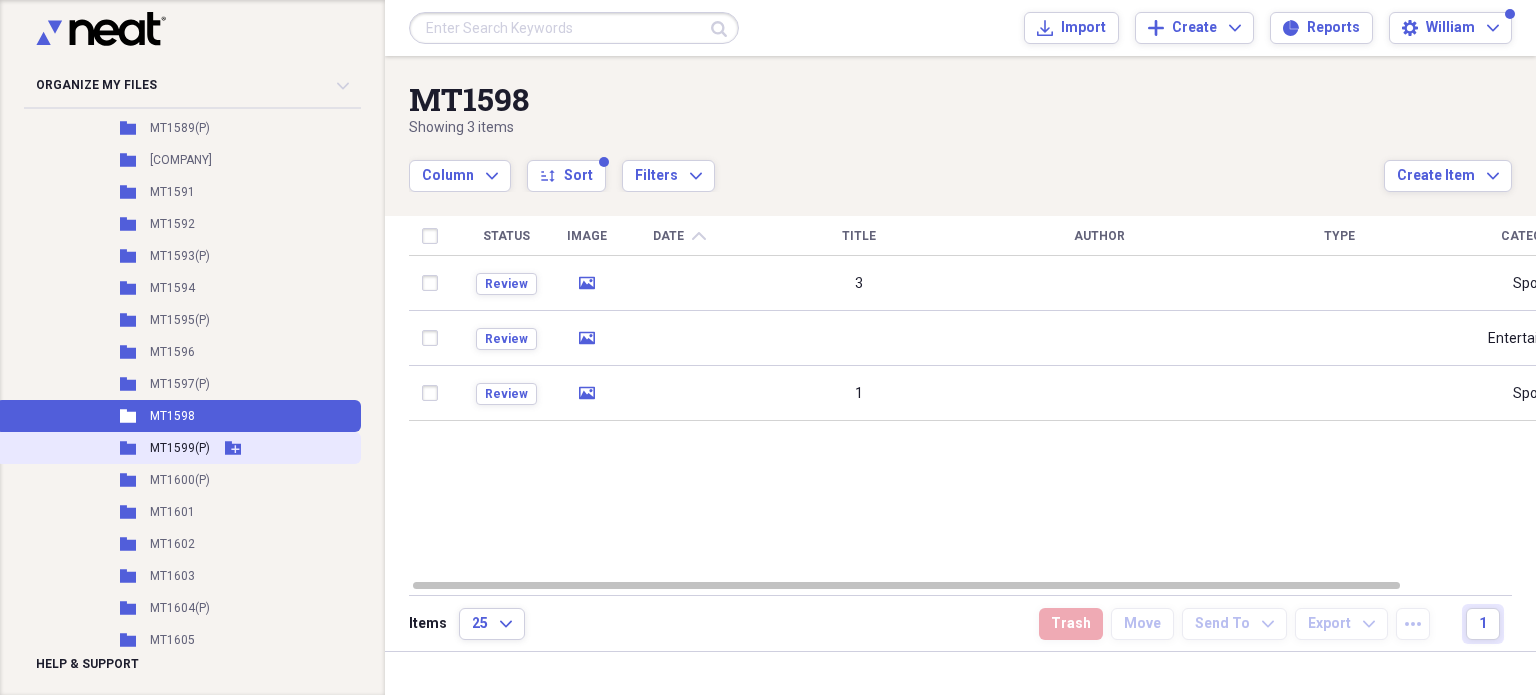 click on "MT1599(P)" at bounding box center [180, 448] 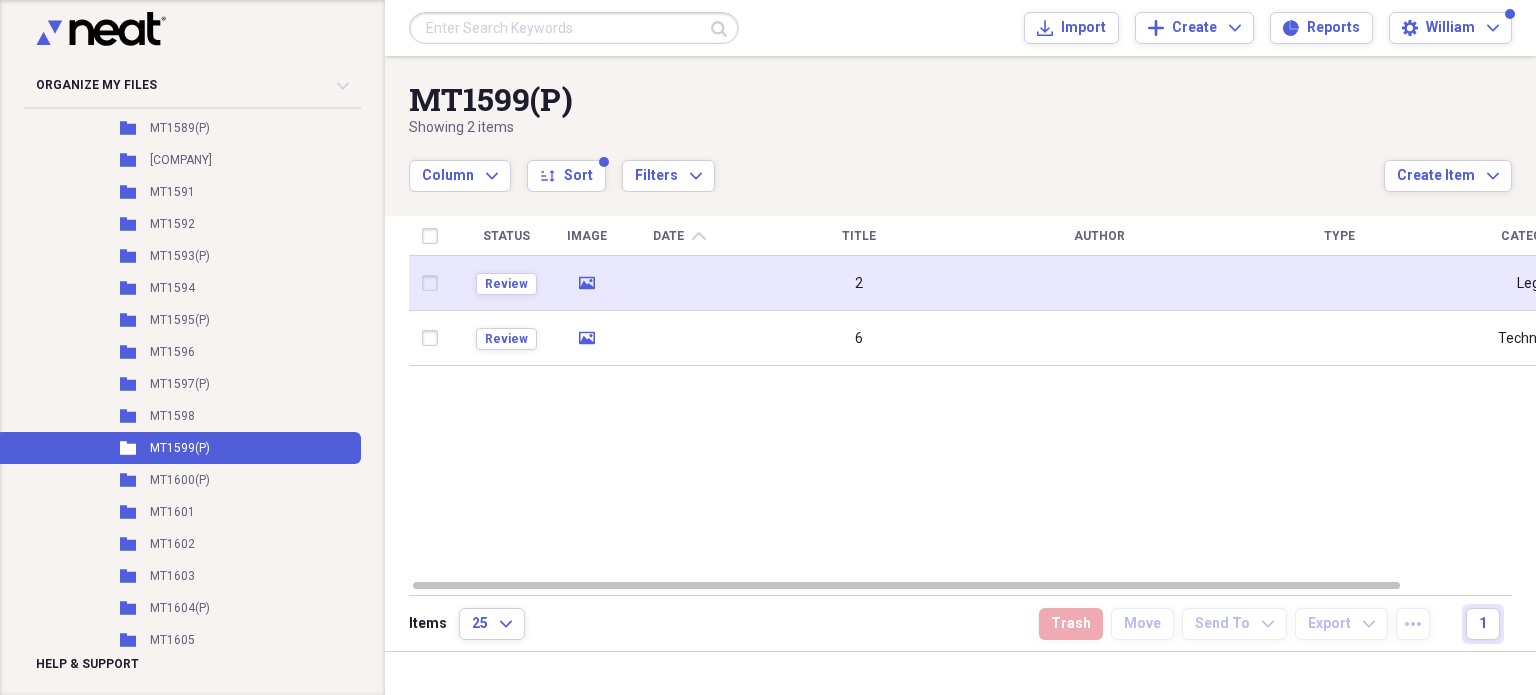 click on "media" at bounding box center (587, 283) 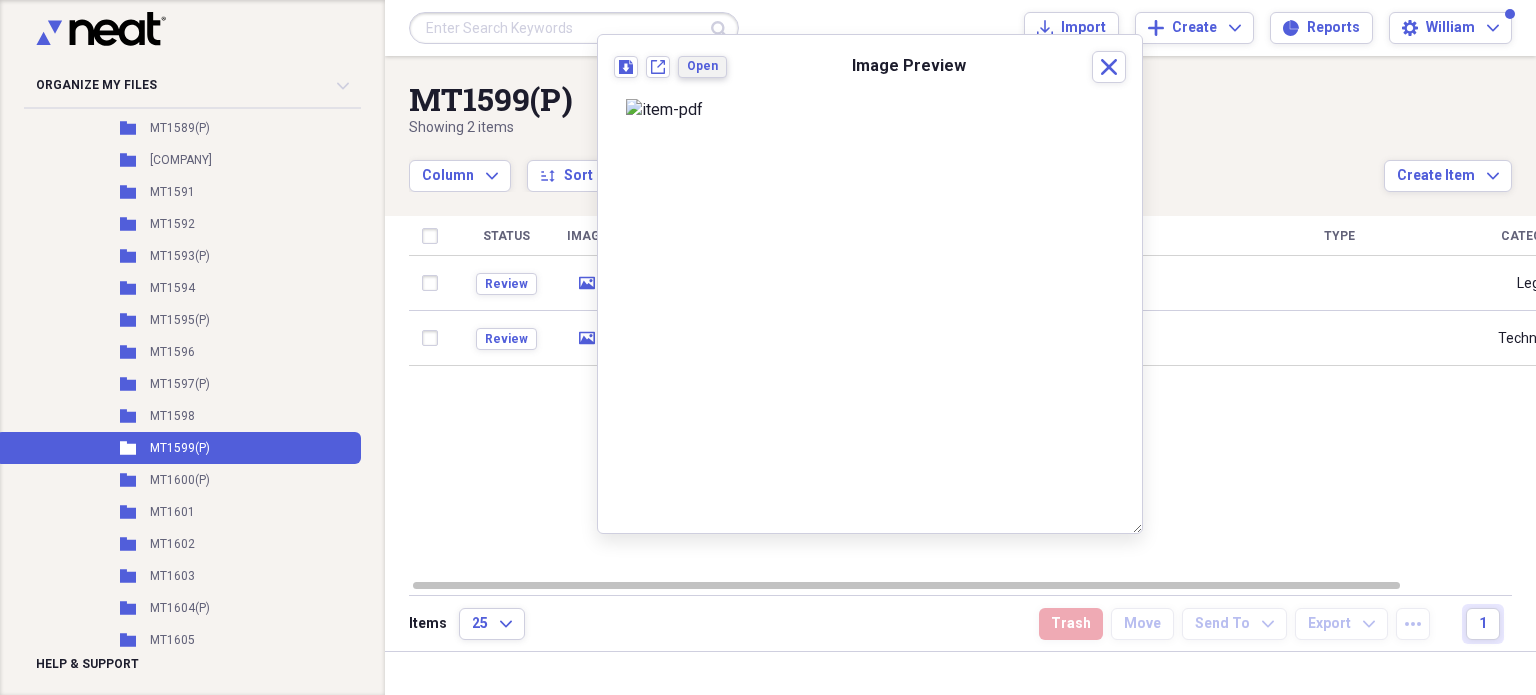 click on "Open" at bounding box center [702, 66] 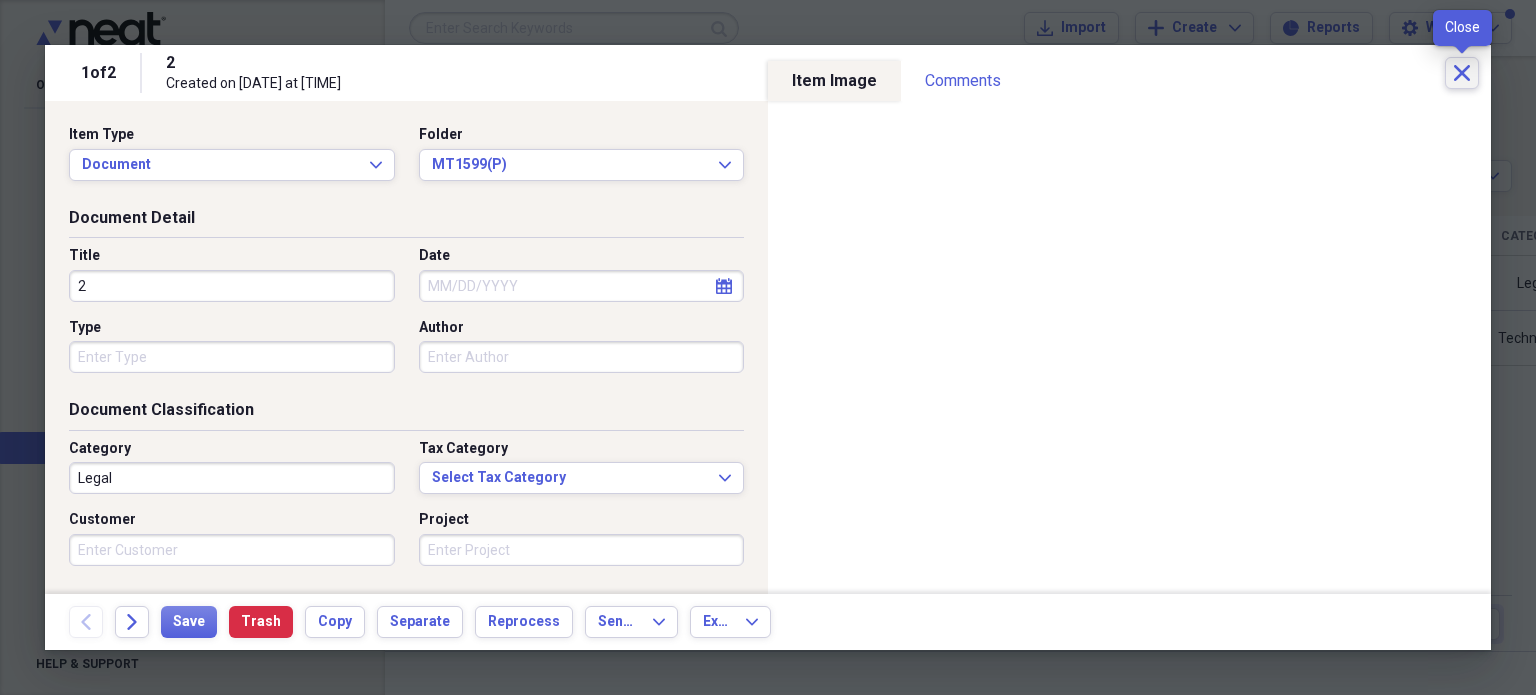click on "Close" 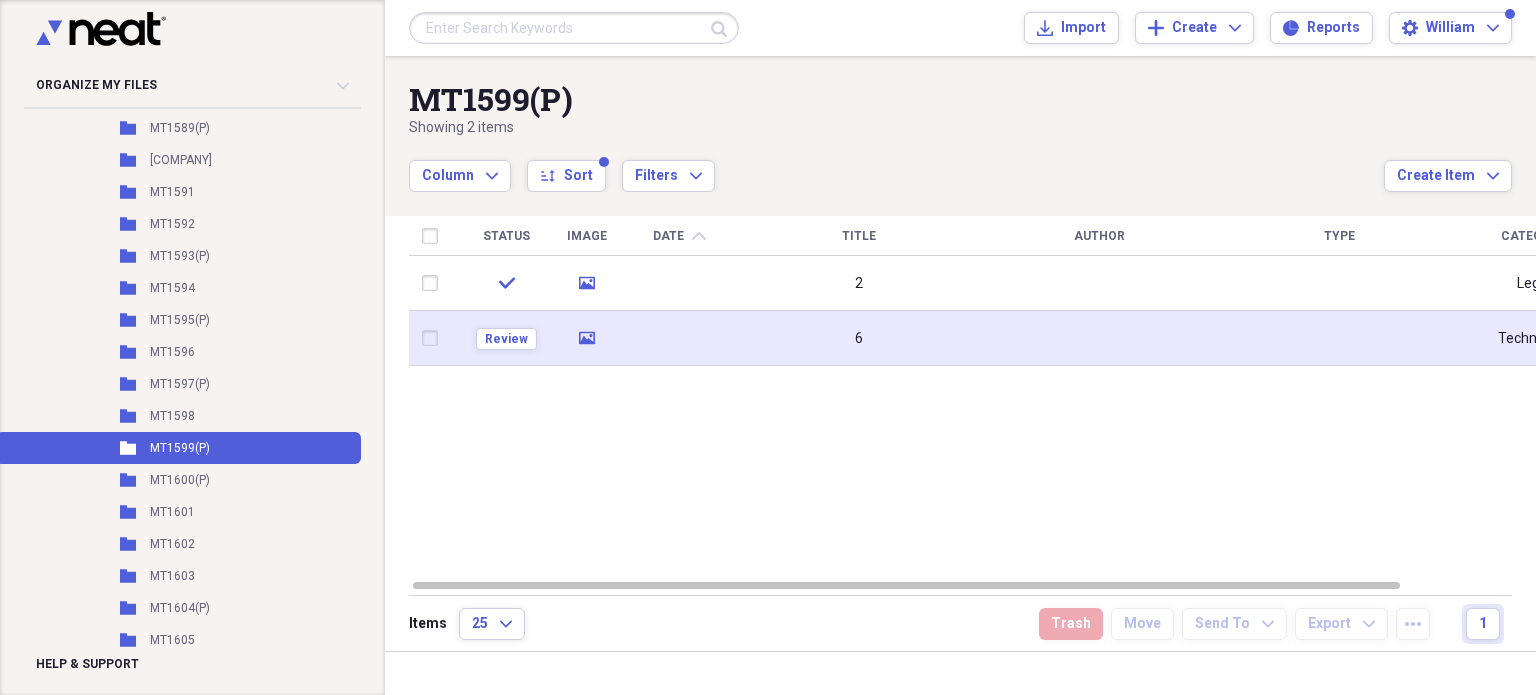 click on "media" 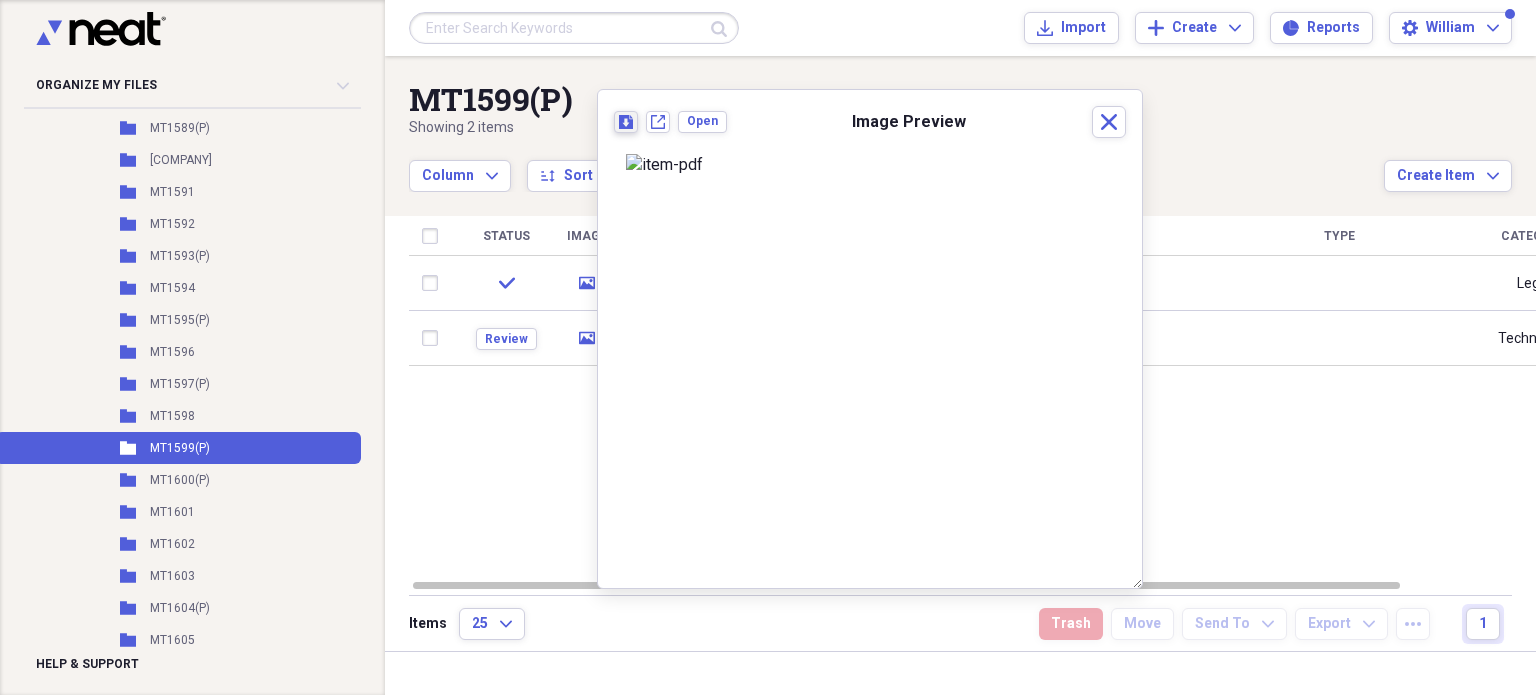 click on "Download" 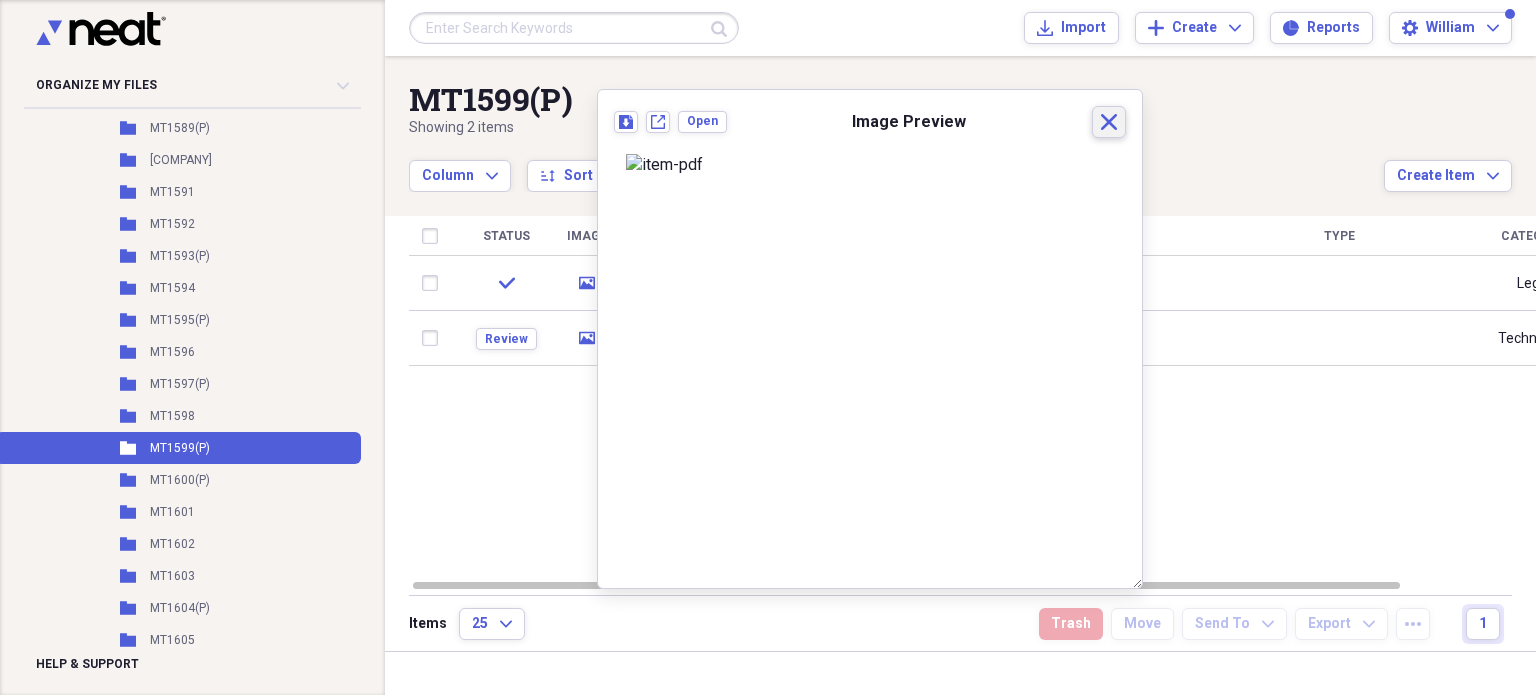 click 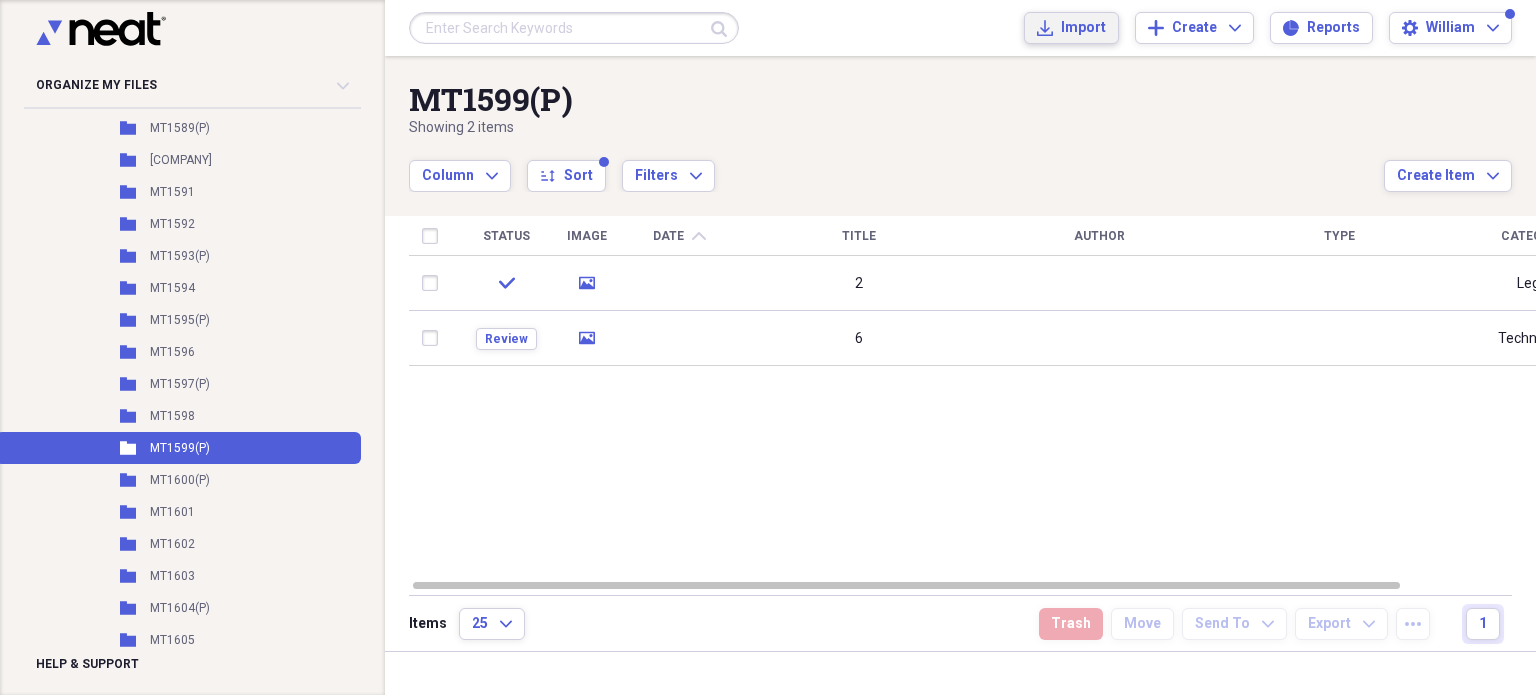 click on "Import" at bounding box center (1083, 28) 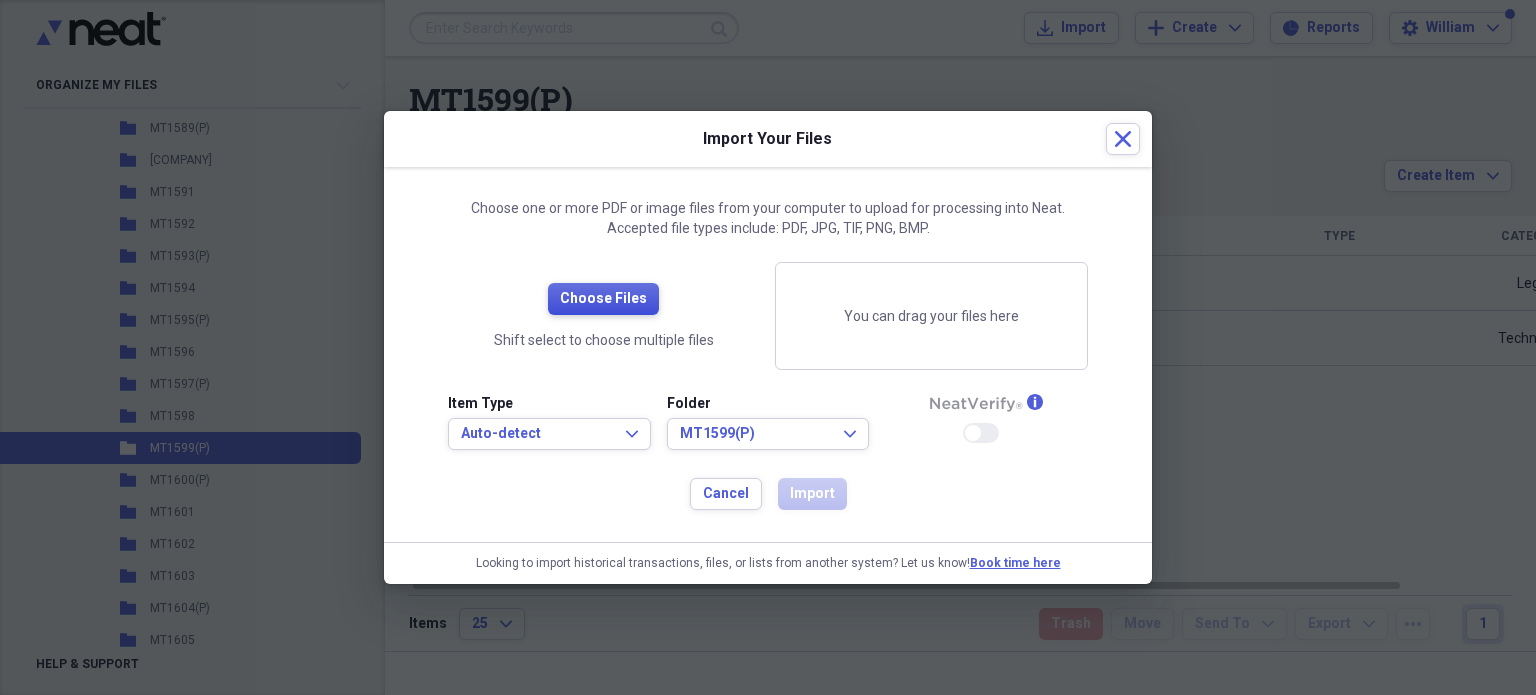 click on "Choose Files" at bounding box center [603, 299] 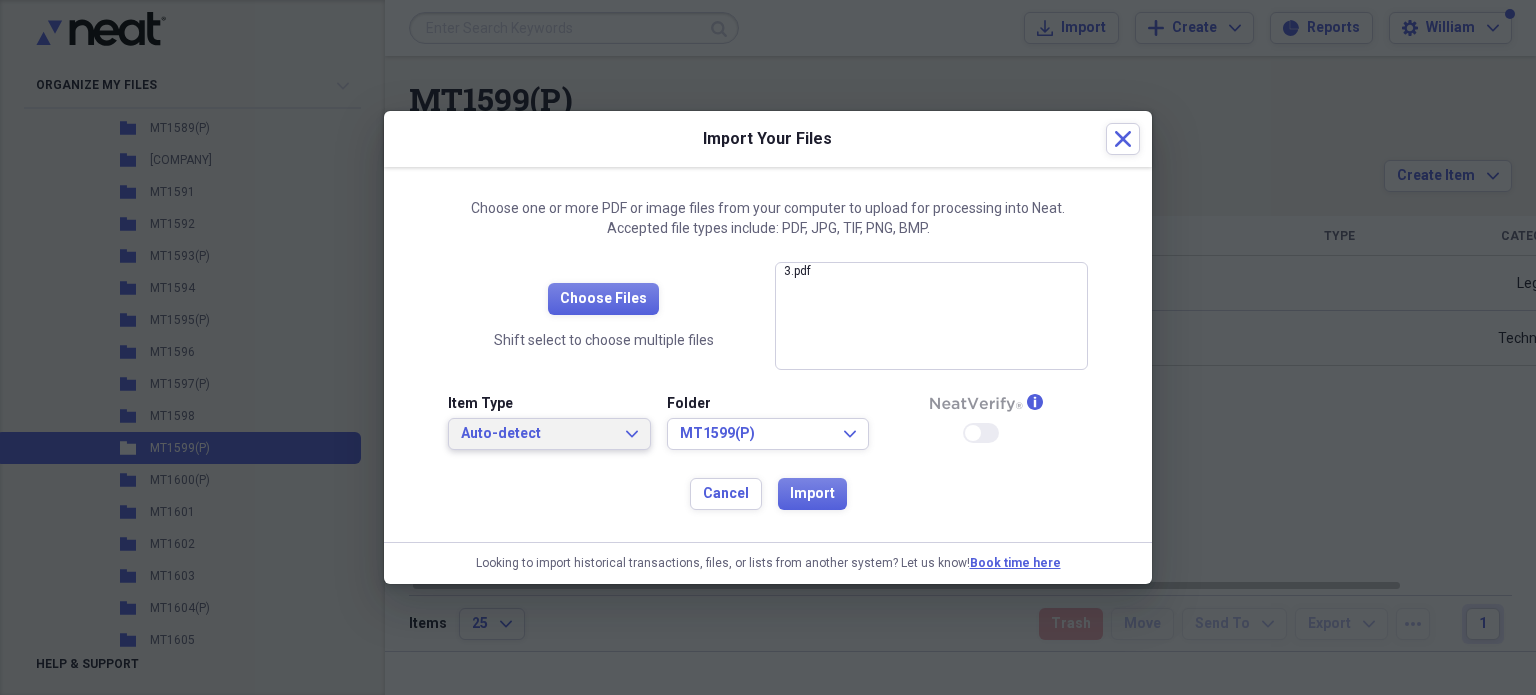 click on "Auto-detect Expand" at bounding box center (549, 434) 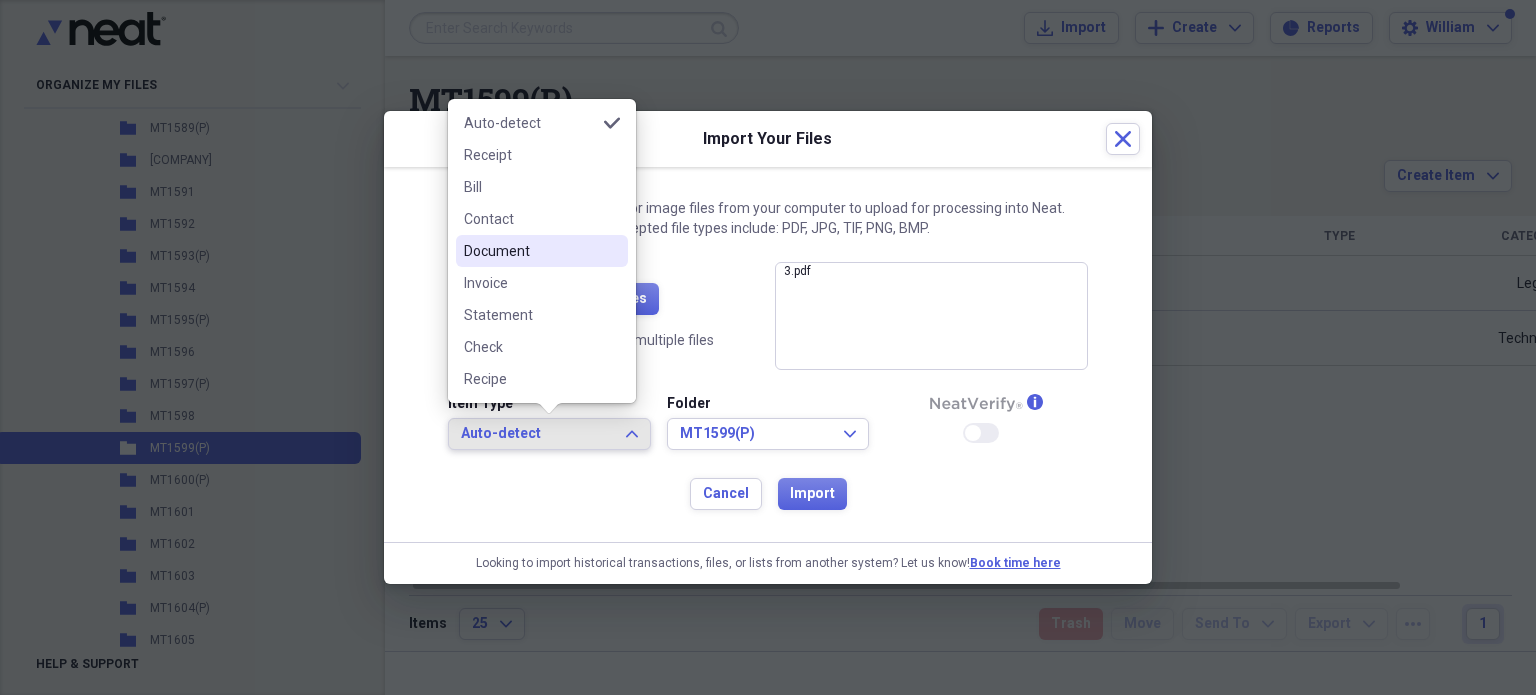 click on "Document" at bounding box center (530, 251) 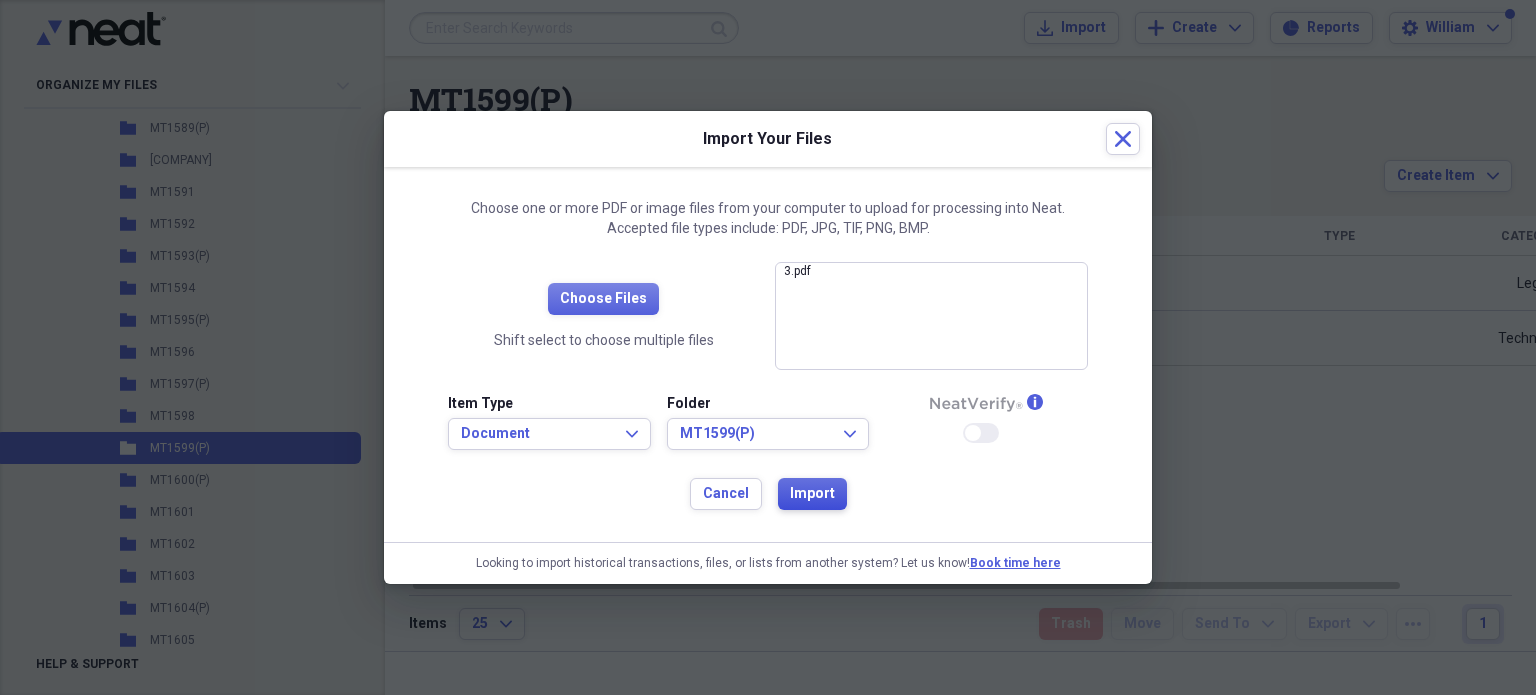 click on "Import" at bounding box center (812, 494) 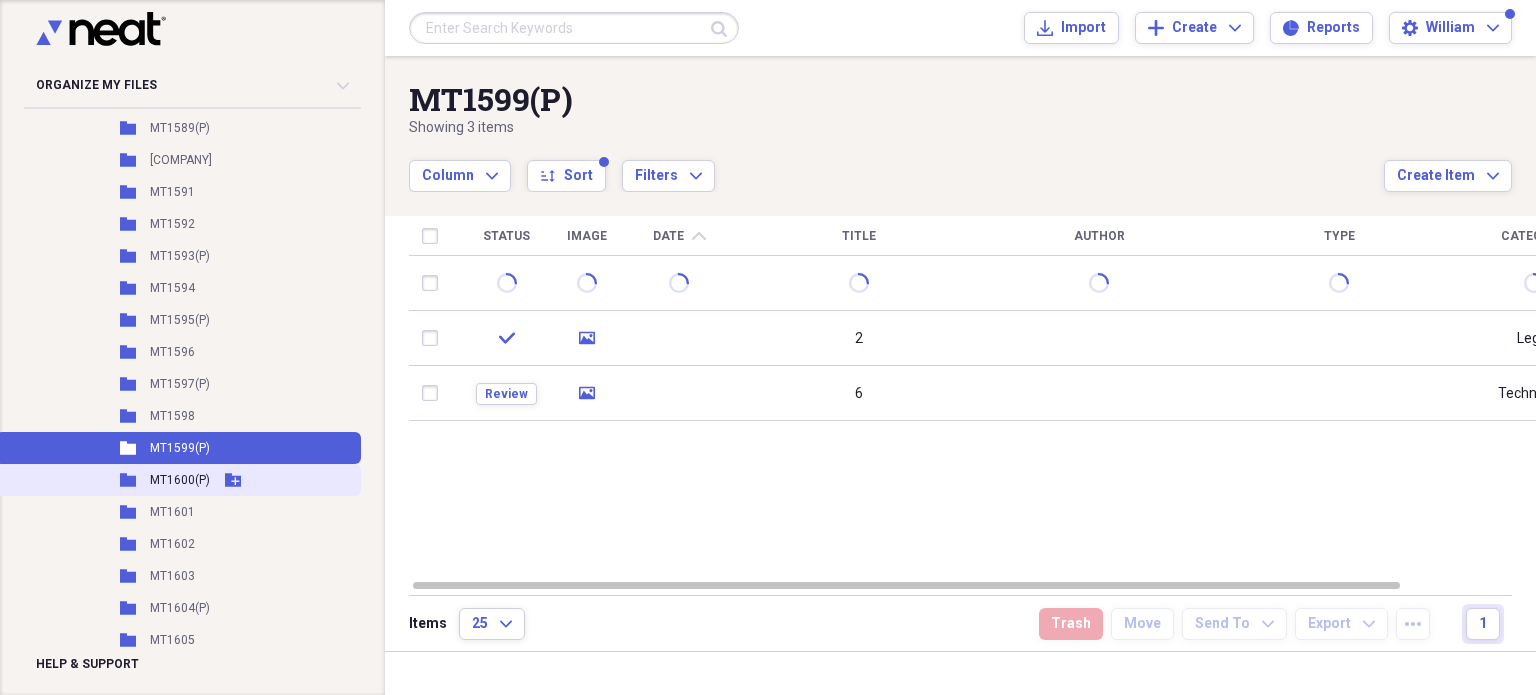 click on "Folder MT1600(P) Add Folder" at bounding box center (178, 480) 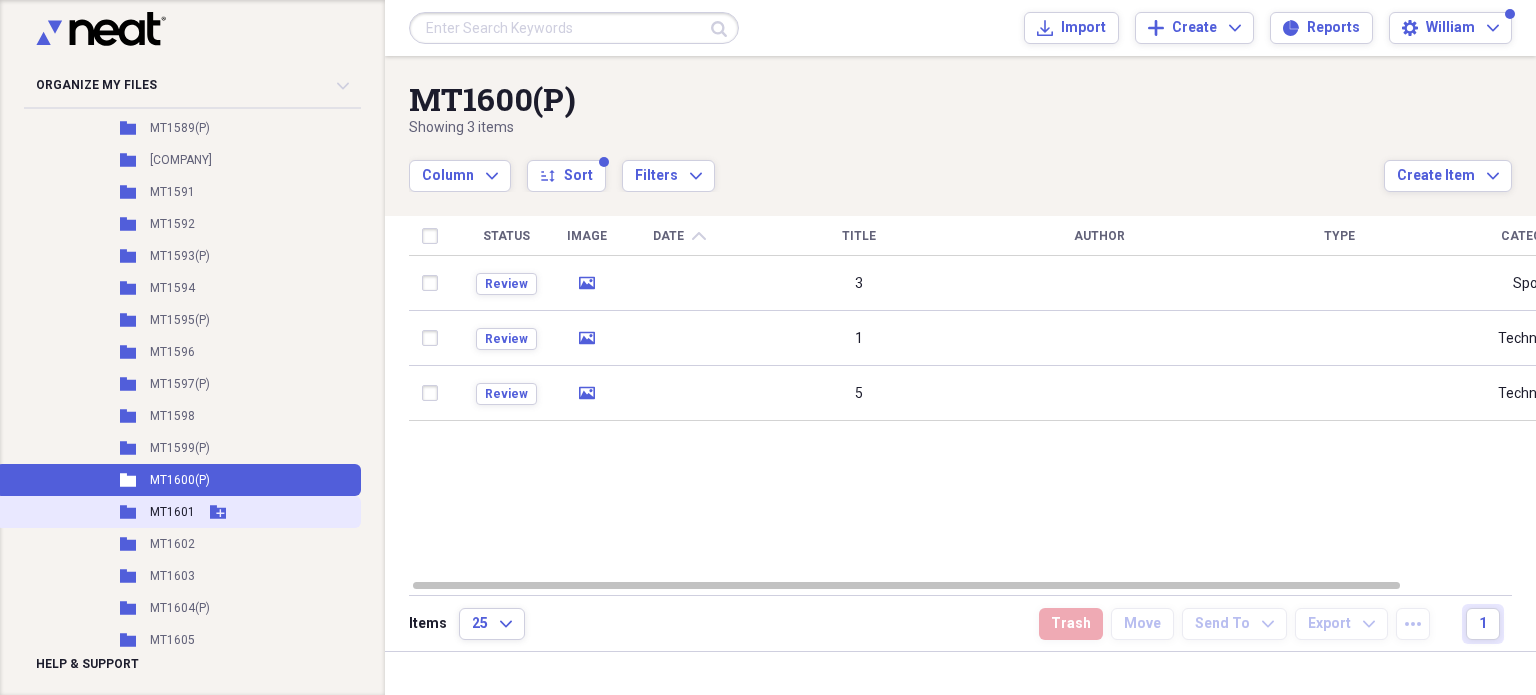 click on "MT1601" at bounding box center [172, 512] 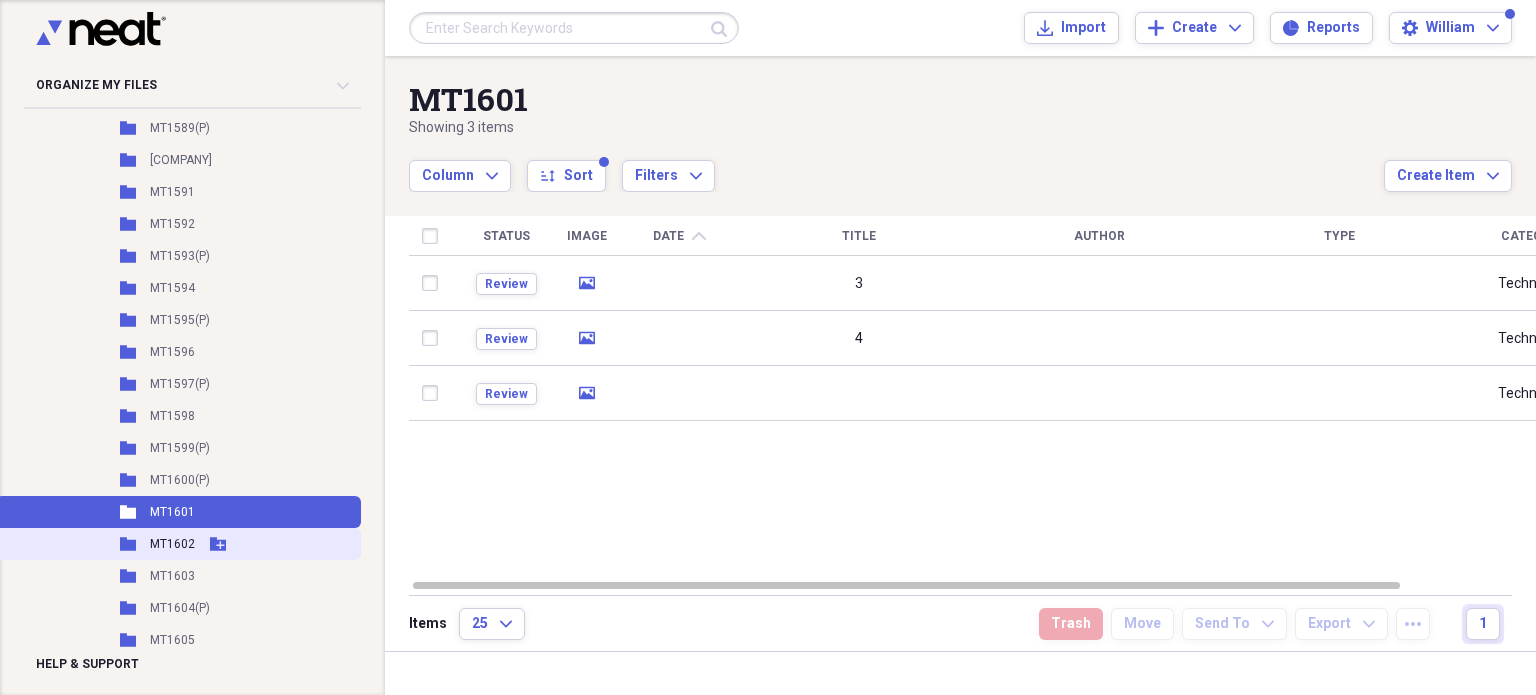 click on "MT1602" at bounding box center [172, 544] 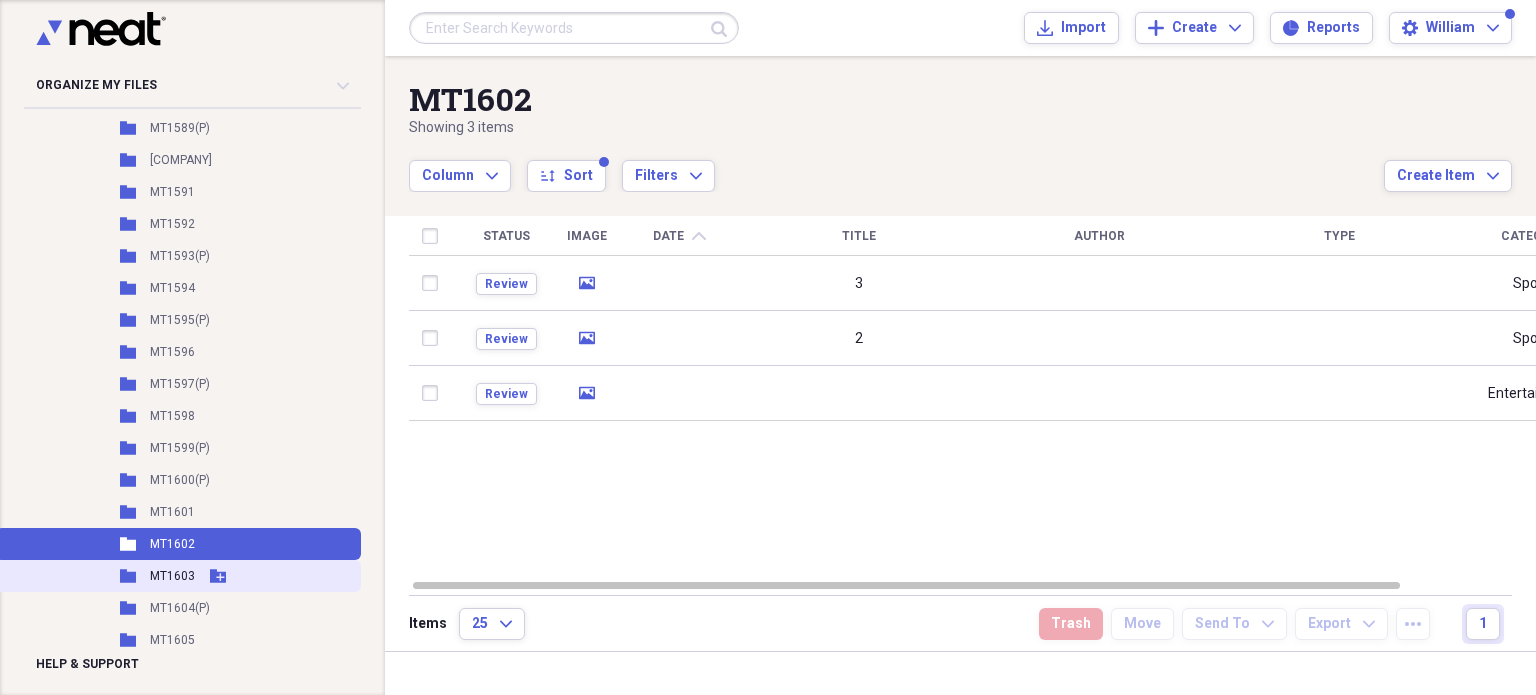 click on "MT1603" at bounding box center [172, 576] 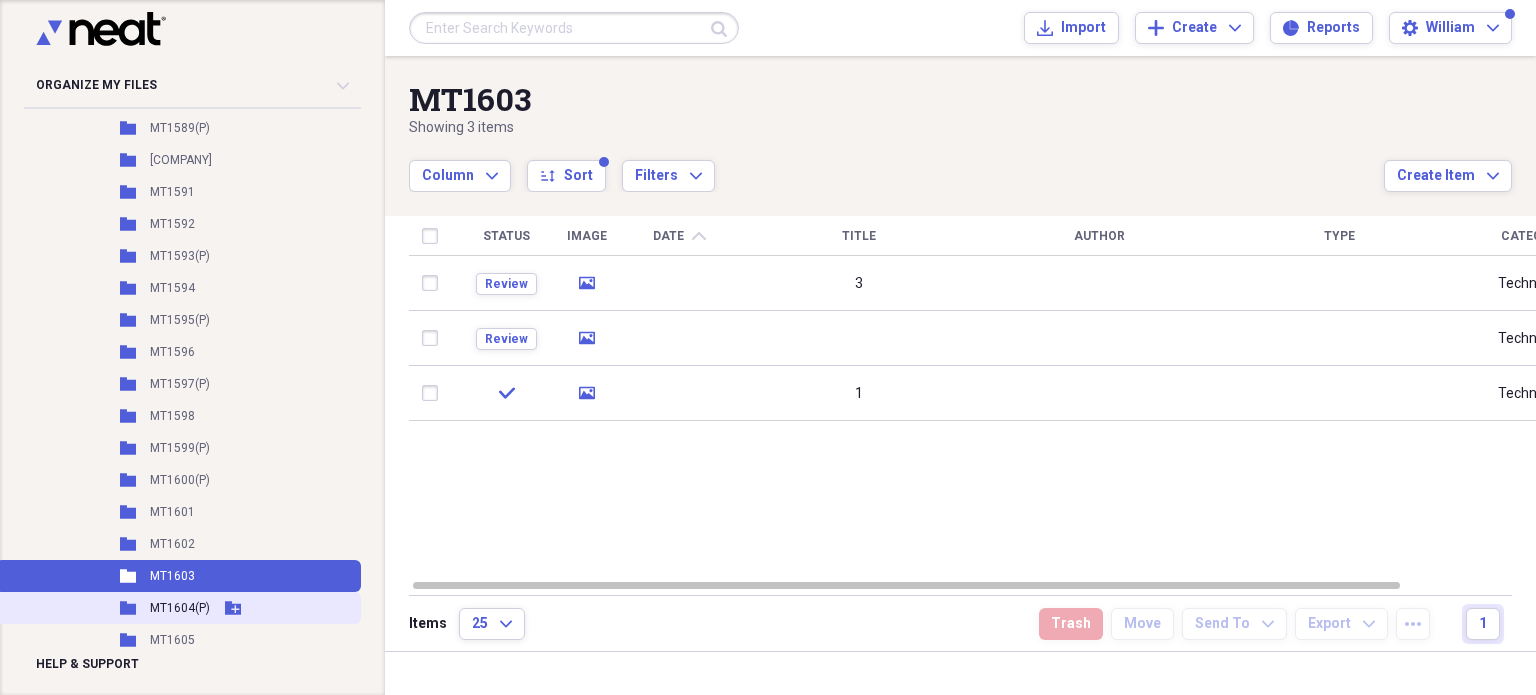click on "MT1604(P)" at bounding box center [180, 608] 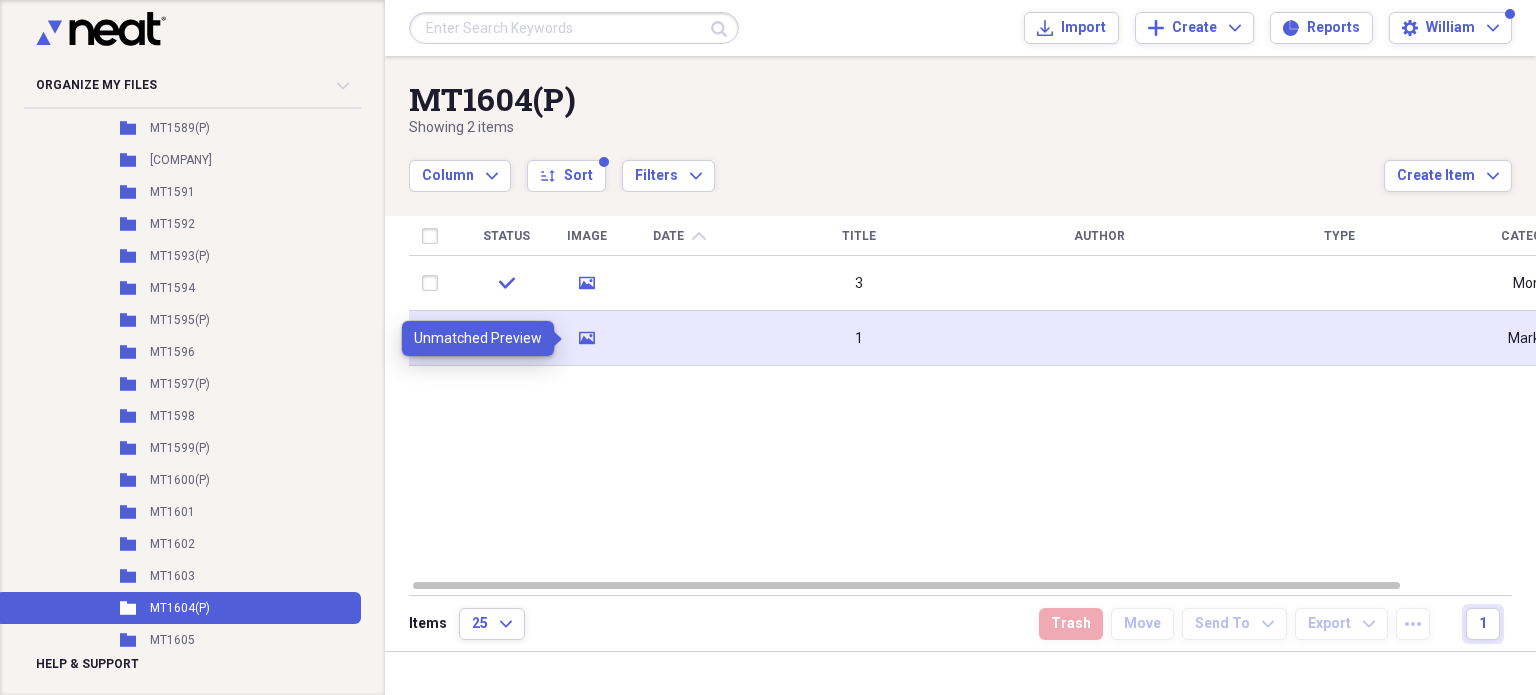click 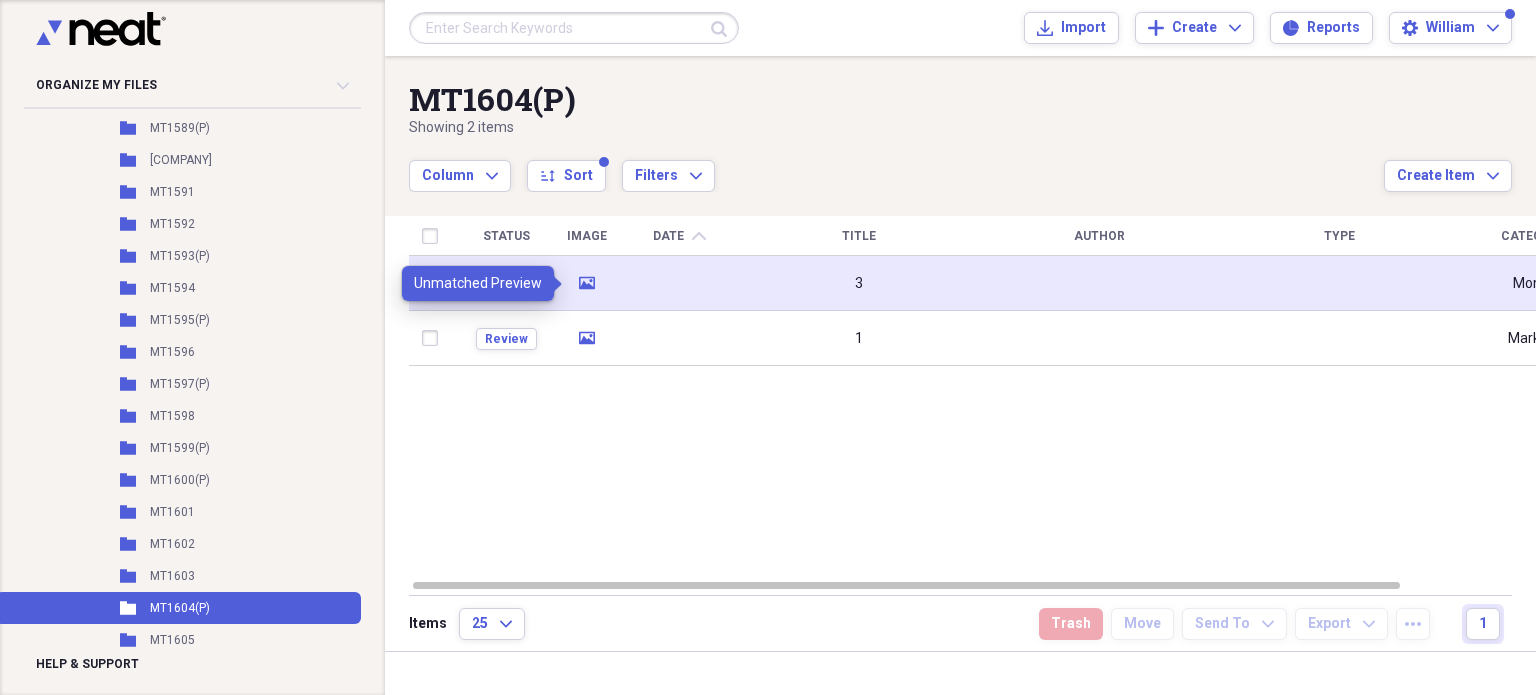 click 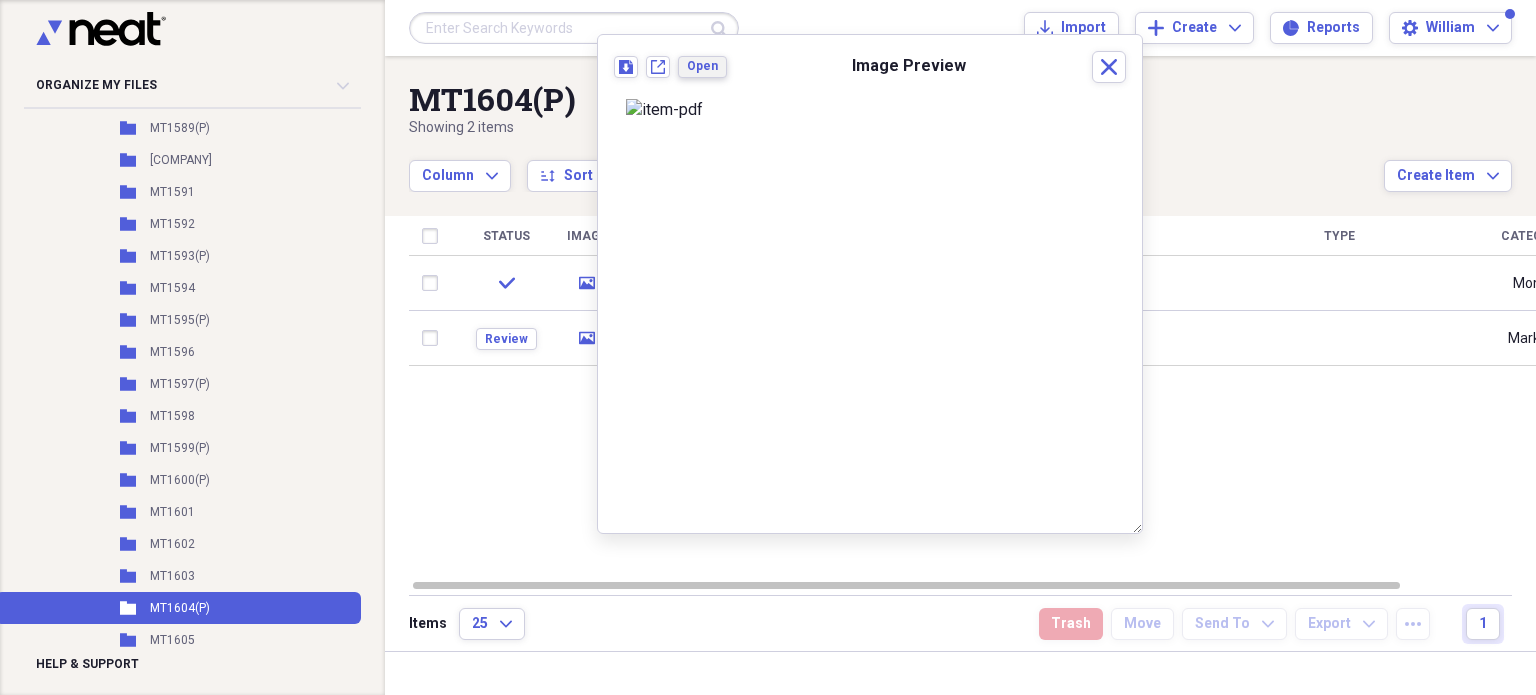 click on "Open" at bounding box center (702, 66) 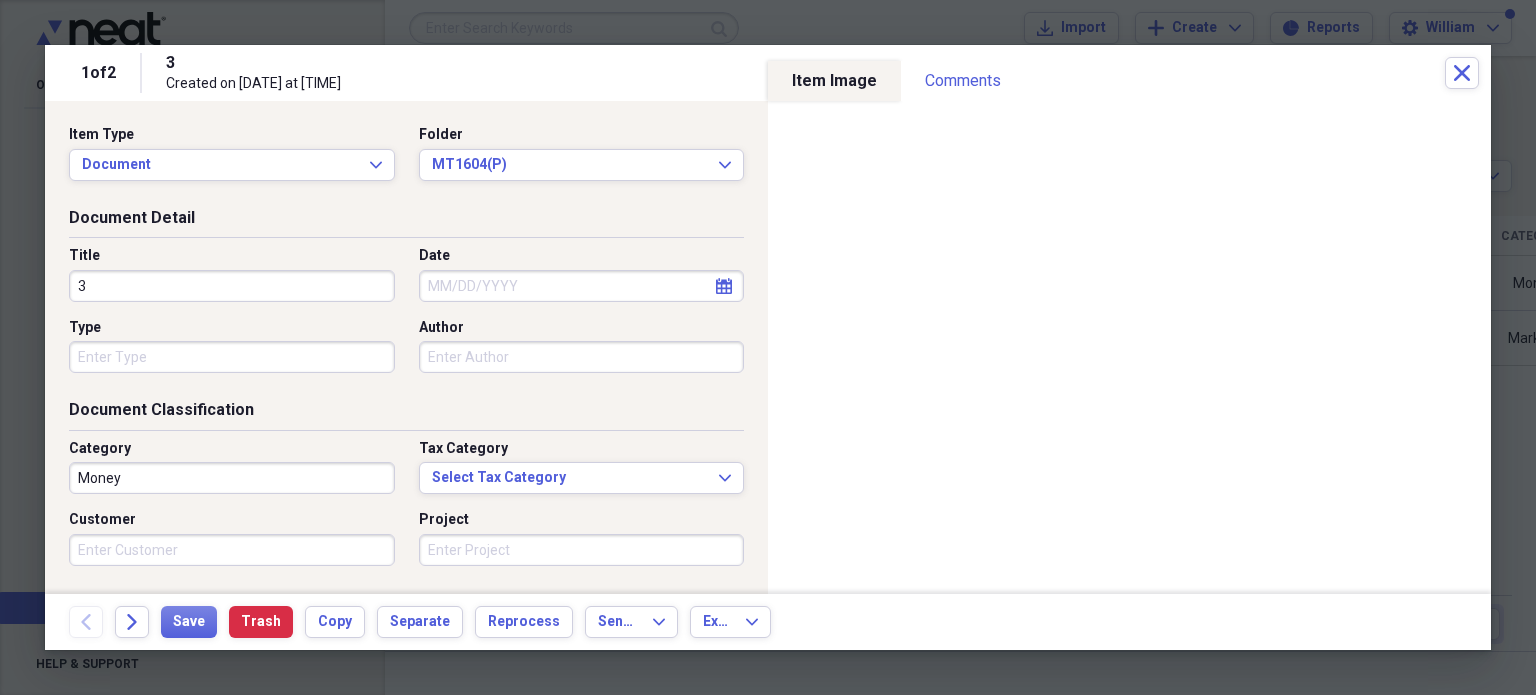 scroll, scrollTop: 0, scrollLeft: 0, axis: both 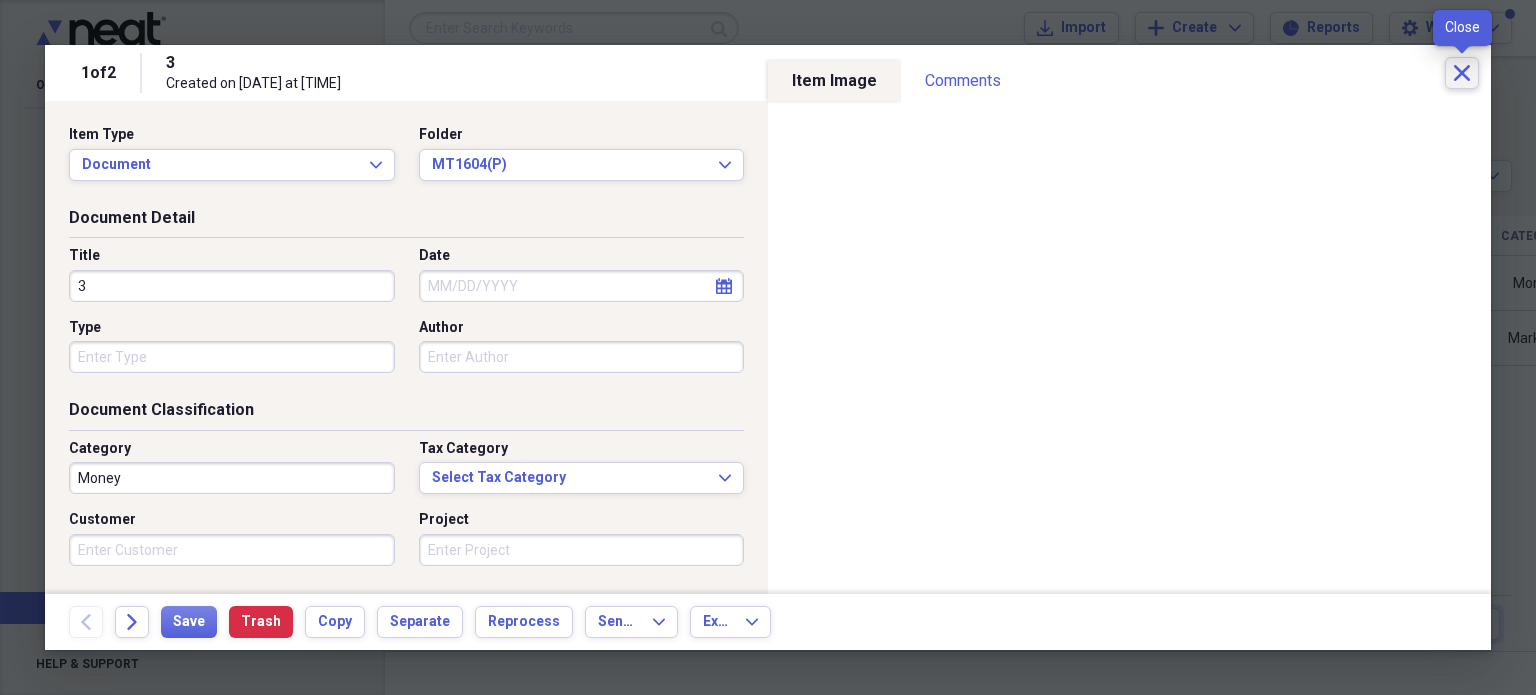 click 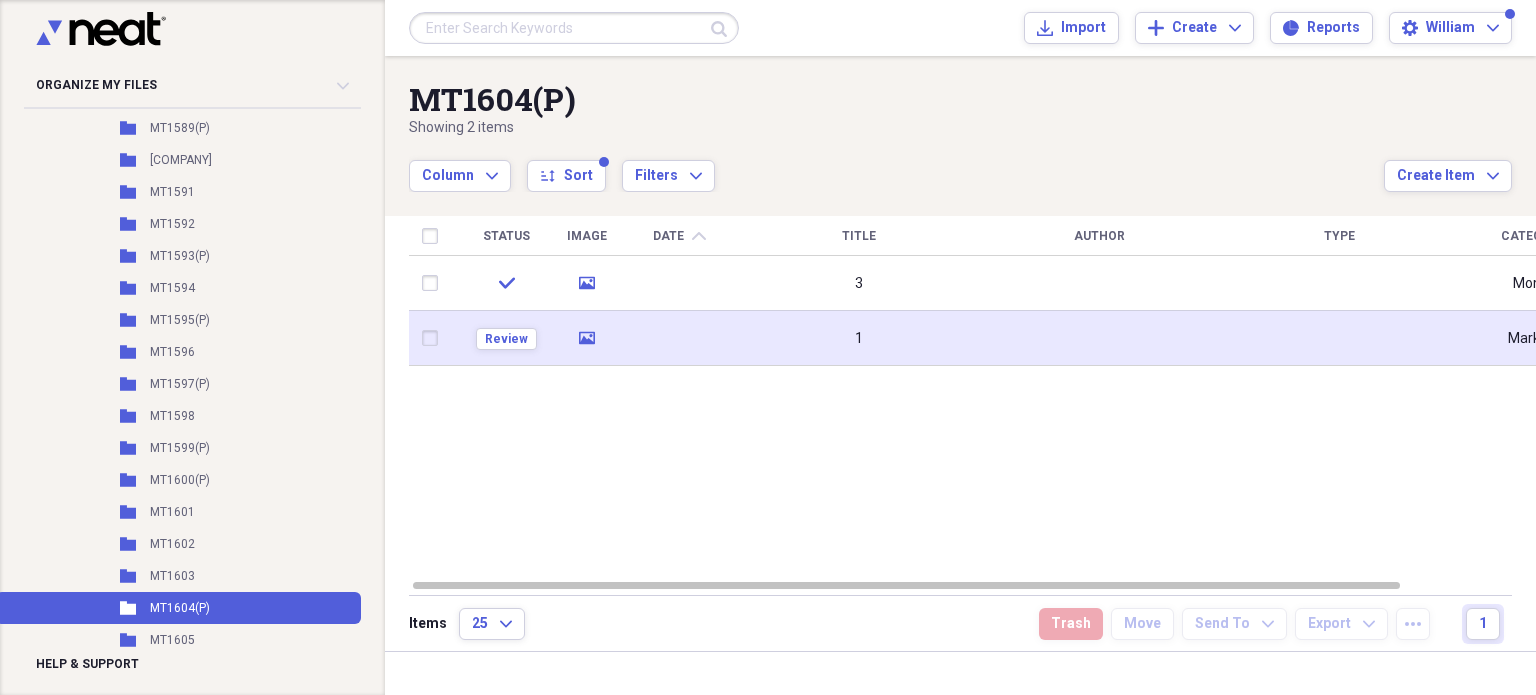 click 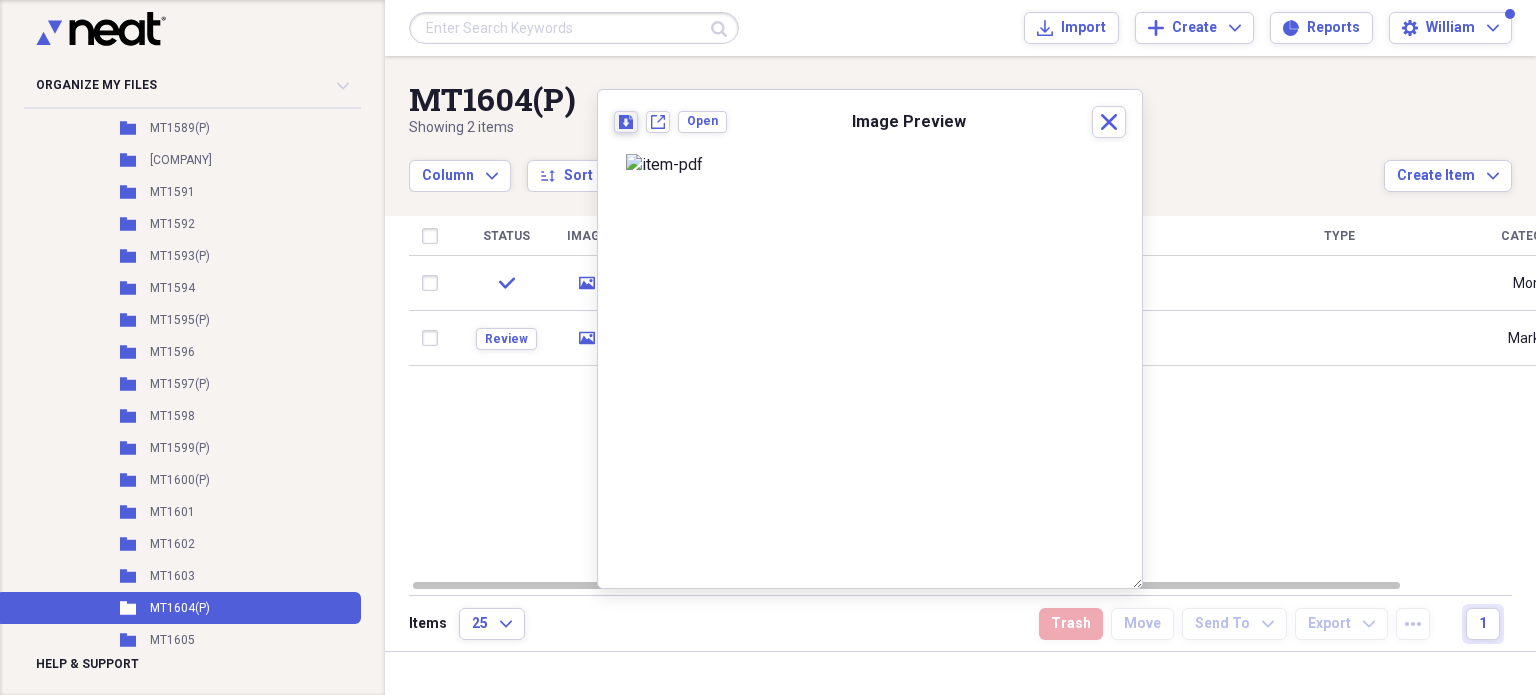 click 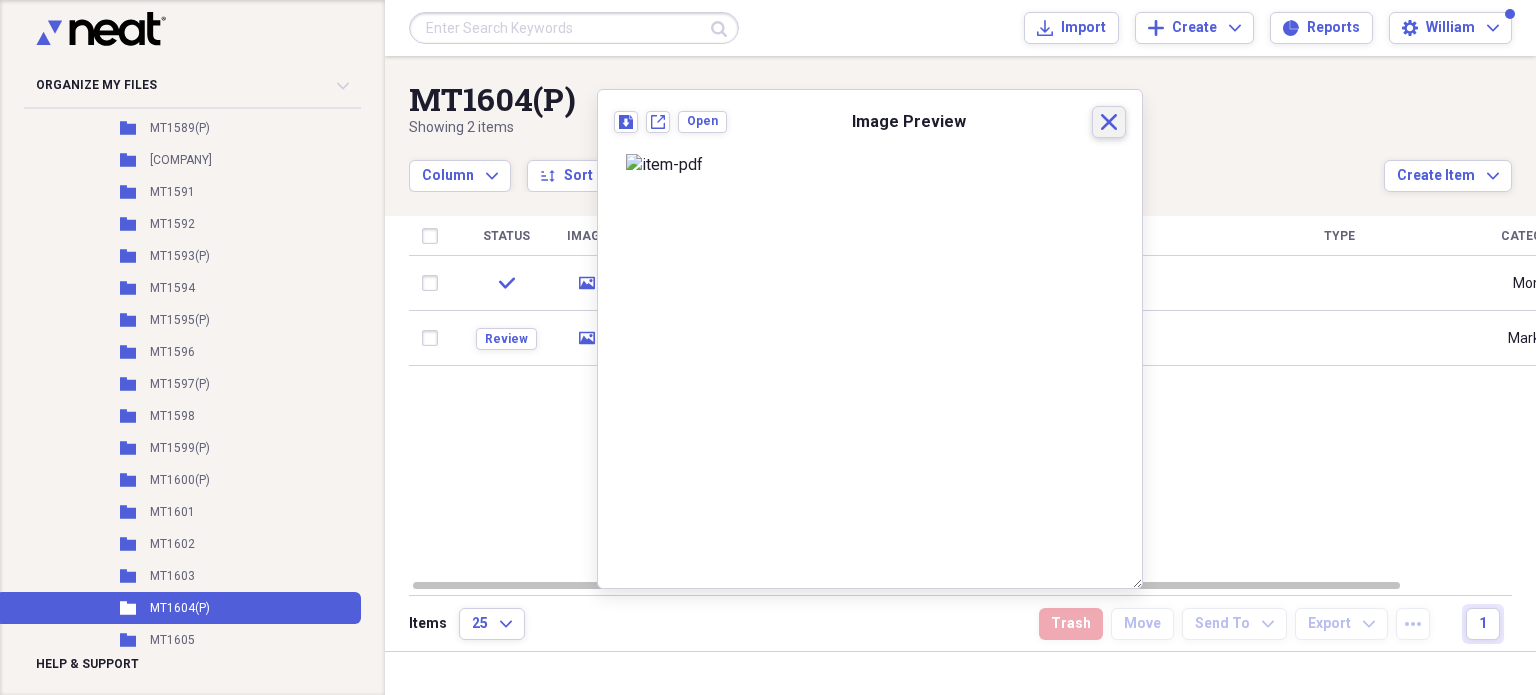 click 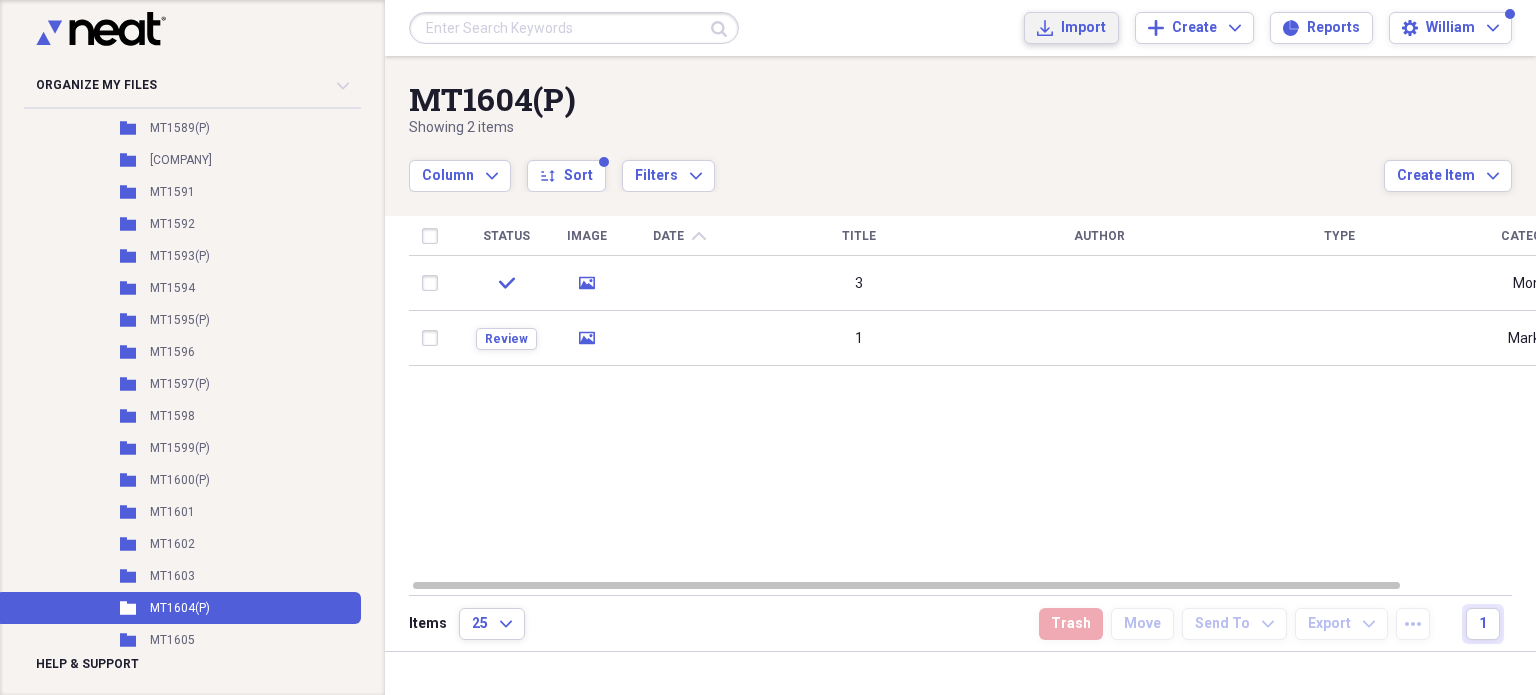 click on "Import" at bounding box center [1083, 28] 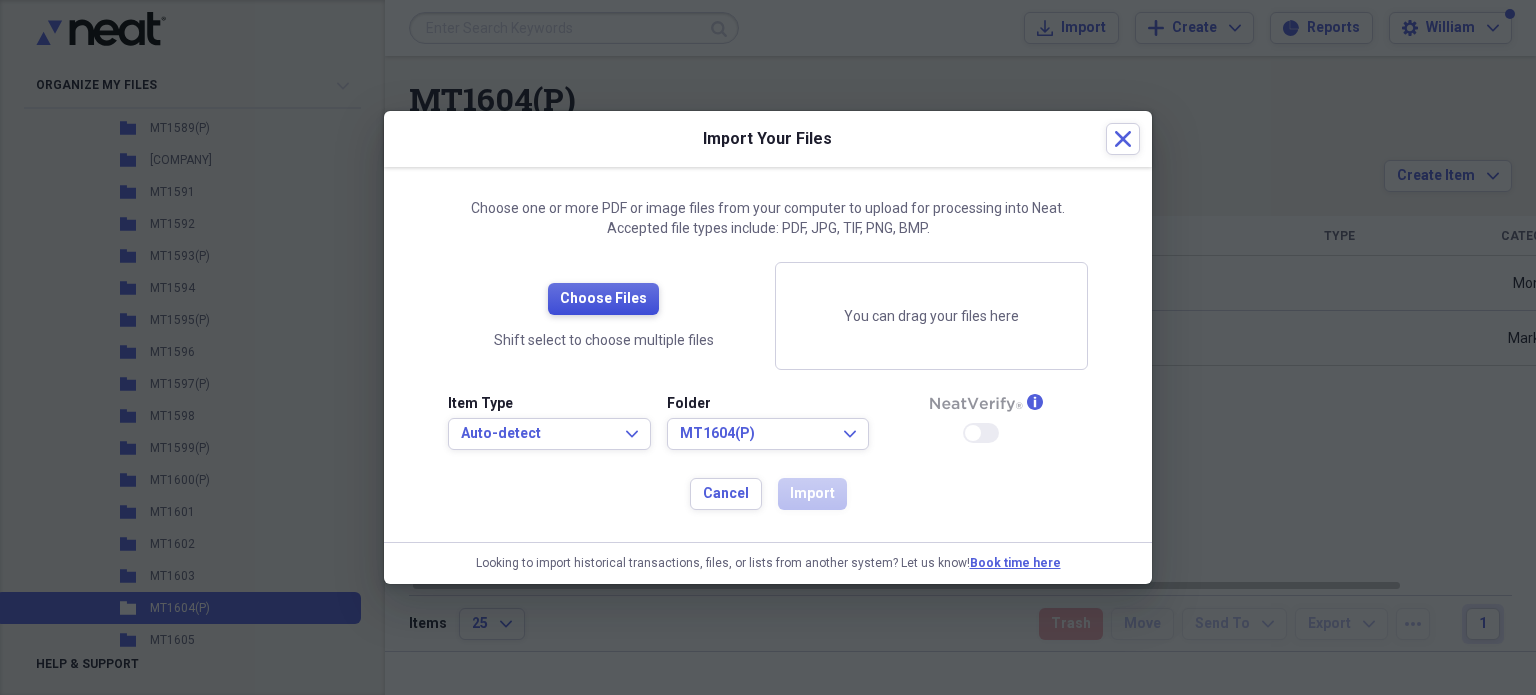 click on "Choose Files" at bounding box center (603, 299) 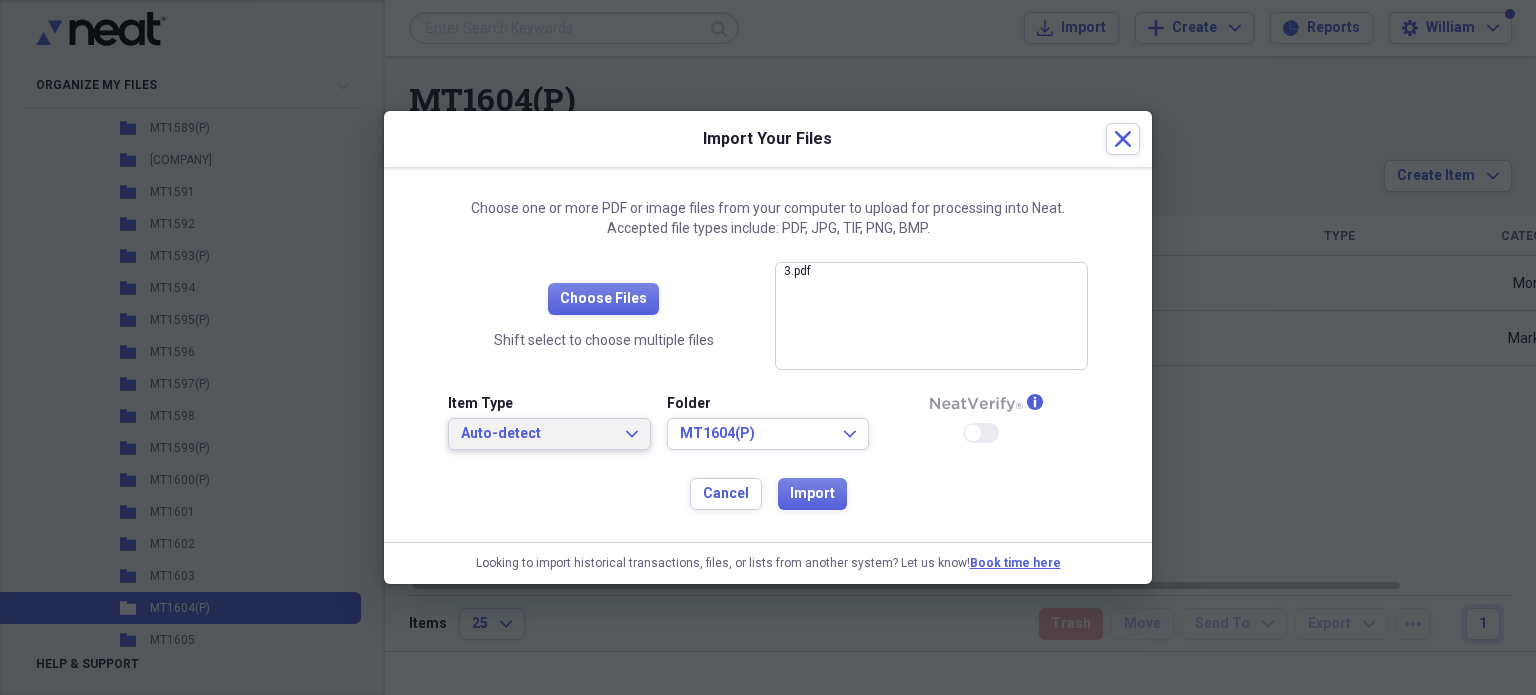 click on "Auto-detect Expand" at bounding box center (549, 434) 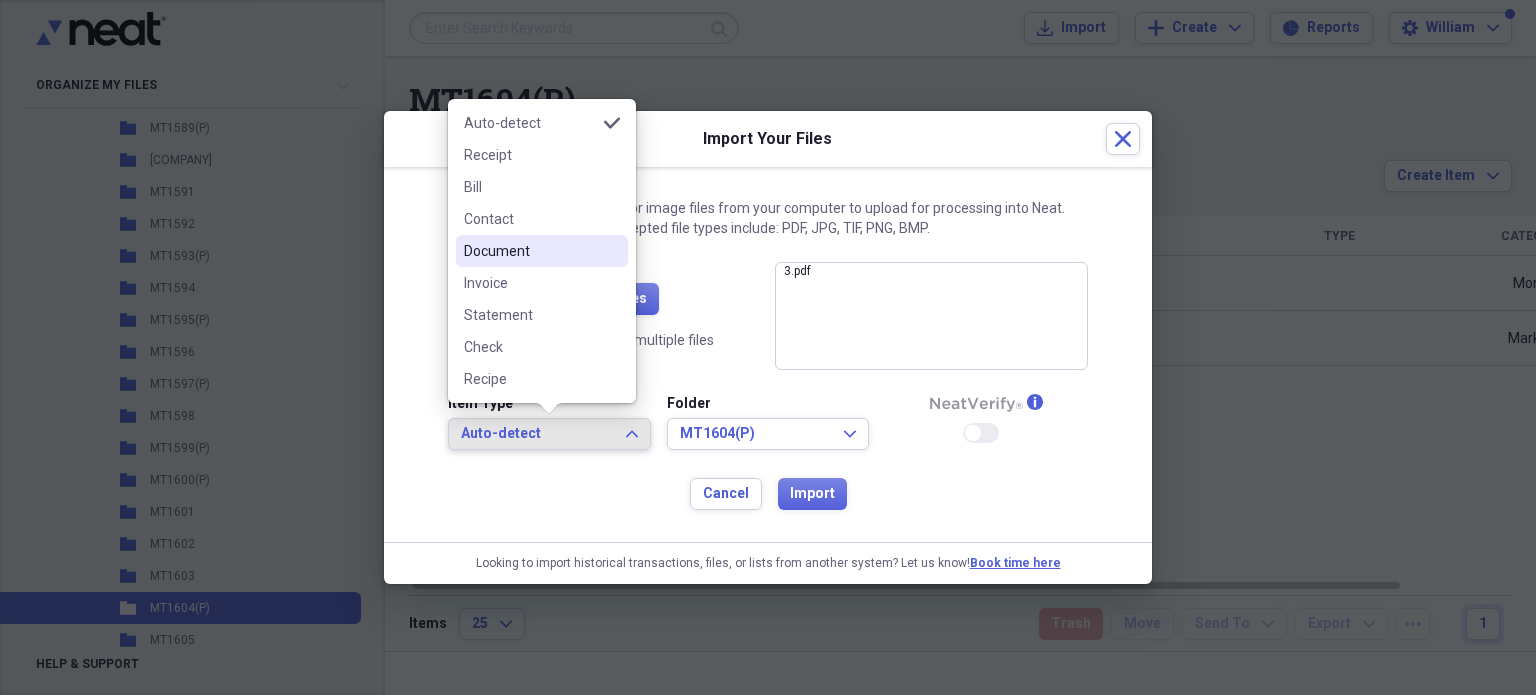 click on "Document" at bounding box center (542, 251) 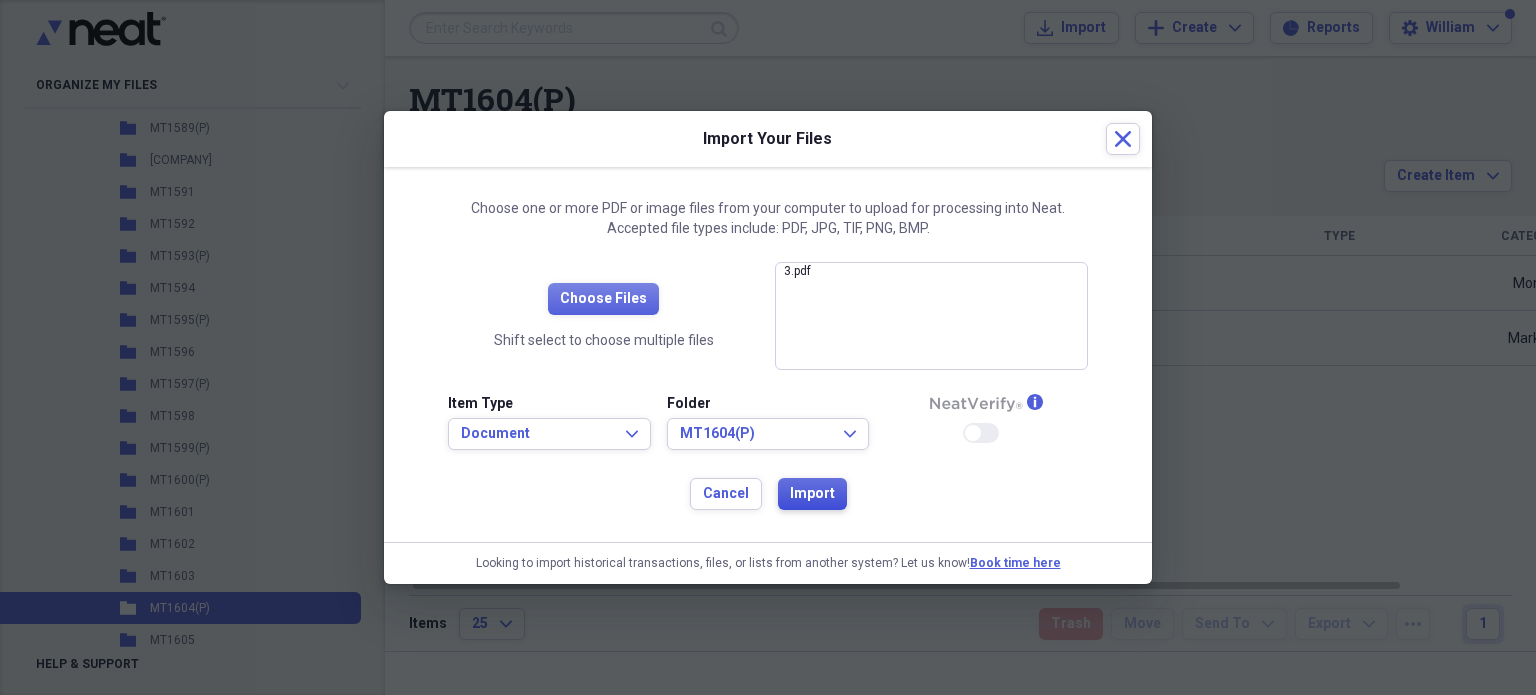 click on "Import" at bounding box center (812, 494) 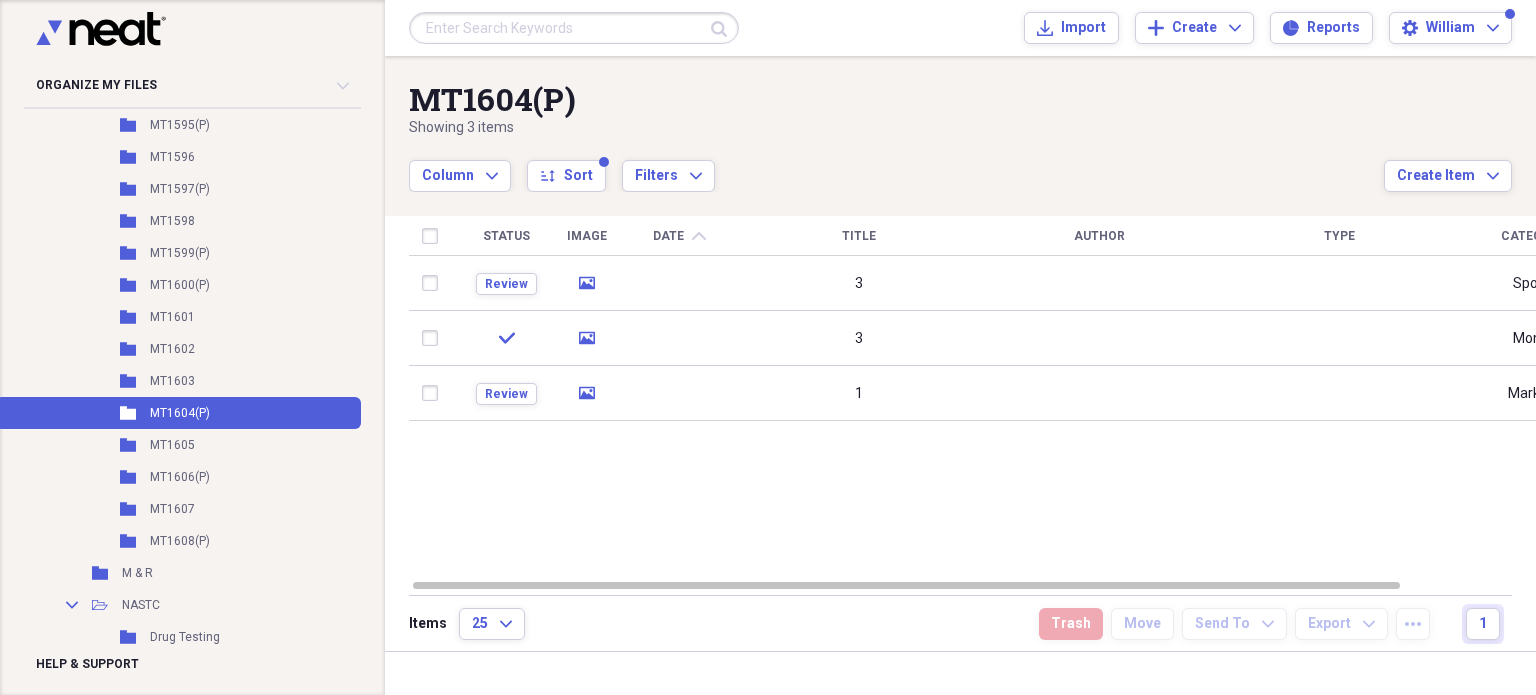 scroll, scrollTop: 5333, scrollLeft: 0, axis: vertical 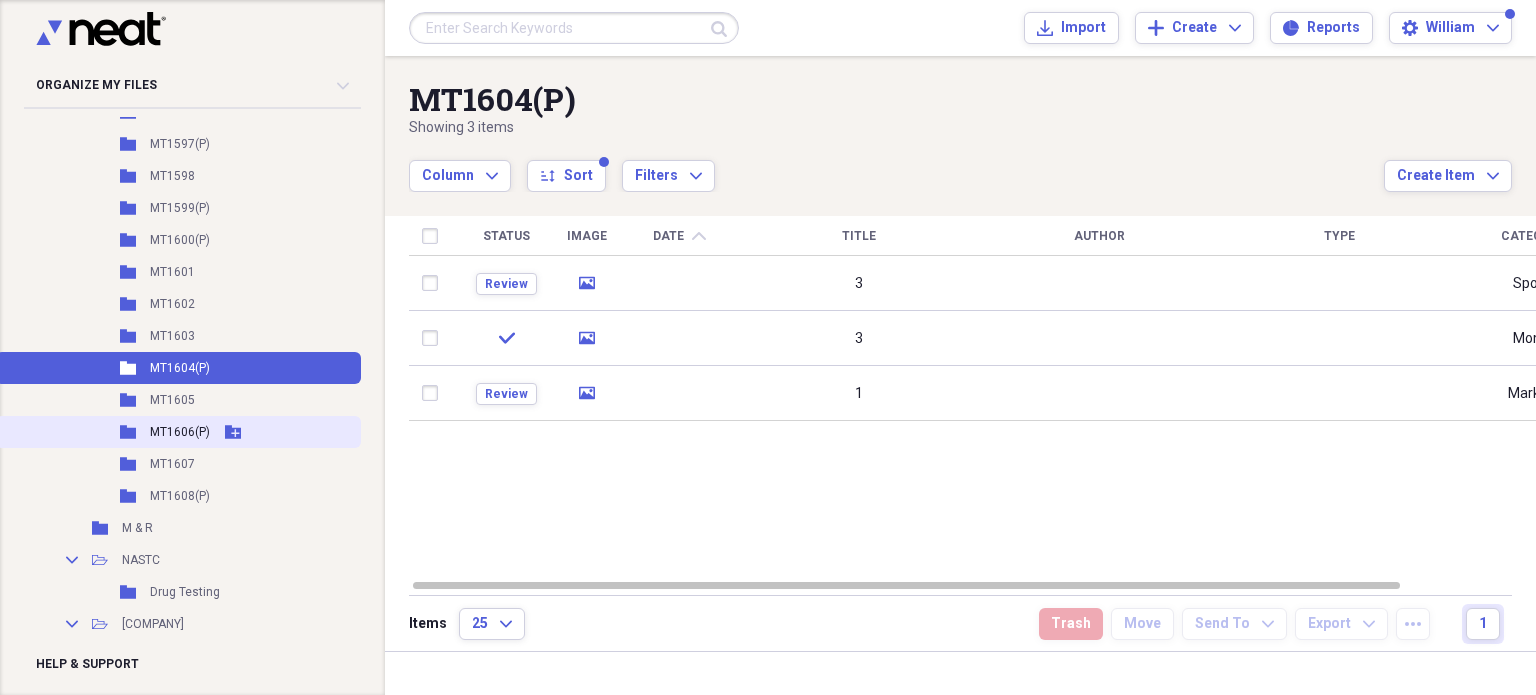 click on "MT1606(P)" at bounding box center (180, 432) 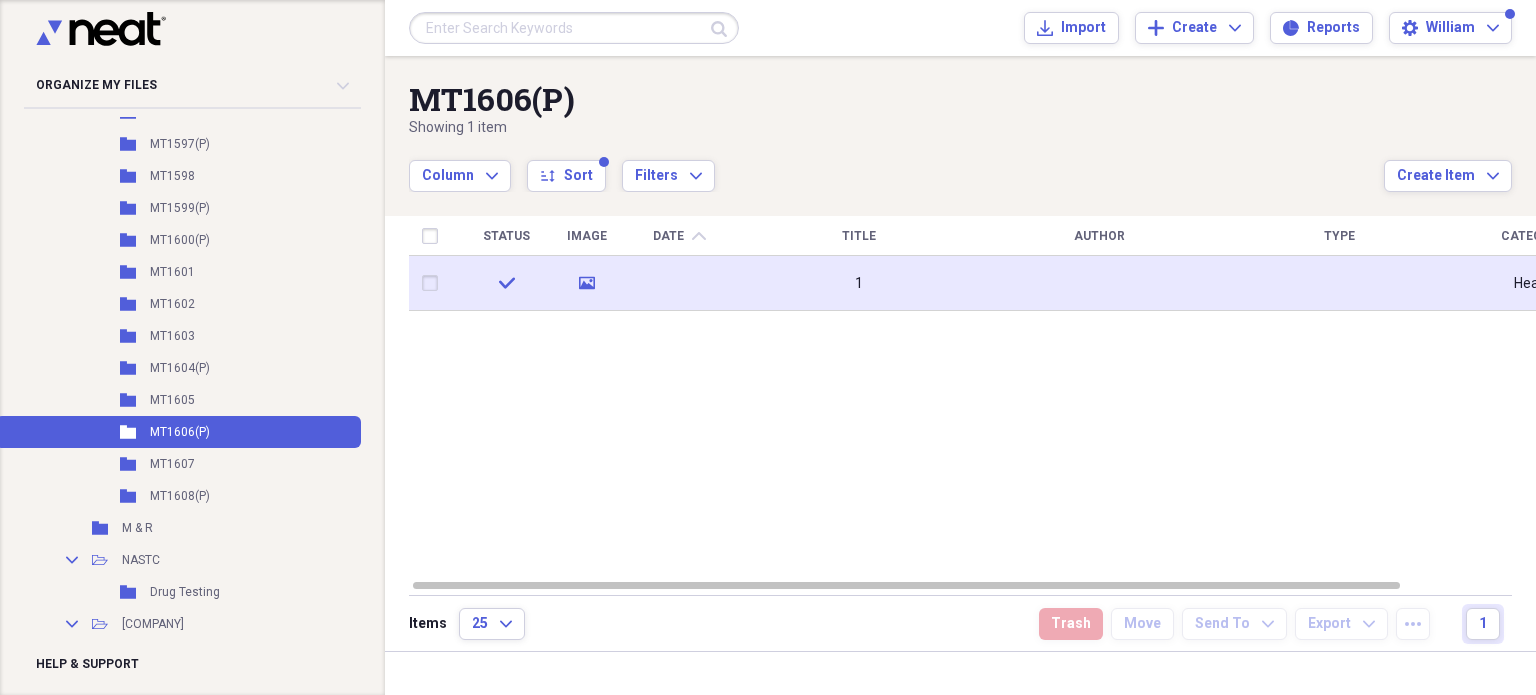 click on "media" 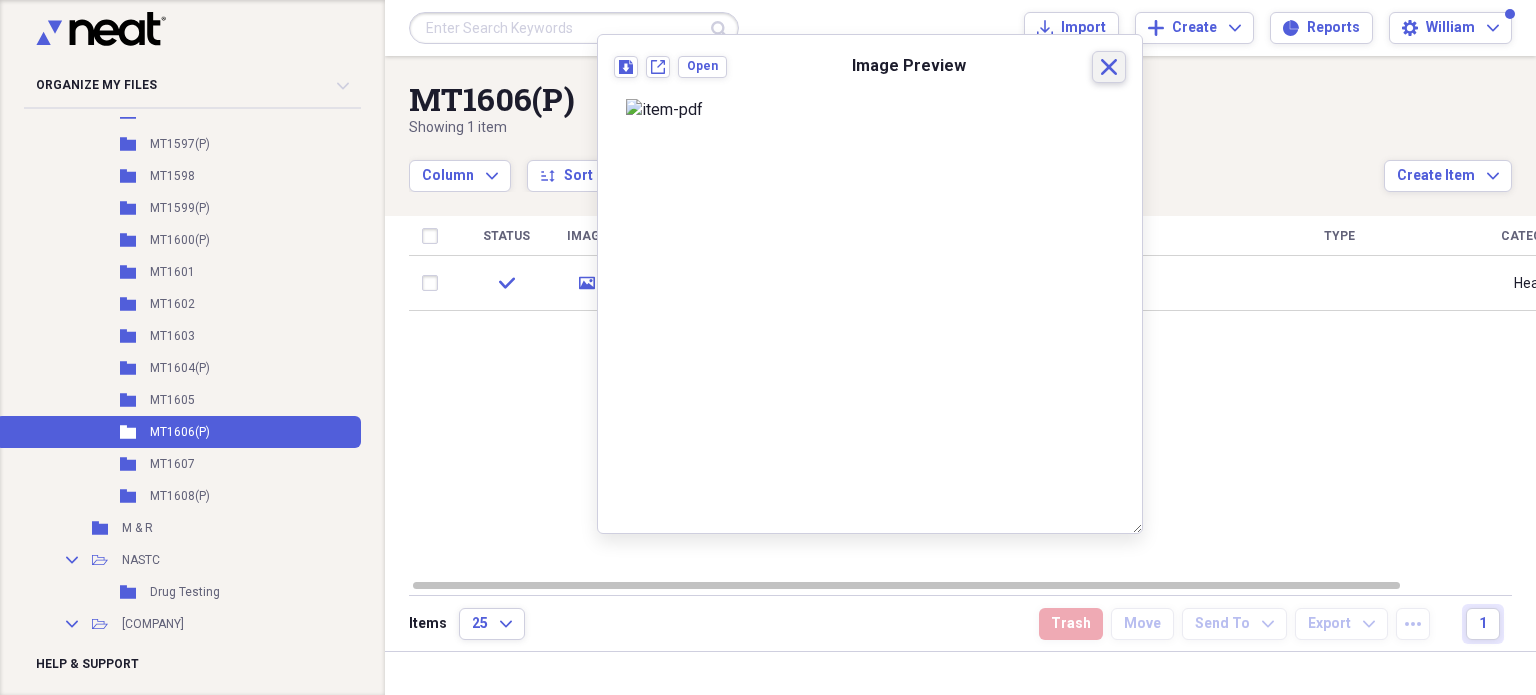 click 